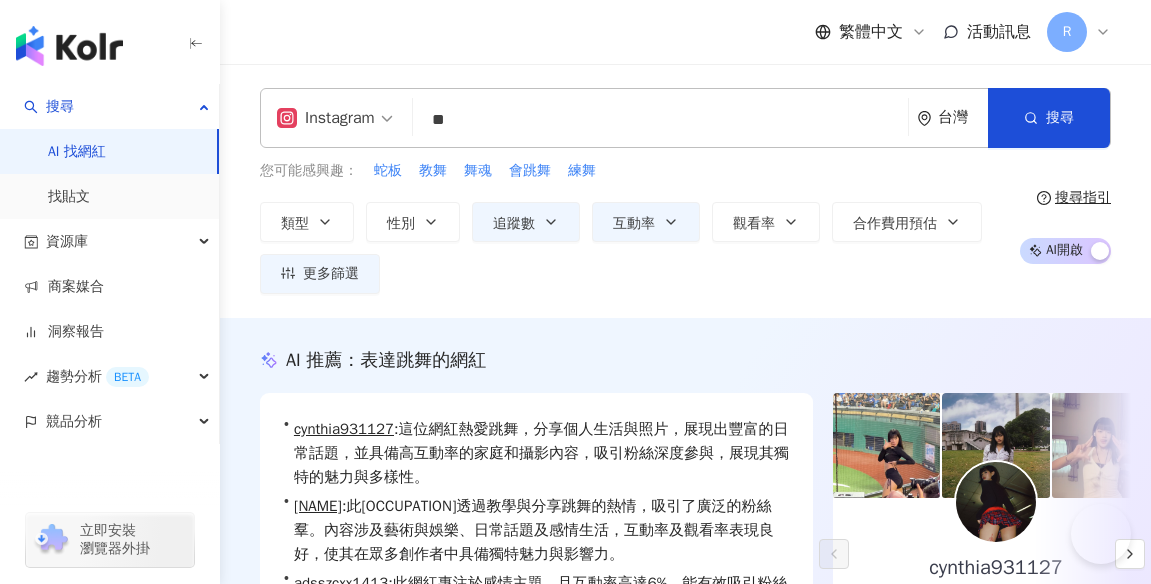 scroll, scrollTop: 3809, scrollLeft: 0, axis: vertical 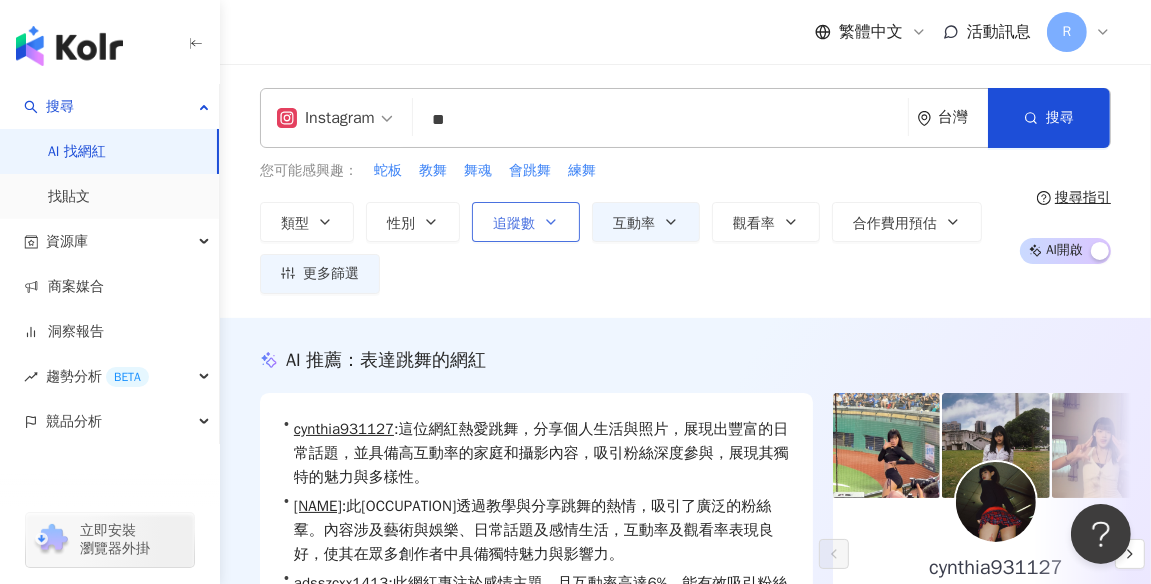 click 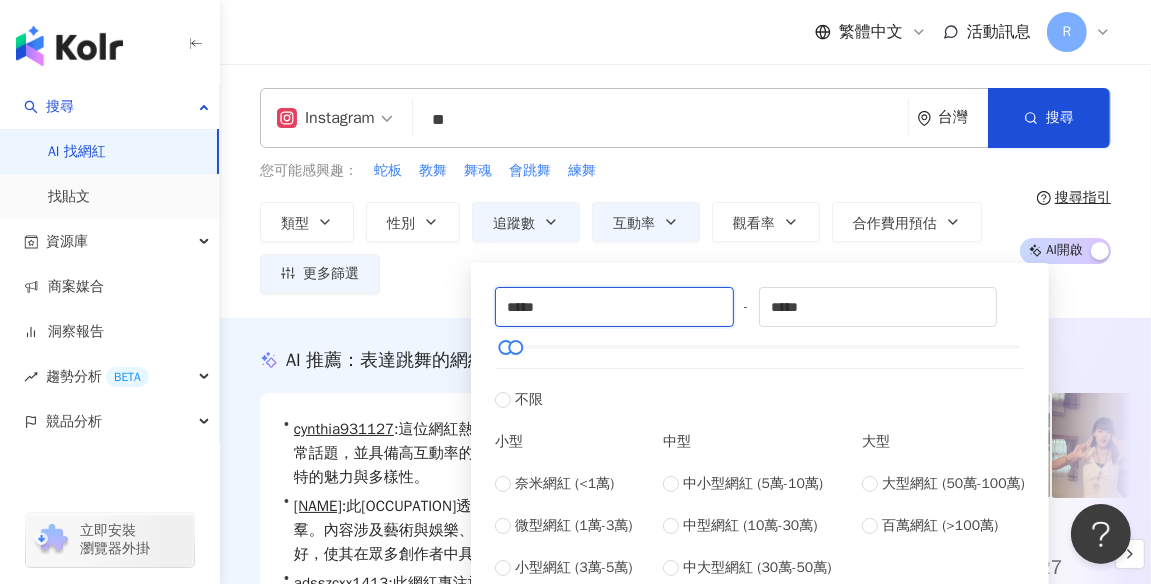 drag, startPoint x: 580, startPoint y: 305, endPoint x: 338, endPoint y: 305, distance: 242 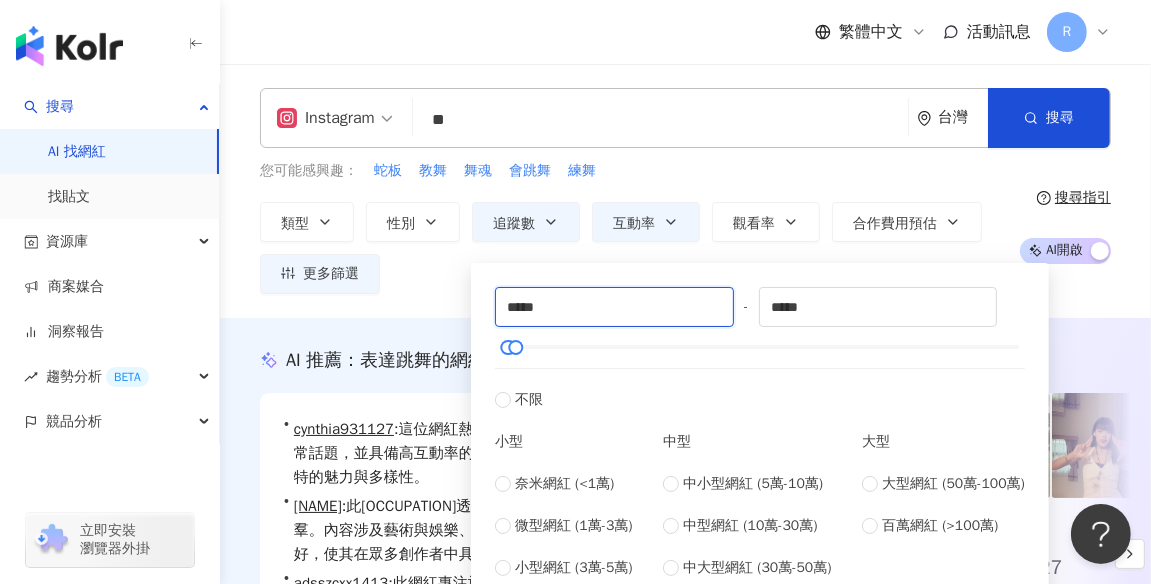 type on "*****" 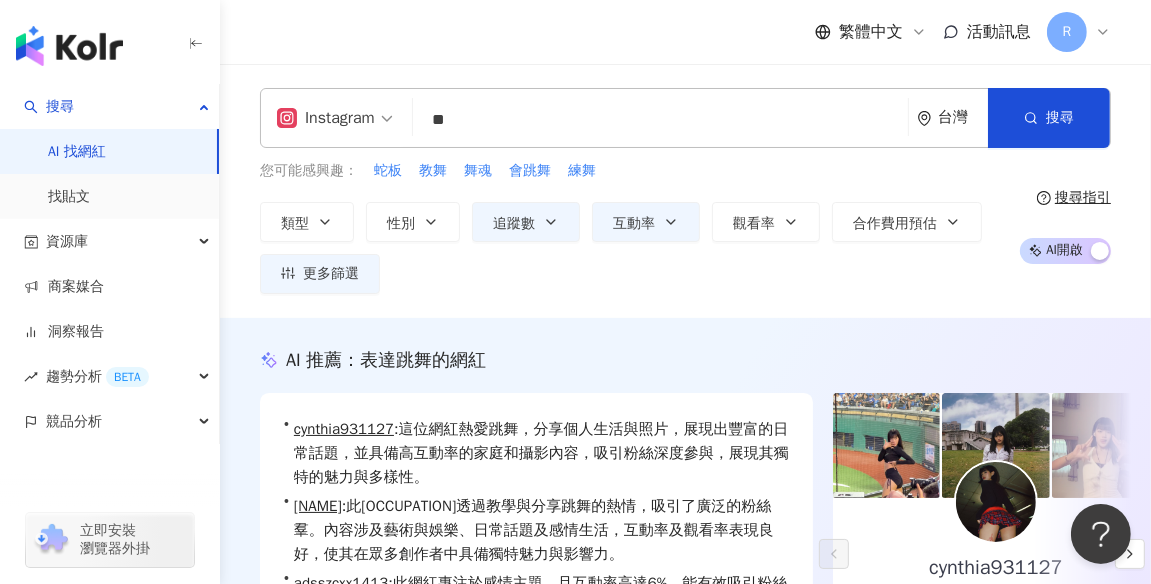 click on "**" at bounding box center (660, 120) 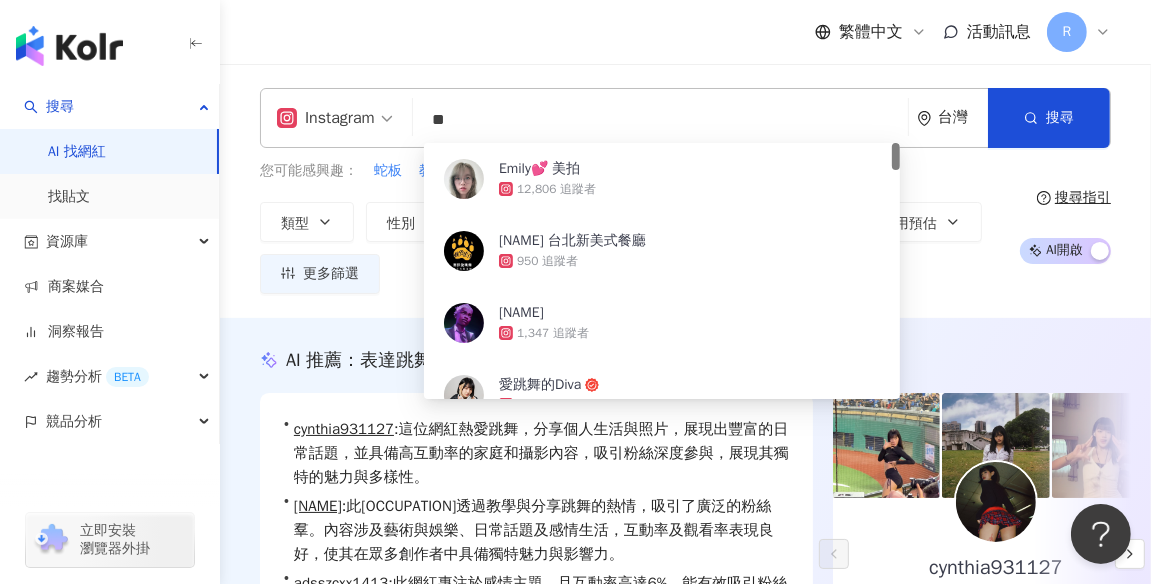 type on "*" 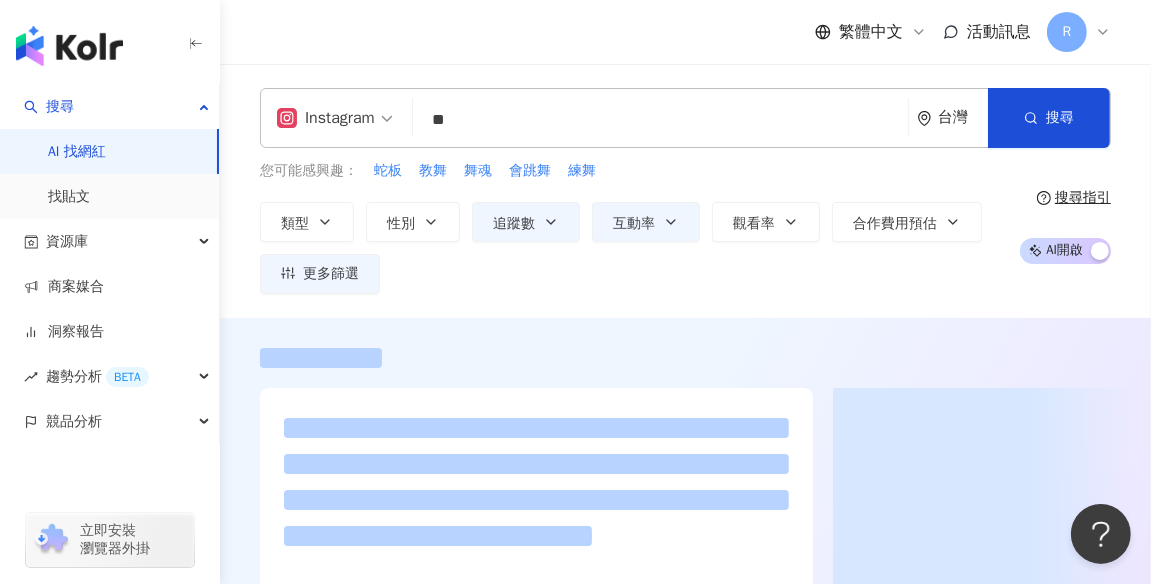 type on "*" 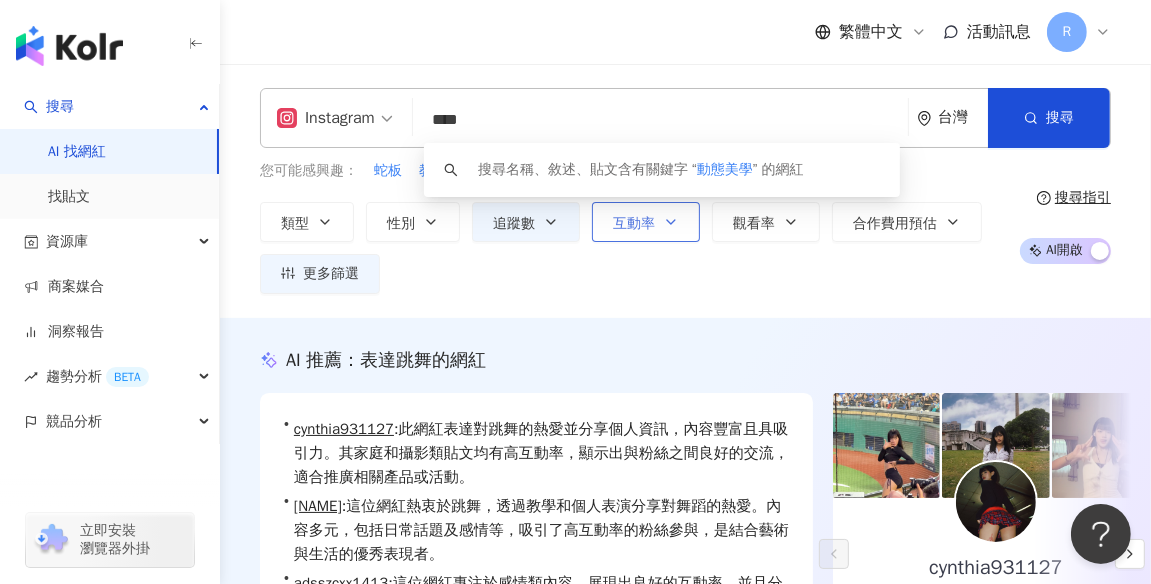 click on "互動率" at bounding box center (634, 224) 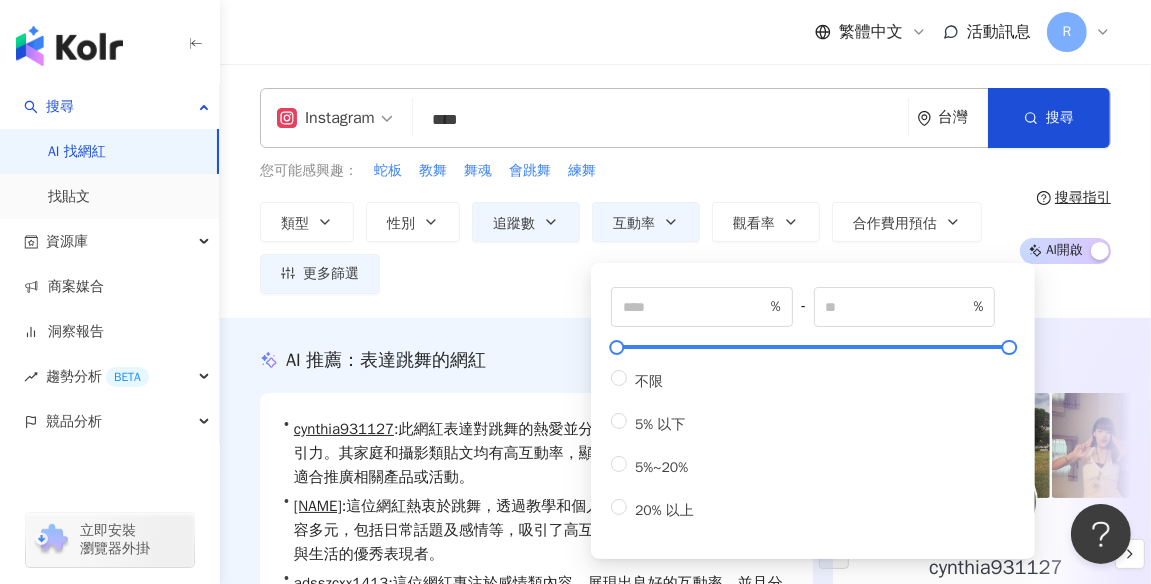 click on "您可能感興趣： 蛇板  教舞  舞魂  會跳舞  練舞" at bounding box center [632, 171] 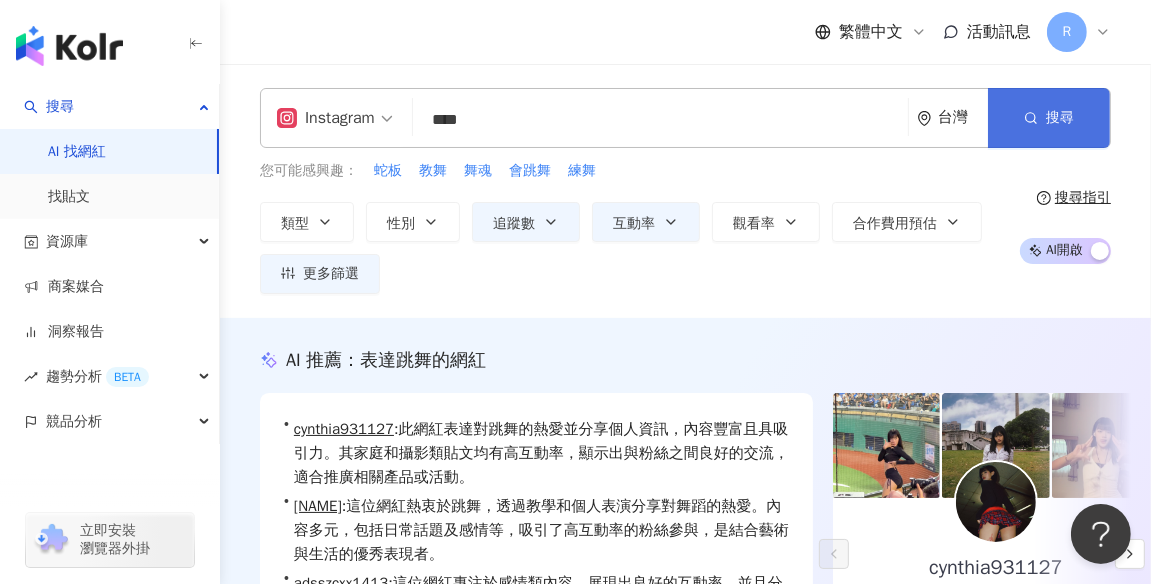 click on "搜尋" at bounding box center (1049, 118) 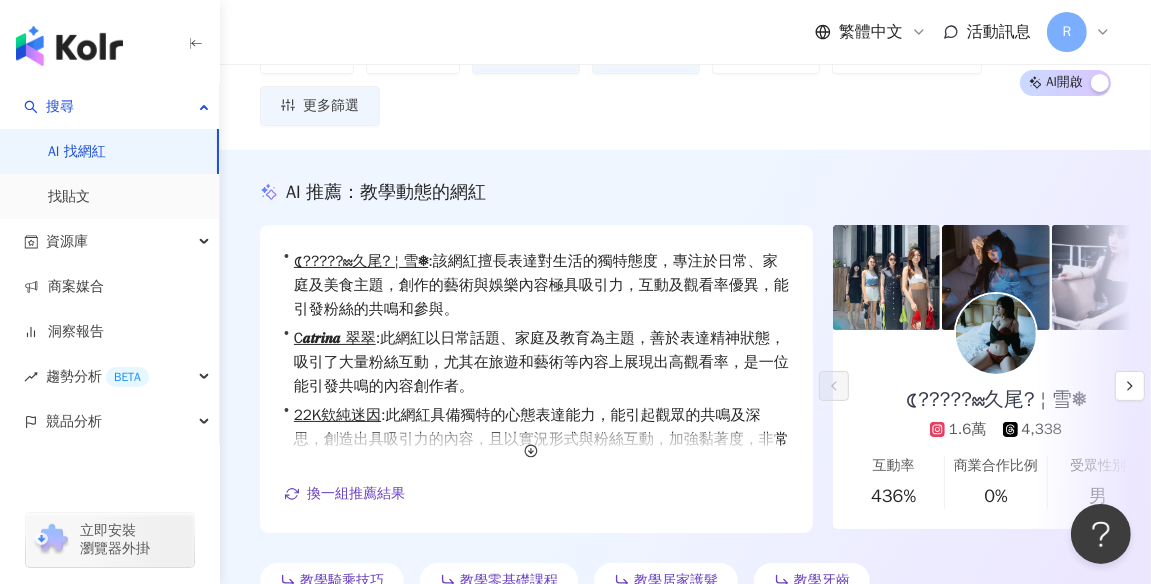 scroll, scrollTop: 0, scrollLeft: 0, axis: both 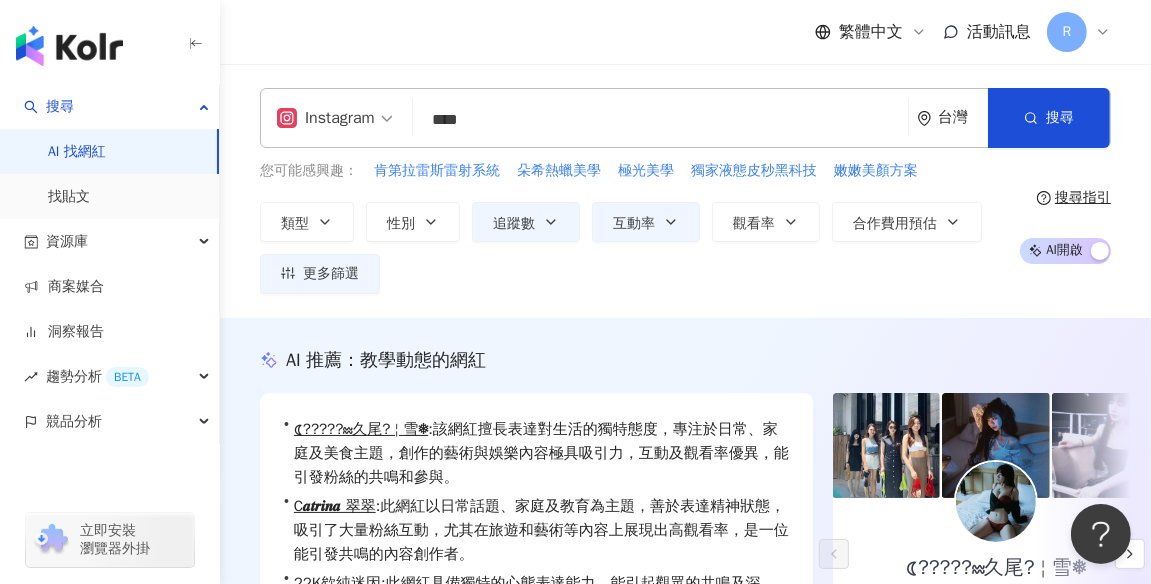 click on "****" at bounding box center [660, 120] 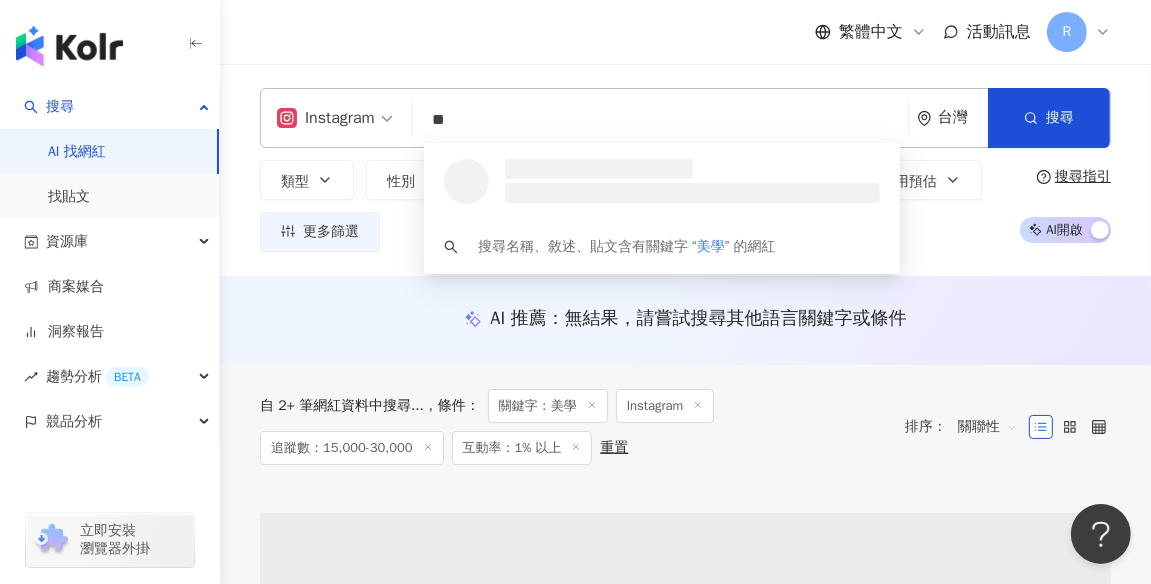 click on "繁體中文 活動訊息 R" at bounding box center [685, 32] 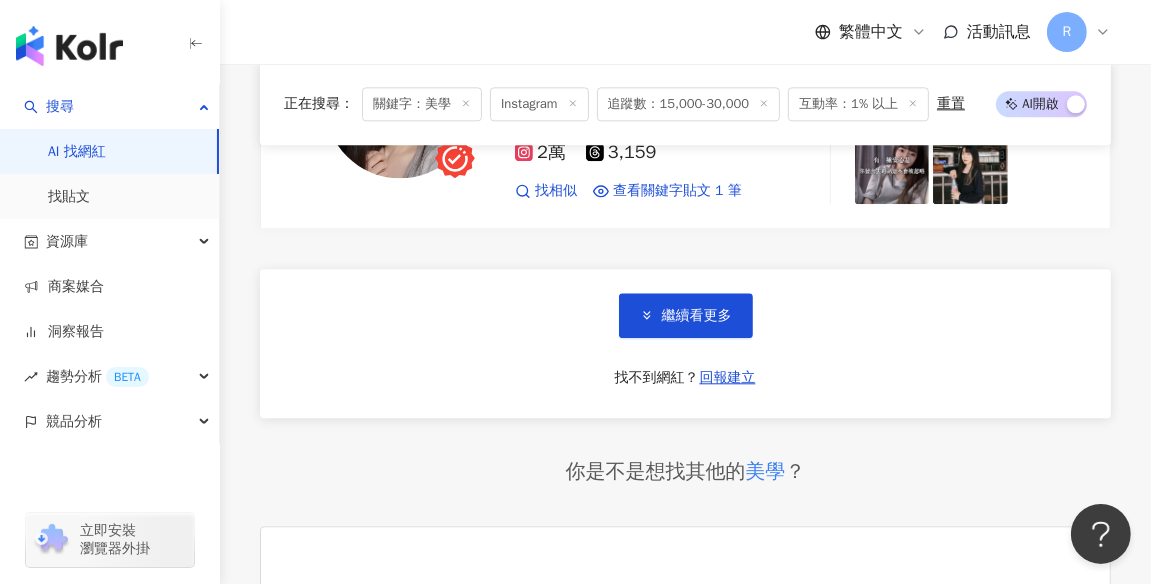 scroll, scrollTop: 3464, scrollLeft: 0, axis: vertical 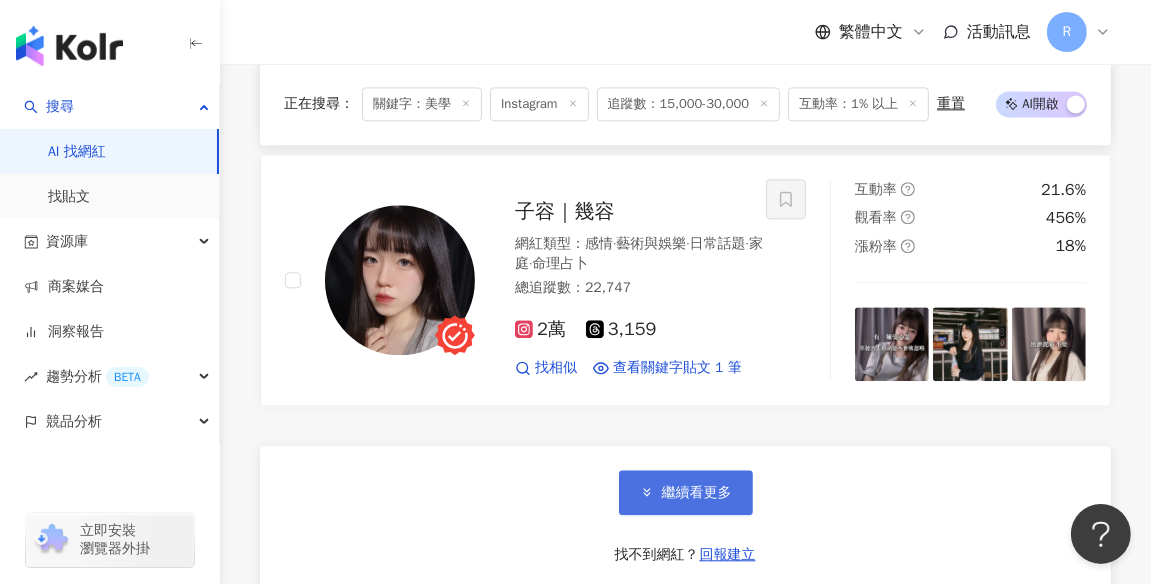 click on "繼續看更多" at bounding box center [686, 492] 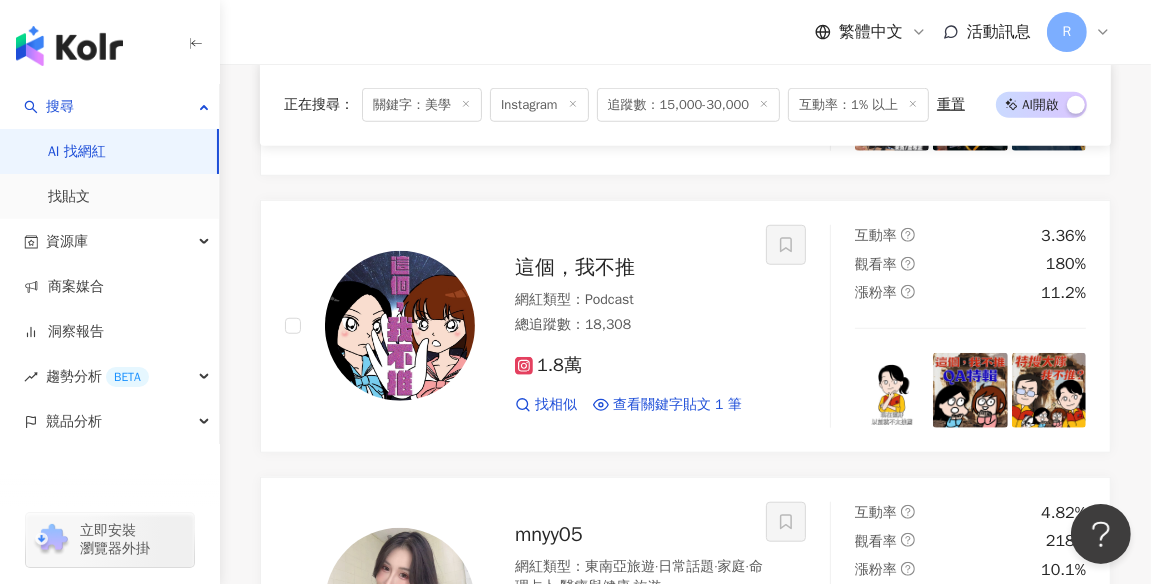 scroll, scrollTop: 0, scrollLeft: 0, axis: both 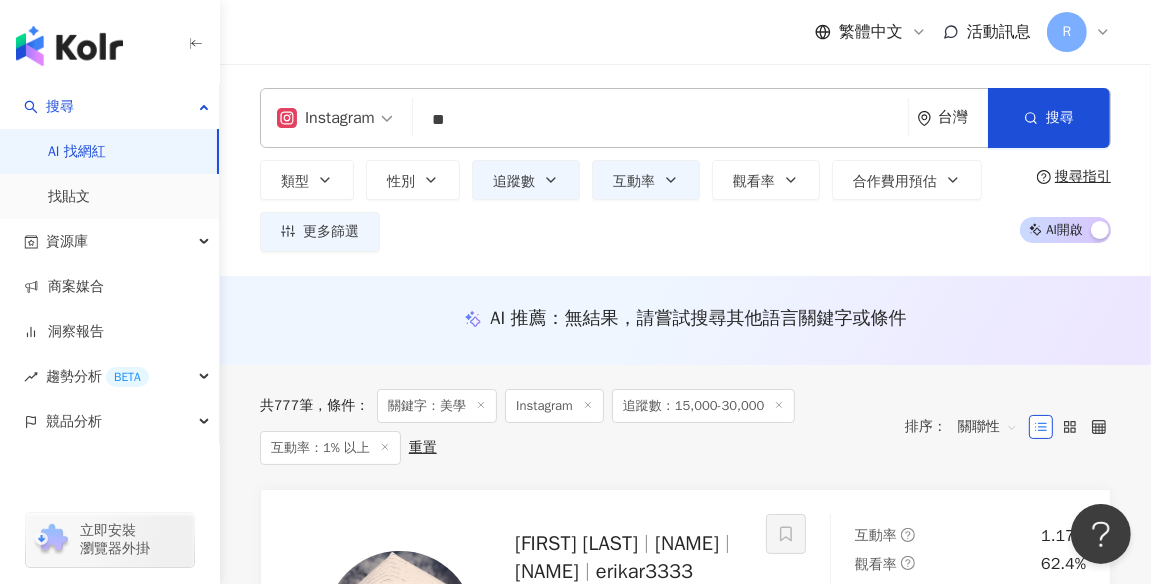 click on "**" at bounding box center [660, 120] 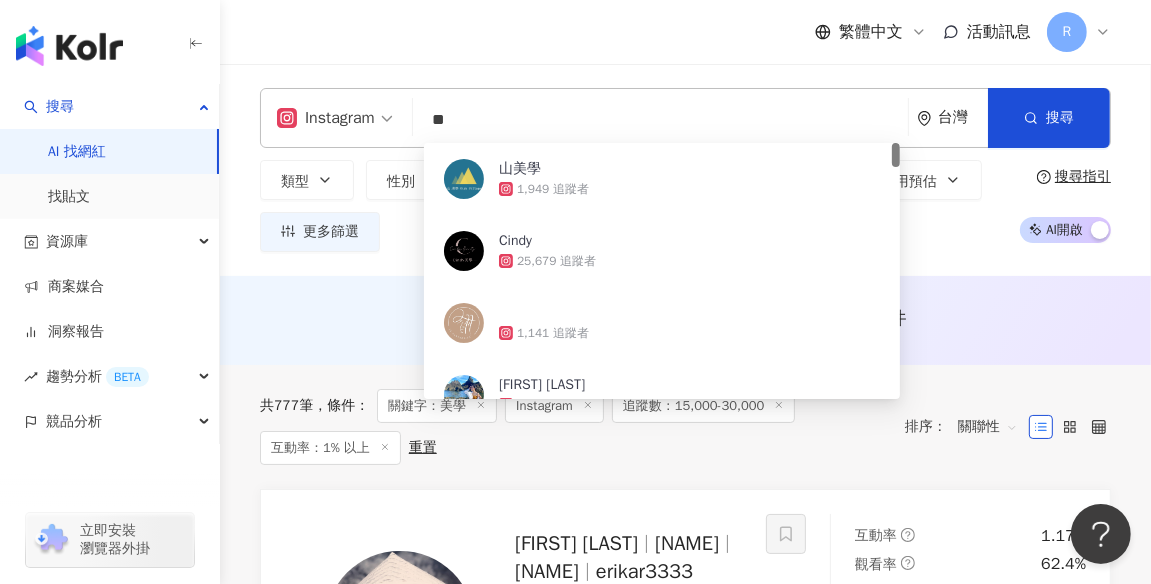 type on "*" 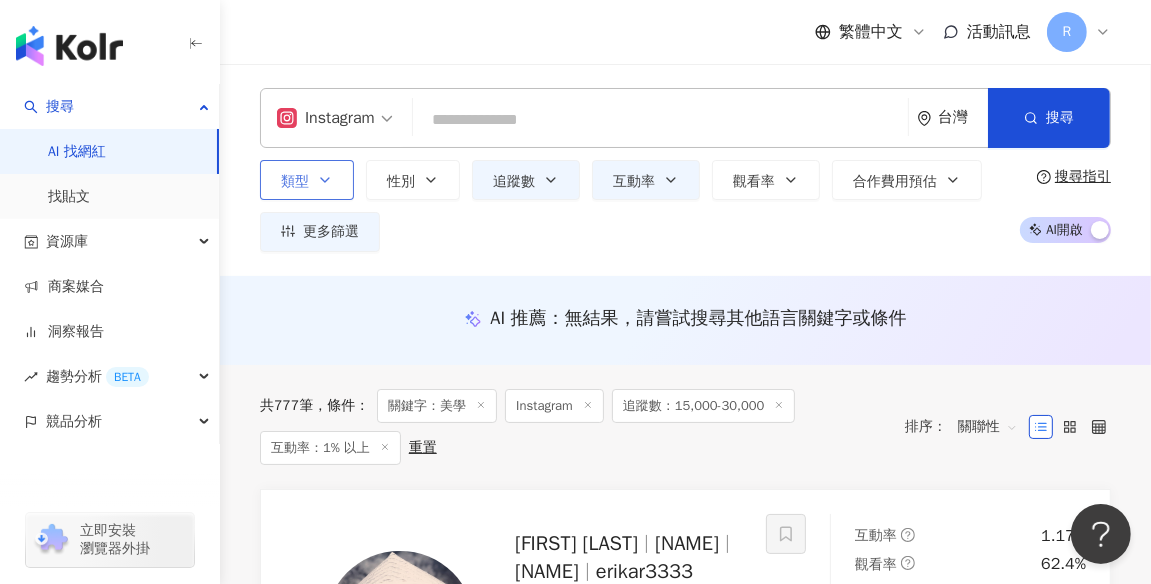 click 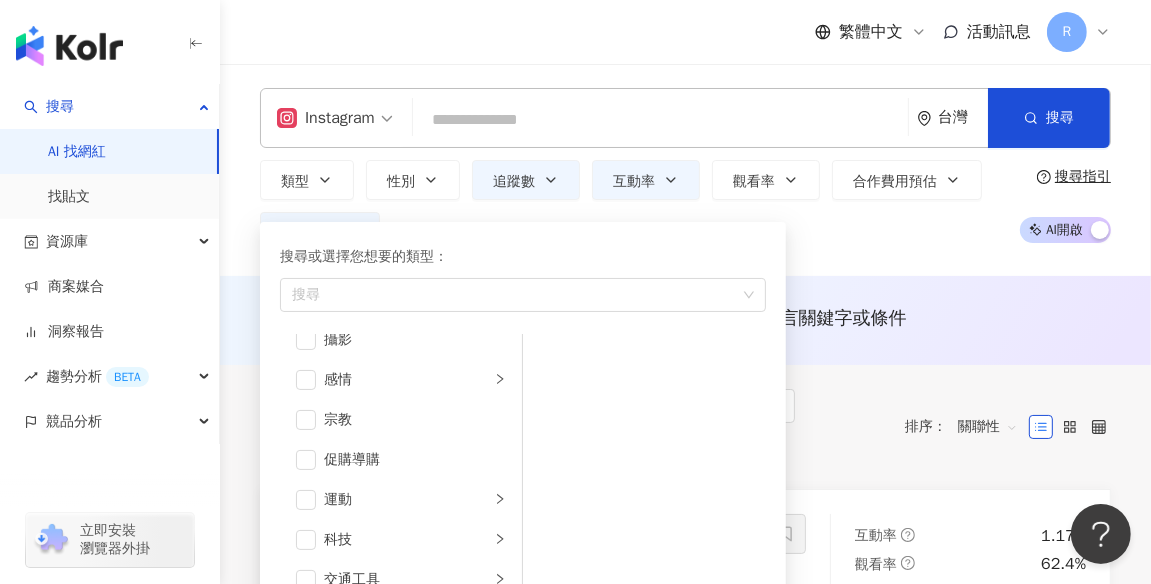 scroll, scrollTop: 637, scrollLeft: 0, axis: vertical 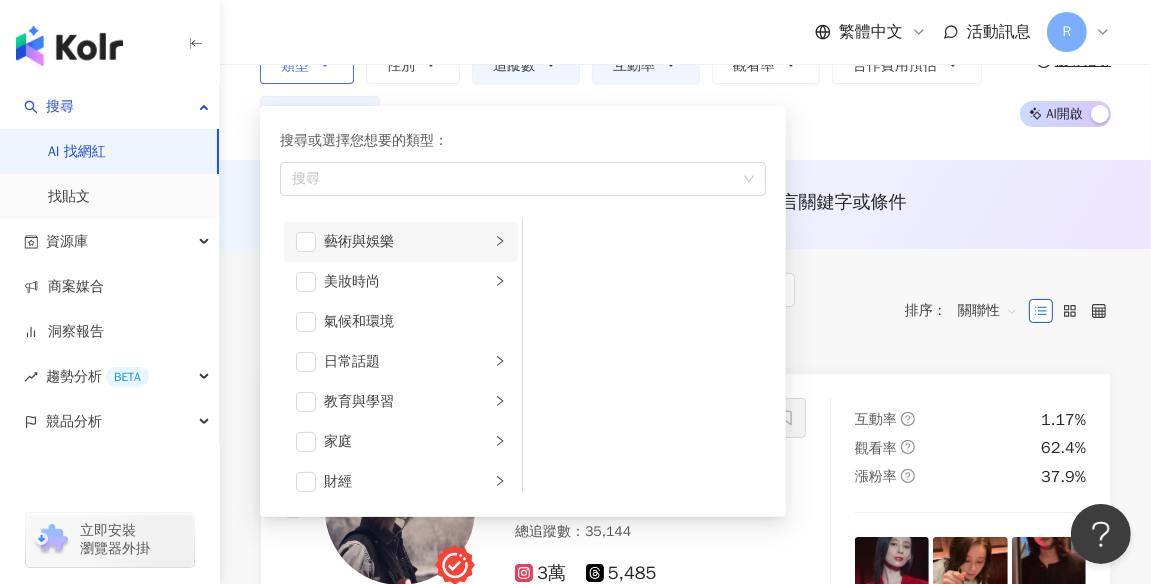 click on "藝術與娛樂" at bounding box center (407, 242) 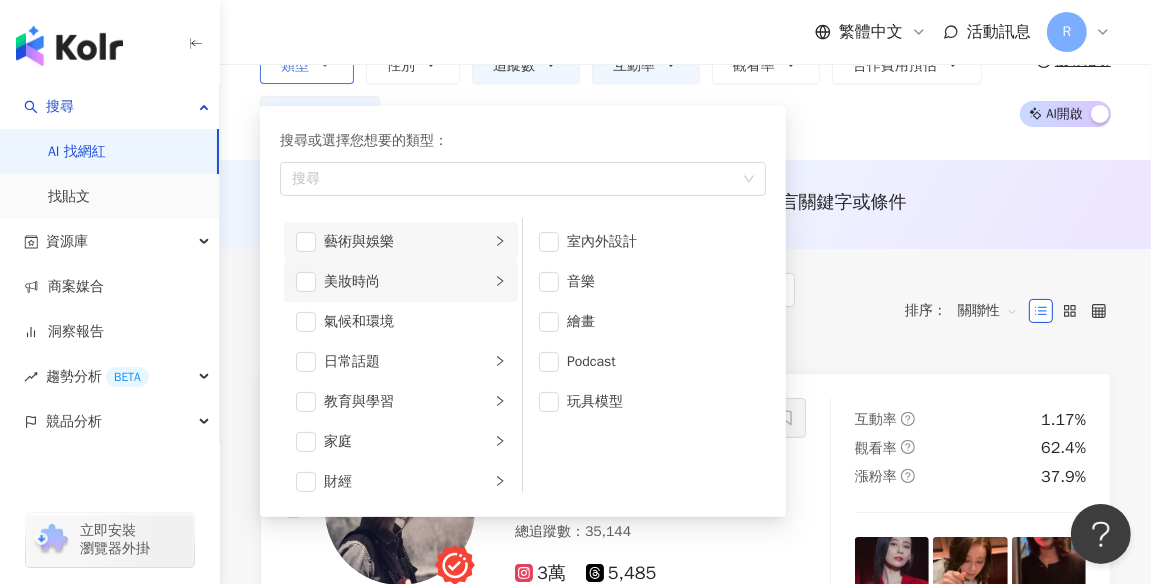 click on "美妝時尚" at bounding box center [407, 282] 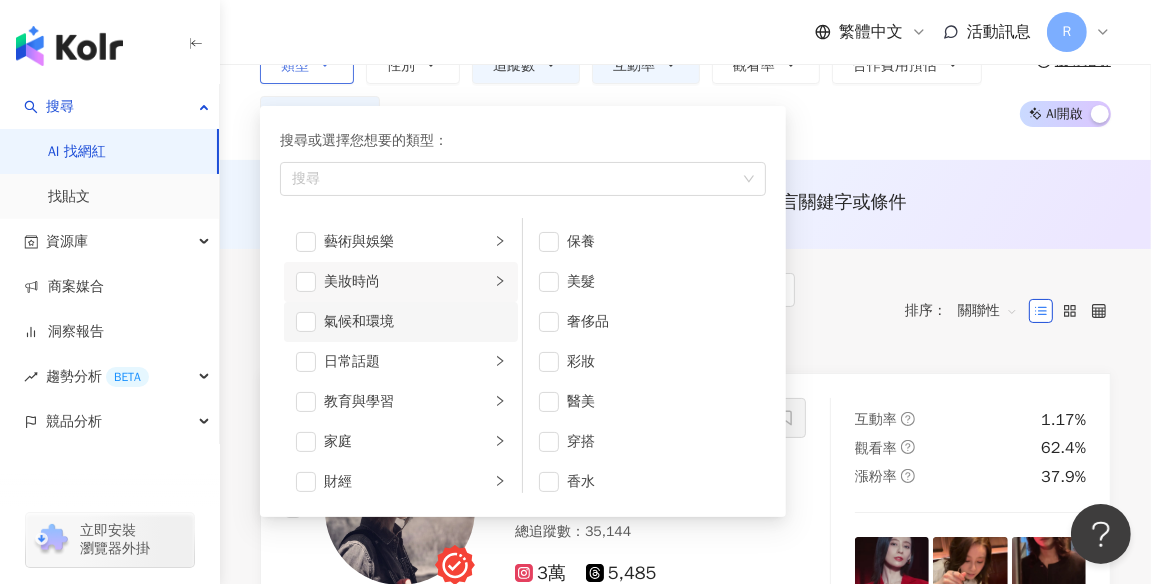 click on "氣候和環境" at bounding box center [415, 322] 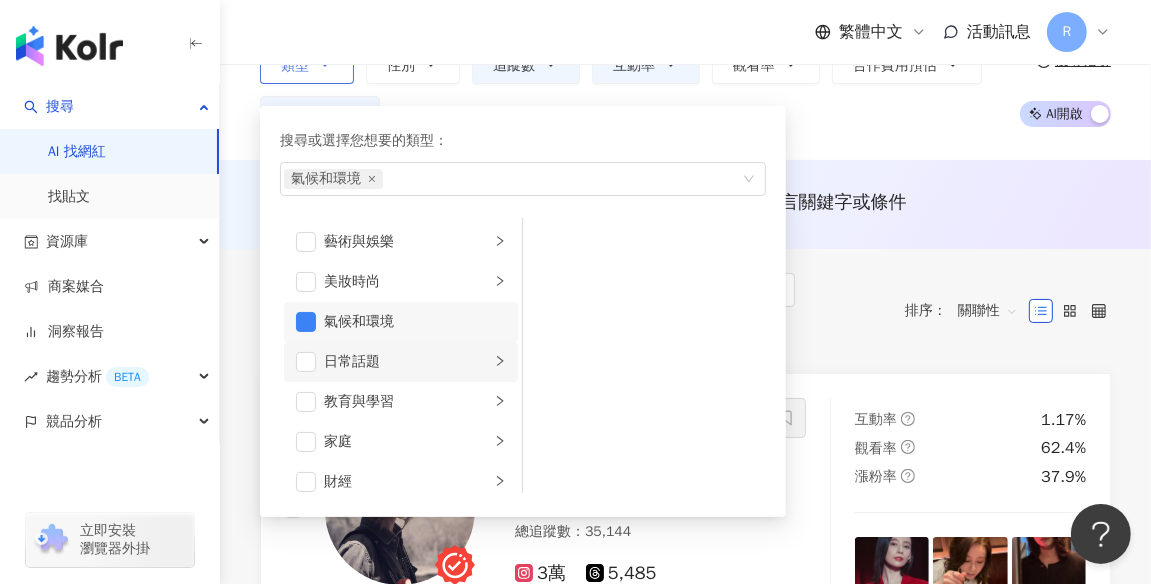click on "日常話題" at bounding box center (407, 362) 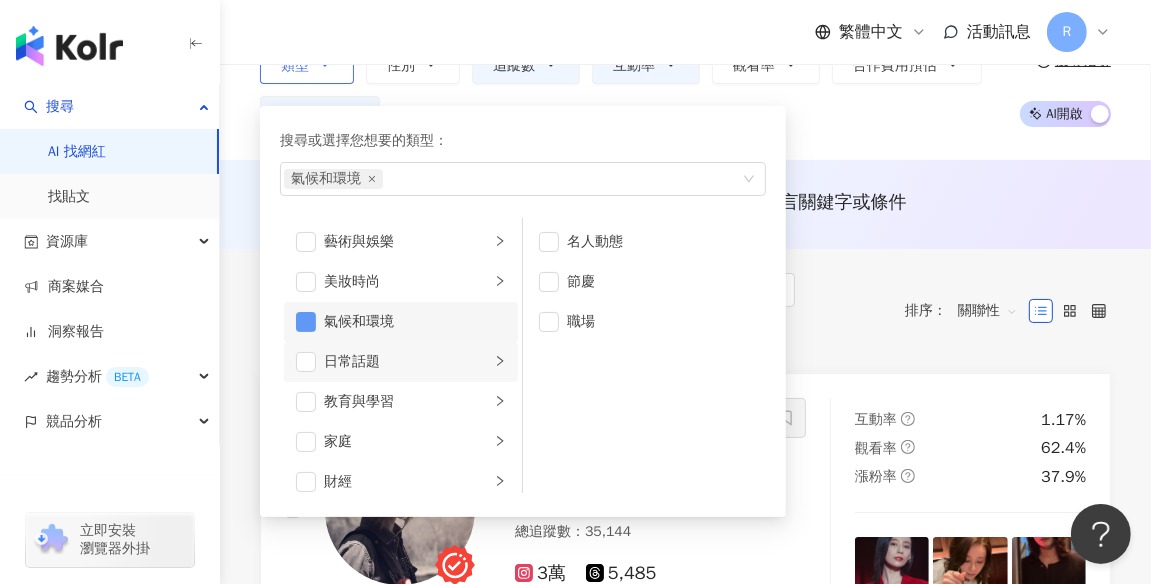 click at bounding box center [306, 322] 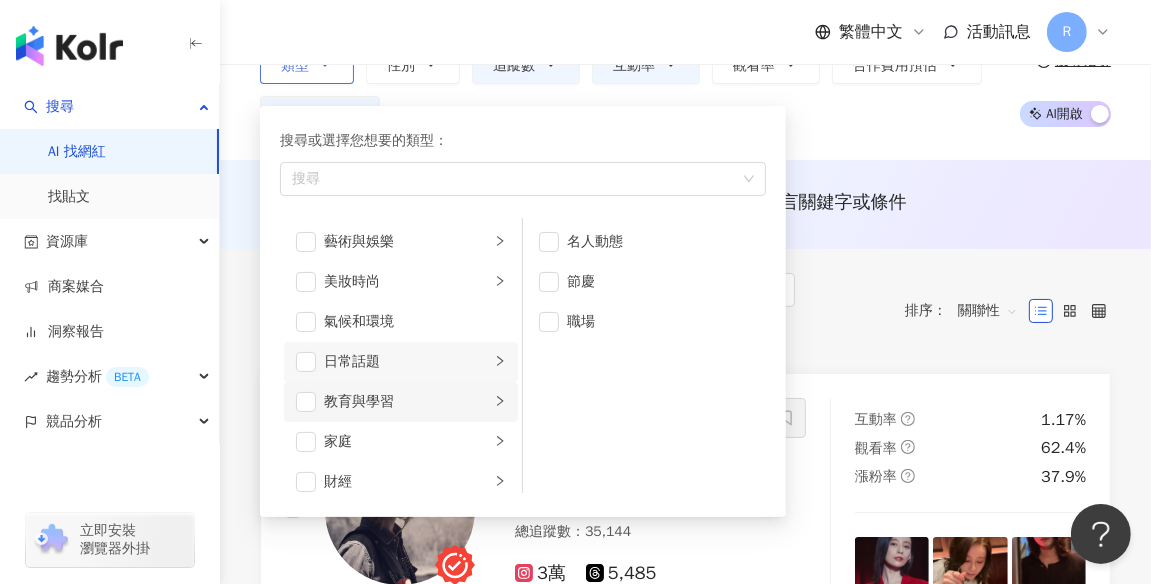 click on "教育與學習" at bounding box center (407, 402) 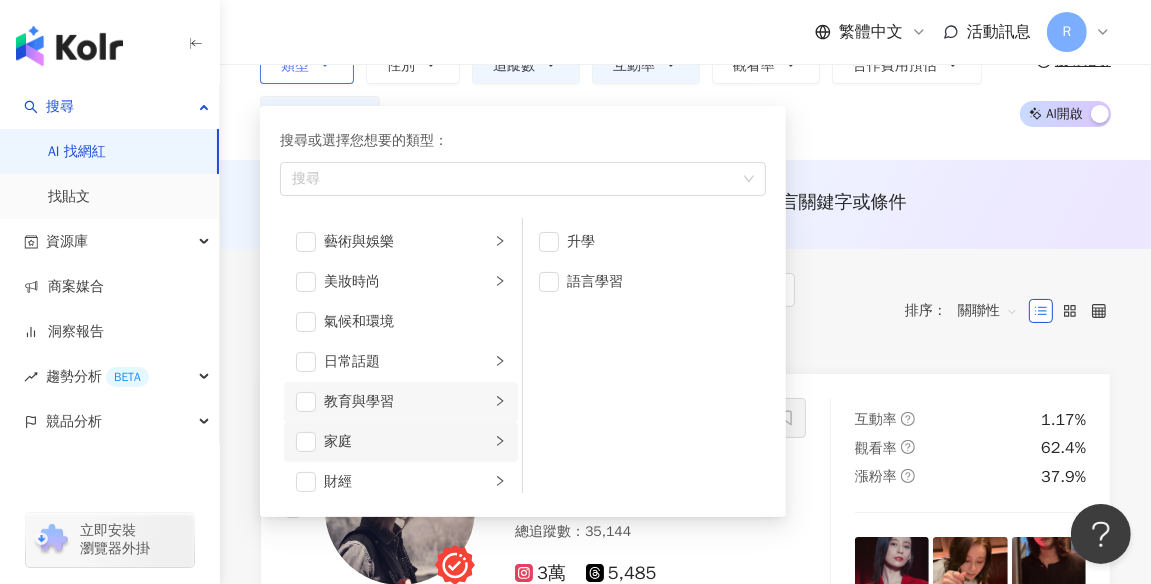 click on "家庭" at bounding box center [401, 442] 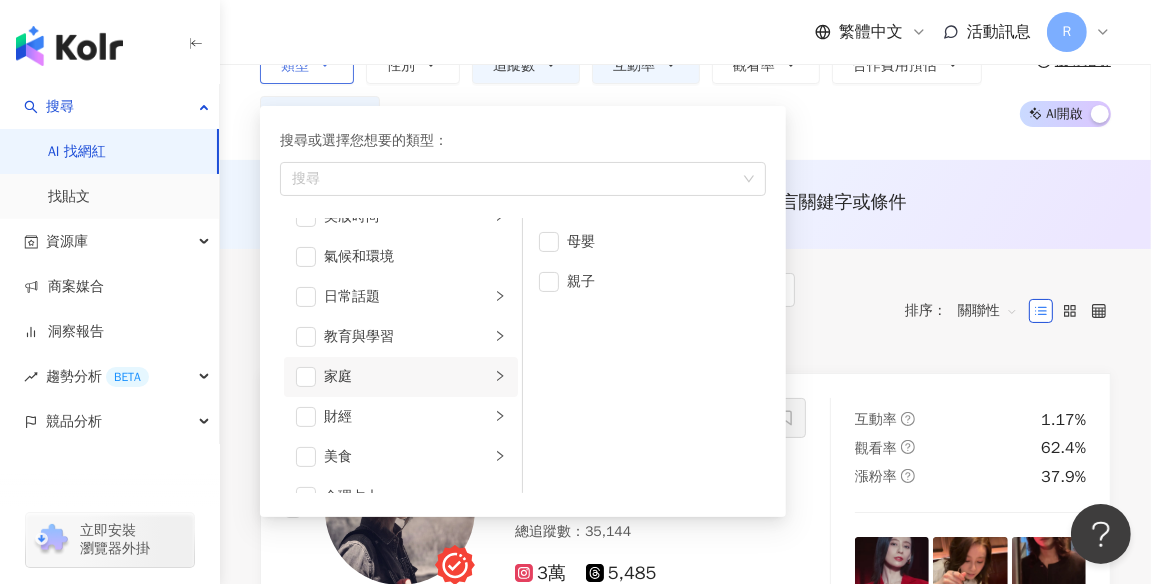 scroll, scrollTop: 84, scrollLeft: 0, axis: vertical 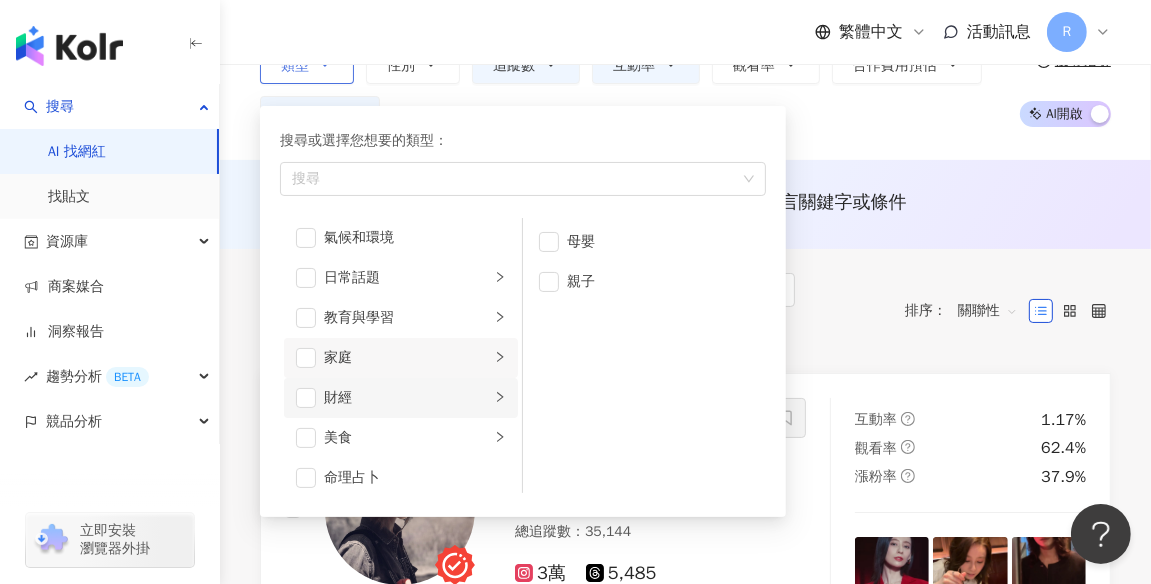 click on "財經" at bounding box center [407, 398] 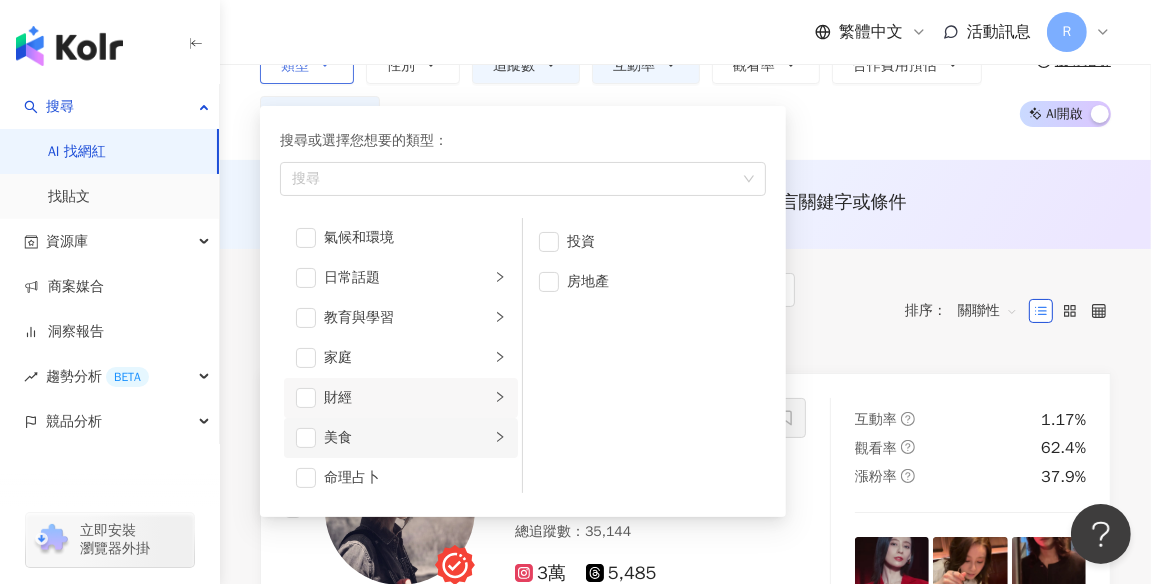click on "美食" at bounding box center (407, 438) 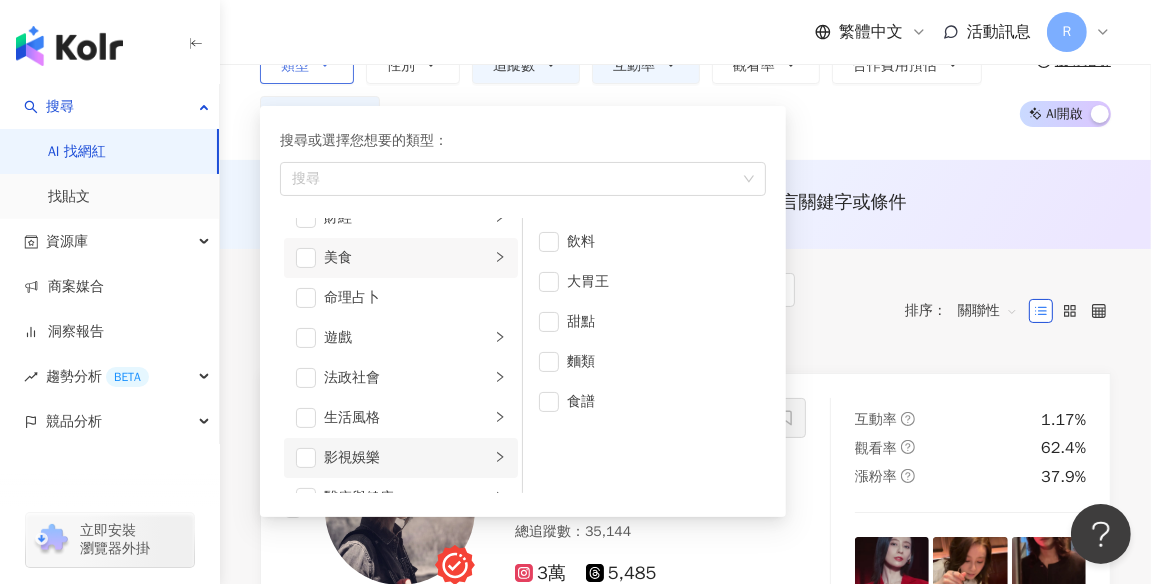 scroll, scrollTop: 282, scrollLeft: 0, axis: vertical 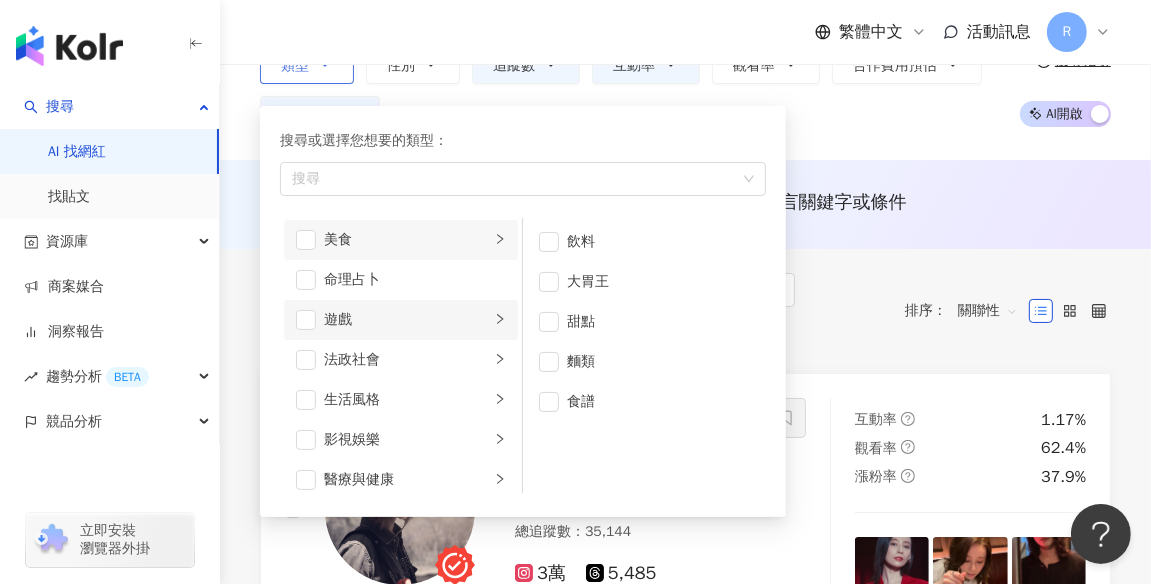 click on "遊戲" at bounding box center [401, 320] 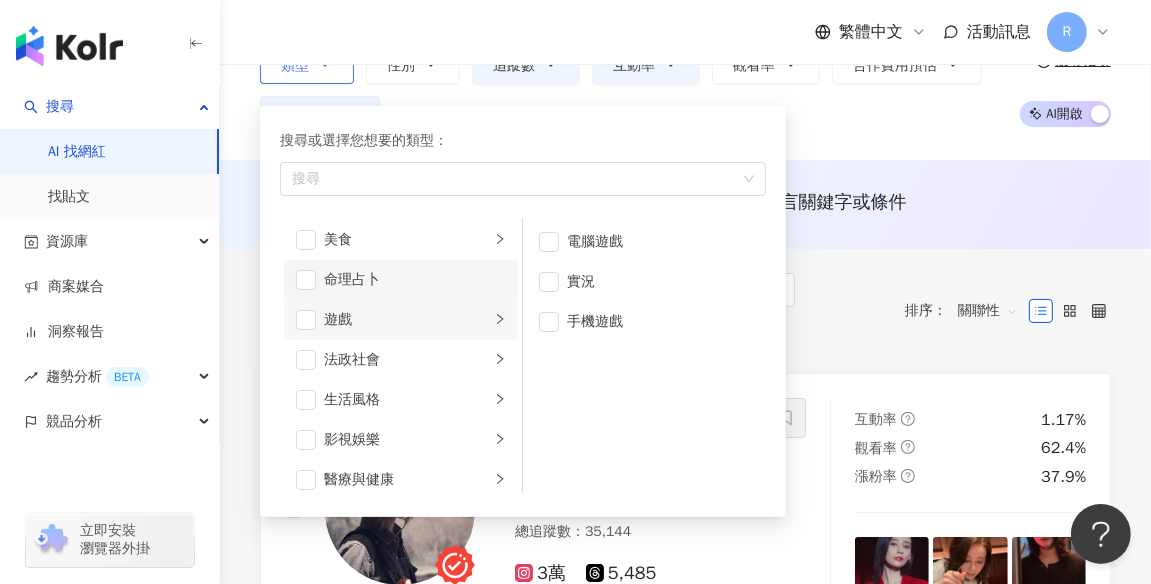 click on "命理占卜" at bounding box center [415, 280] 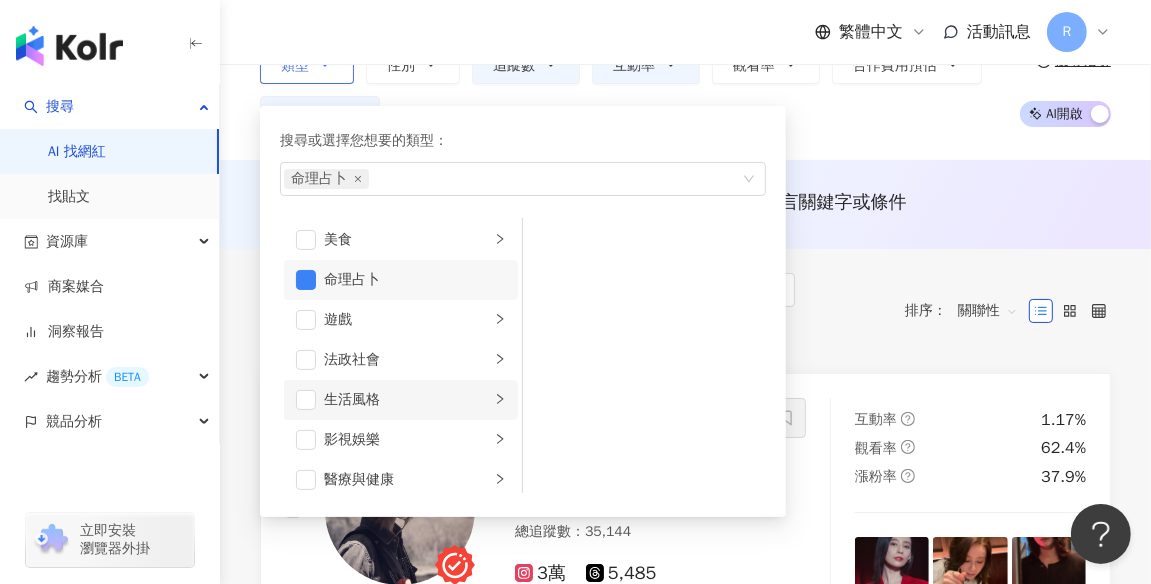 click on "生活風格" at bounding box center [401, 400] 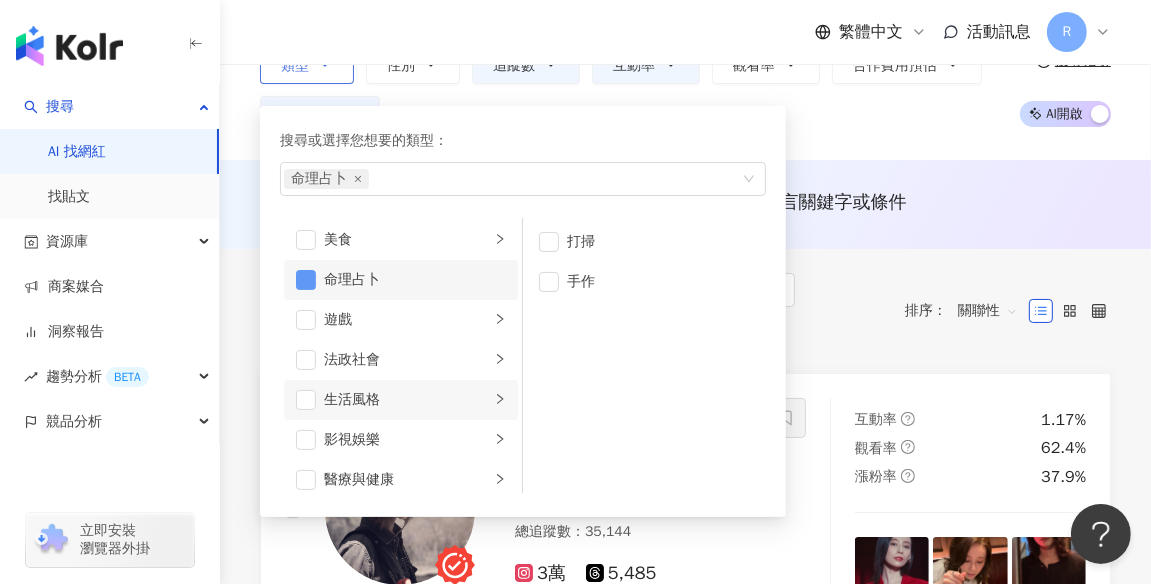 click at bounding box center [306, 280] 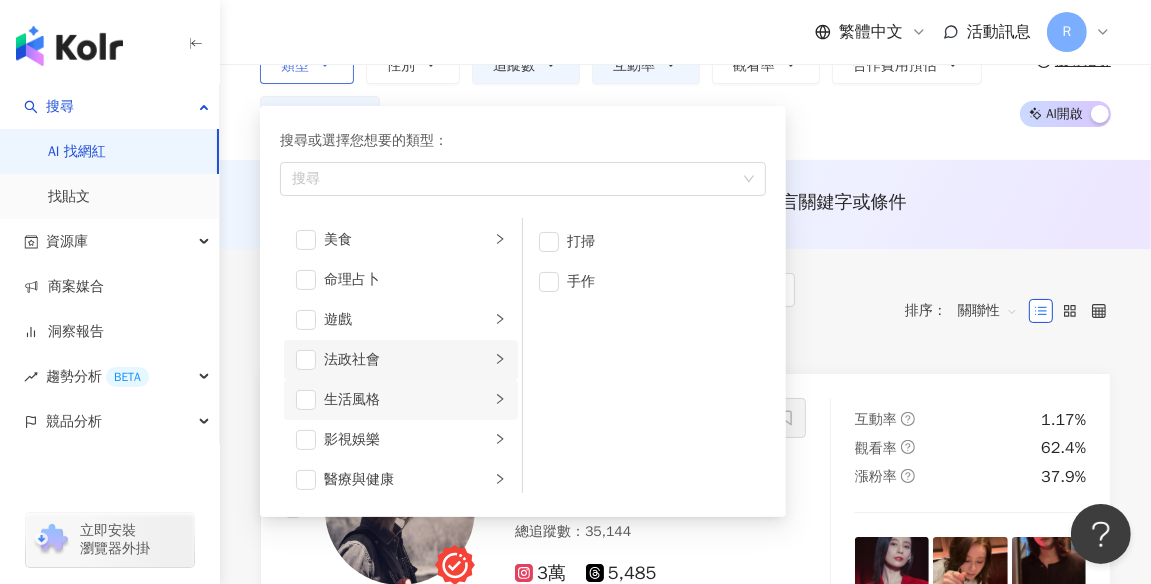 click on "法政社會" at bounding box center (407, 360) 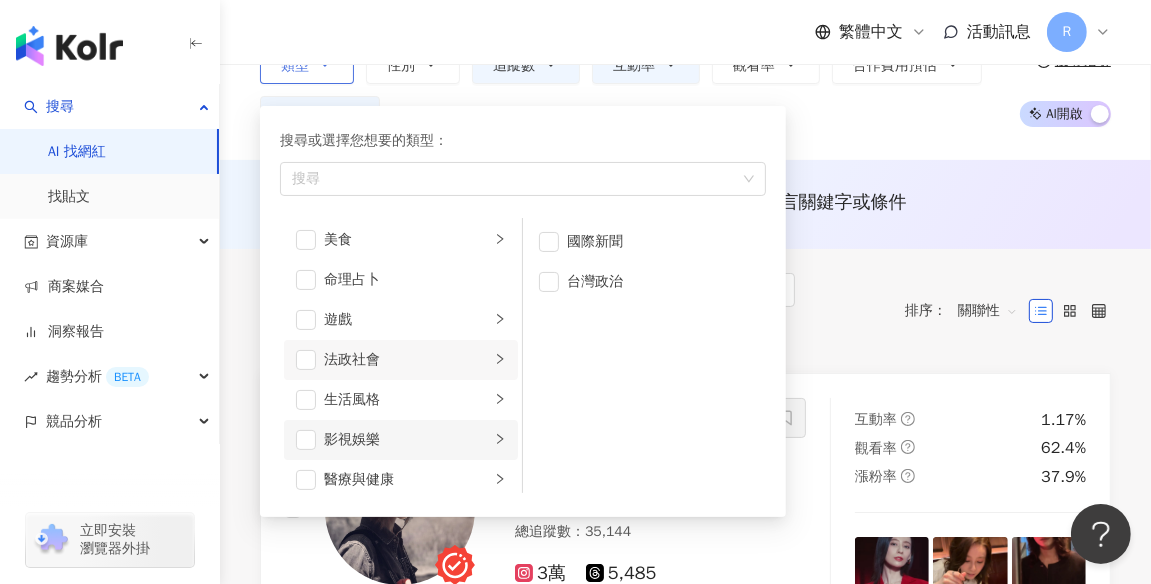 click on "影視娛樂" at bounding box center (407, 440) 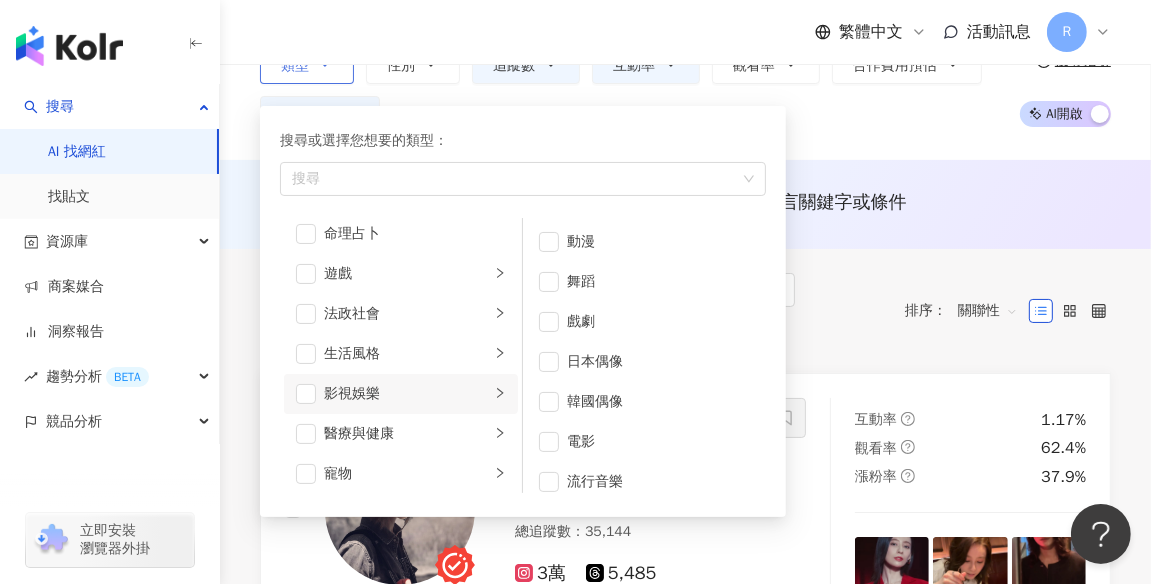 scroll, scrollTop: 333, scrollLeft: 0, axis: vertical 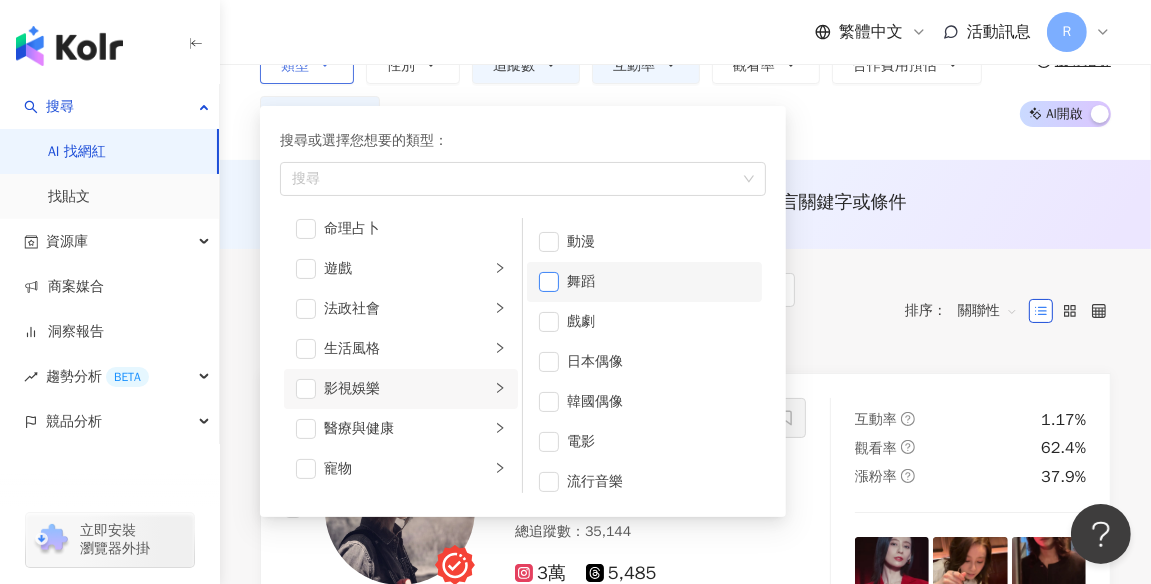 click at bounding box center (549, 282) 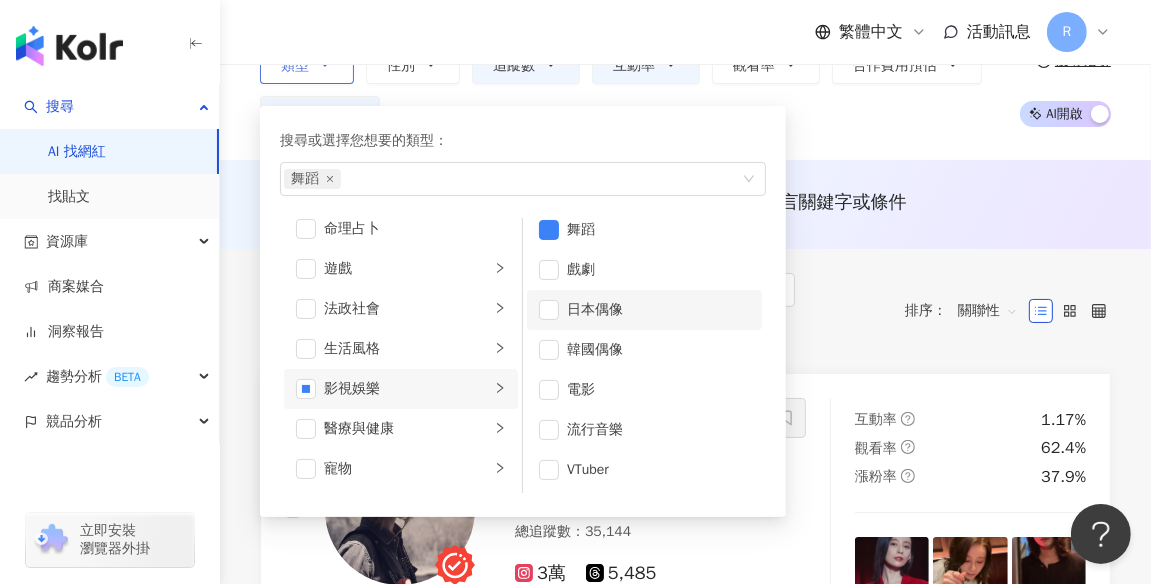 scroll, scrollTop: 0, scrollLeft: 0, axis: both 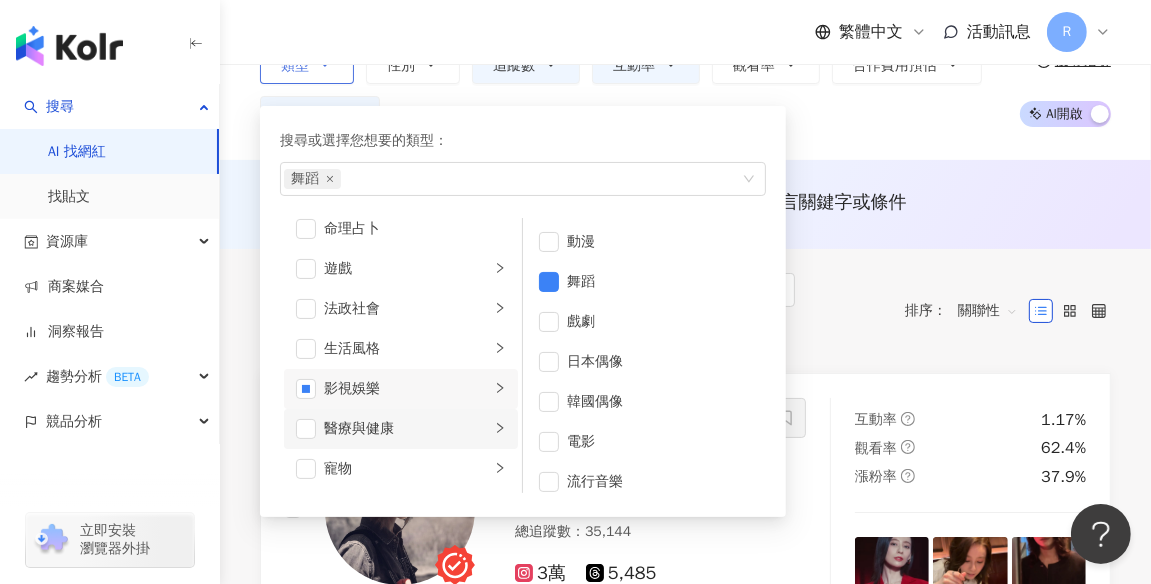 click on "醫療與健康" at bounding box center (407, 429) 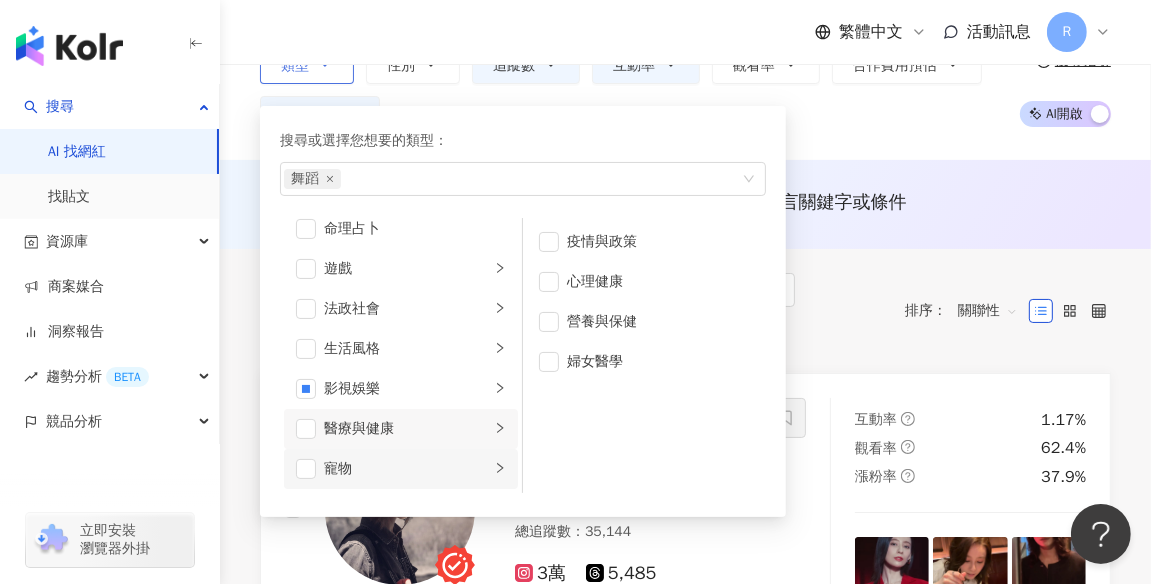 click on "寵物" at bounding box center (407, 469) 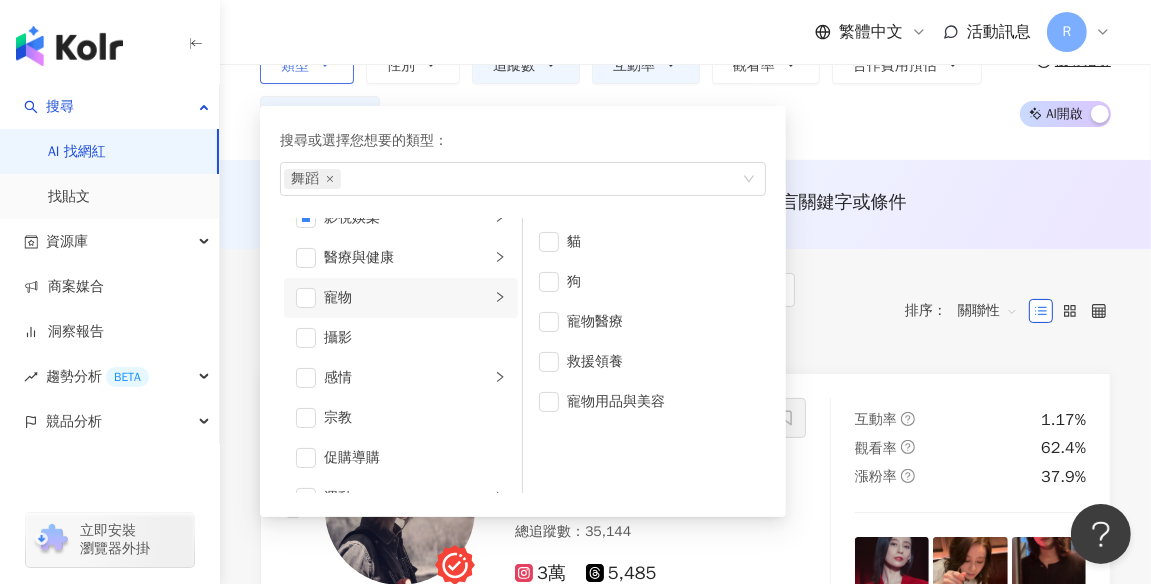 scroll, scrollTop: 692, scrollLeft: 0, axis: vertical 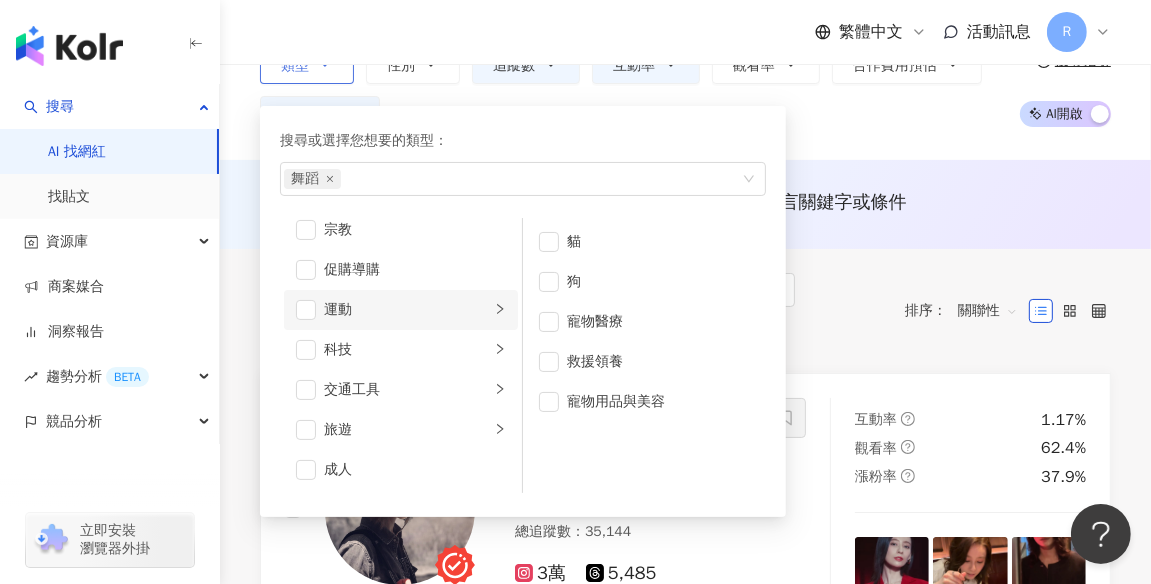 click on "運動" at bounding box center (407, 310) 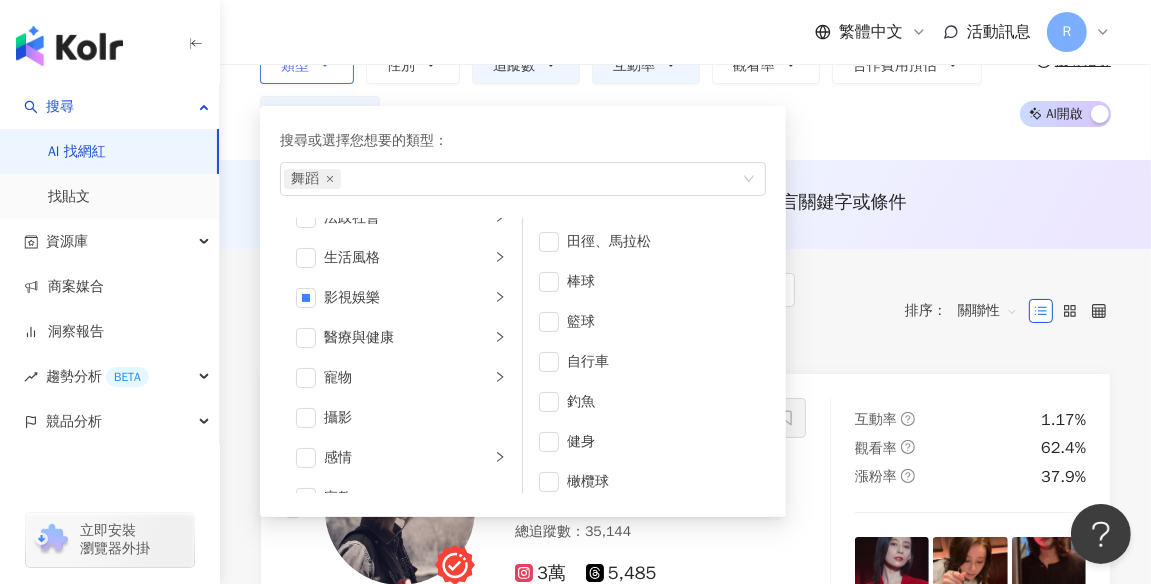 scroll, scrollTop: 0, scrollLeft: 0, axis: both 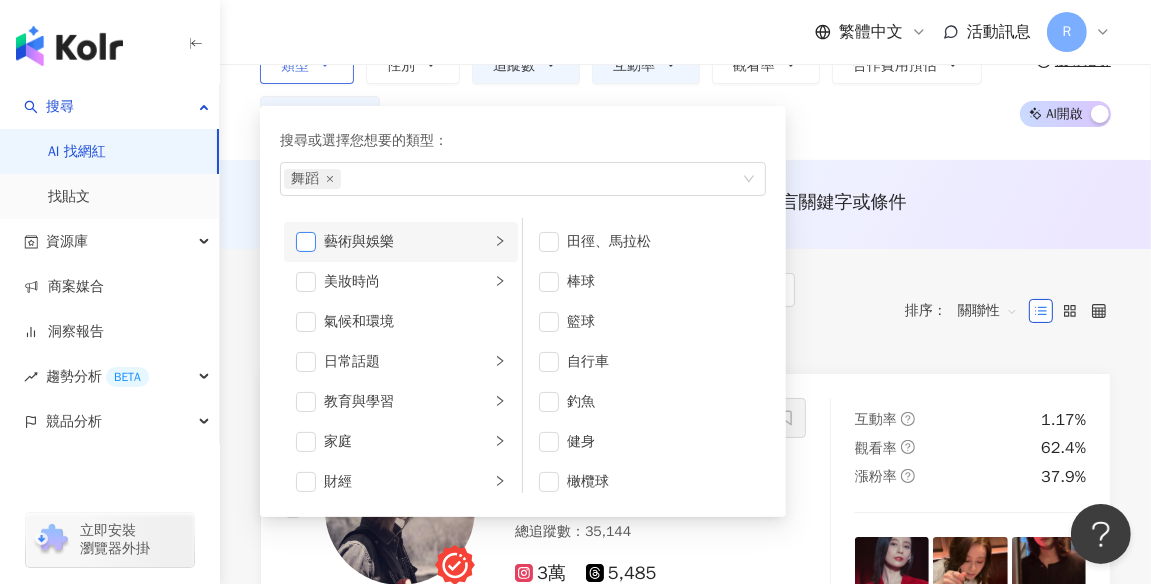 click at bounding box center (306, 242) 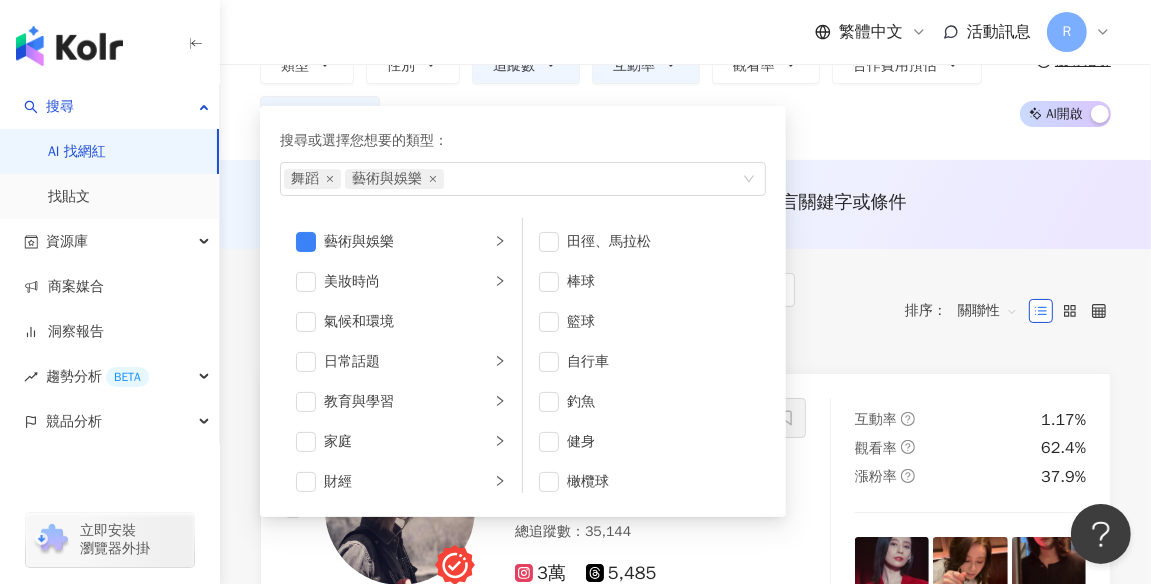 click on "類型 搜尋或選擇您想要的類型： 舞蹈 藝術與娛樂   藝術與娛樂 美妝時尚 氣候和環境 日常話題 教育與學習 家庭 財經 美食 命理占卜 遊戲 法政社會 生活風格 影視娛樂 醫療與健康 寵物 攝影 感情 宗教 促購導購 運動 科技 交通工具 旅遊 成人 田徑、馬拉松 棒球 籃球 自行車 釣魚 健身 橄欖球 高爾夫 登山攀岩 足球 游泳 網球 瑜珈 性別 追蹤數 互動率 觀看率 合作費用預估  更多篩選 *****  -  ***** 不限 小型 奈米網紅 (<[NUMBER]) 微型網紅 ([NUMBER]-[NUMBER]) 小型網紅 ([NUMBER]-[NUMBER]) 中型 中小型網紅 ([NUMBER]-[NUMBER]) 中型網紅 ([NUMBER]-[NUMBER]) 中大型網紅 ([NUMBER]-[NUMBER]) 大型 大型網紅 ([NUMBER]-[NUMBER]) 百萬網紅 (>[NUMBER]) * %  -  % 不限 [PERCENTAGE]% 以下 [PERCENTAGE]%~[PERCENTAGE]% [PERCENTAGE]% 以上" at bounding box center [632, 90] 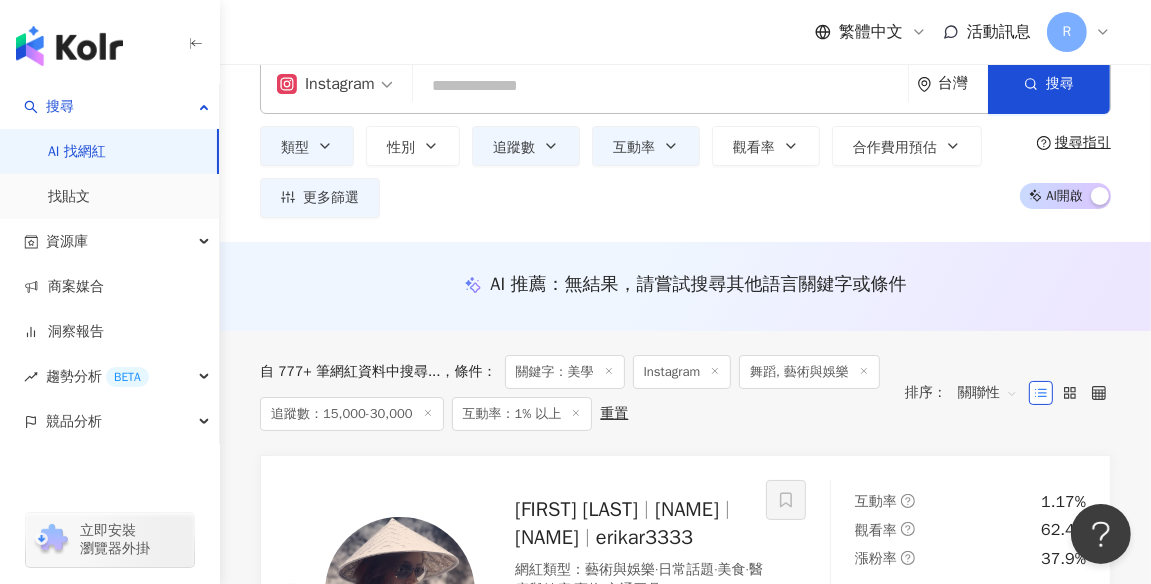 scroll, scrollTop: 0, scrollLeft: 0, axis: both 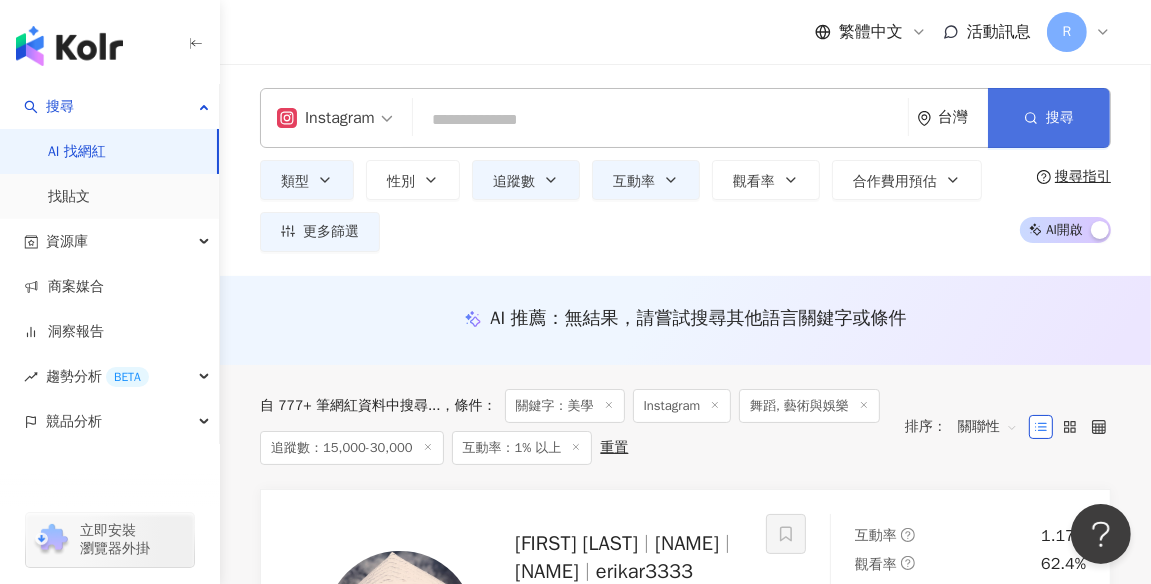 click on "搜尋" at bounding box center [1049, 118] 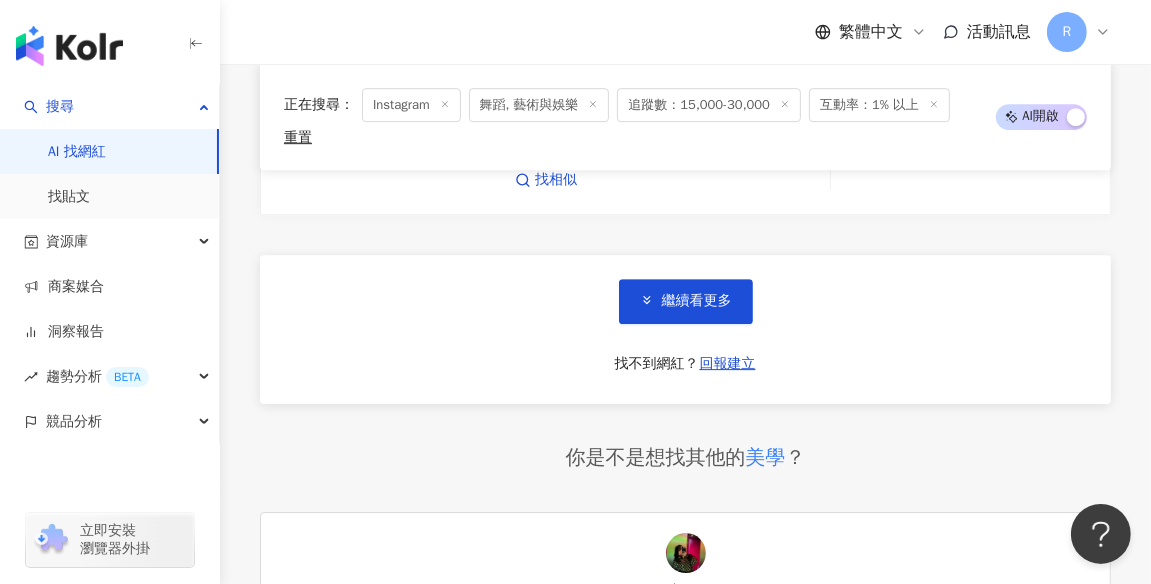 scroll, scrollTop: 4725, scrollLeft: 0, axis: vertical 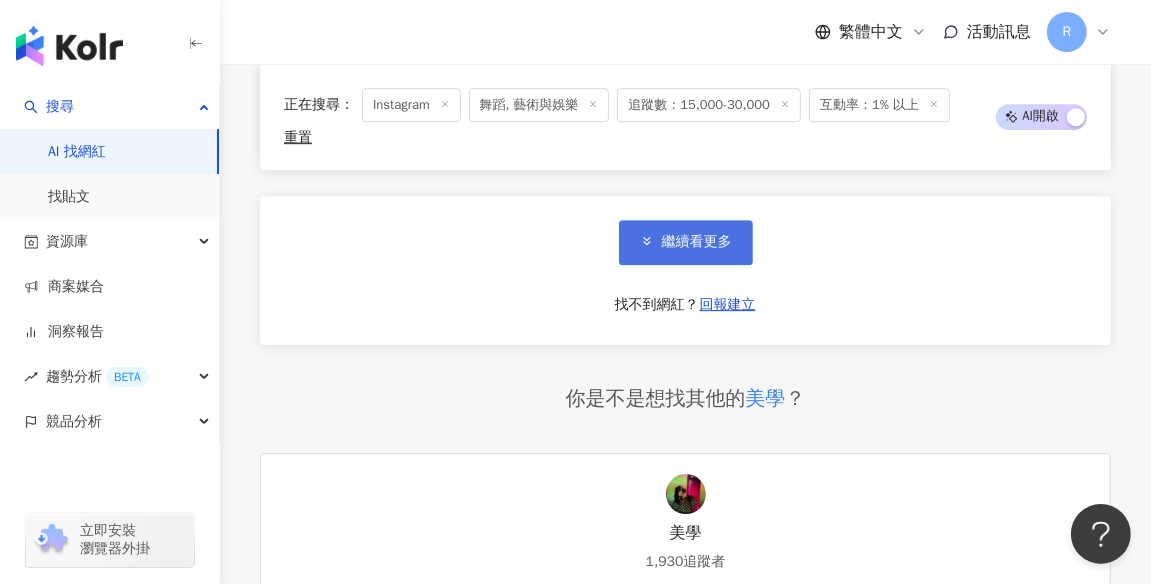 click on "繼續看更多" at bounding box center [697, 242] 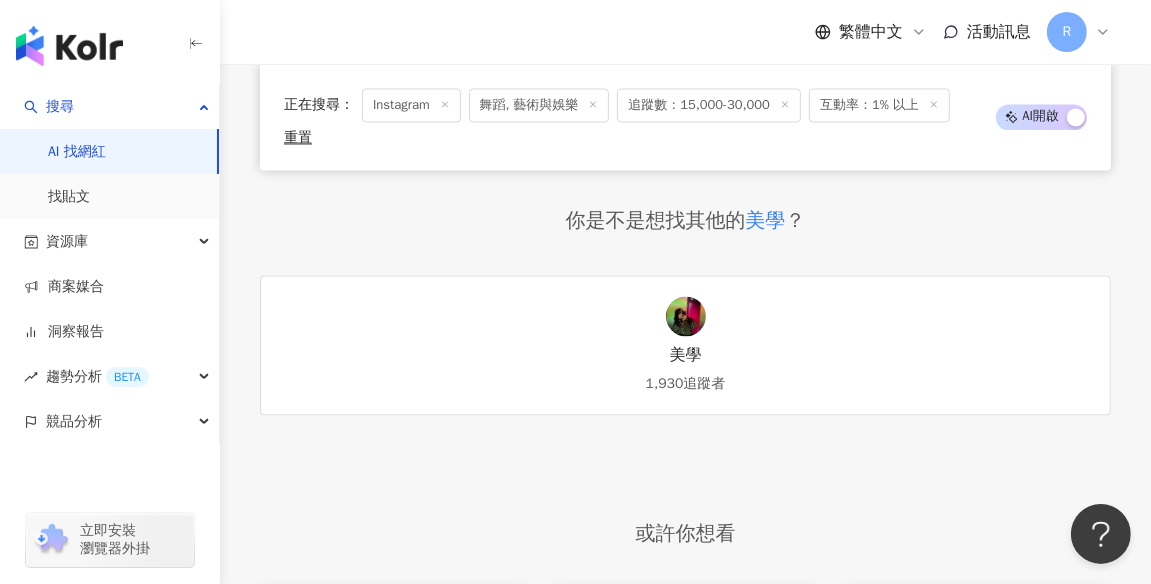 scroll, scrollTop: 8620, scrollLeft: 0, axis: vertical 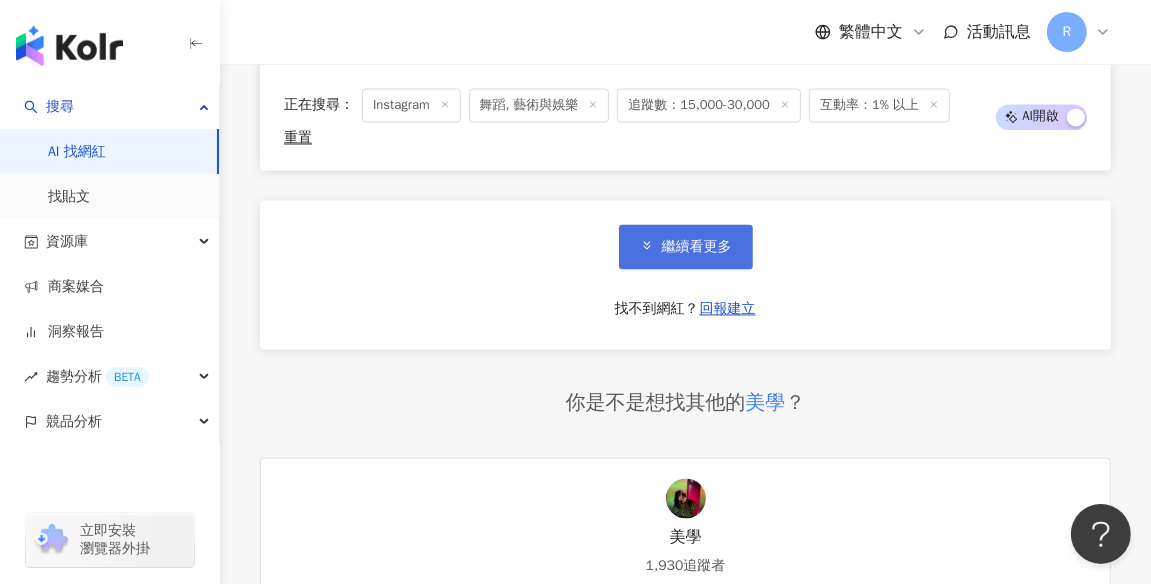 click on "繼續看更多" at bounding box center [686, 247] 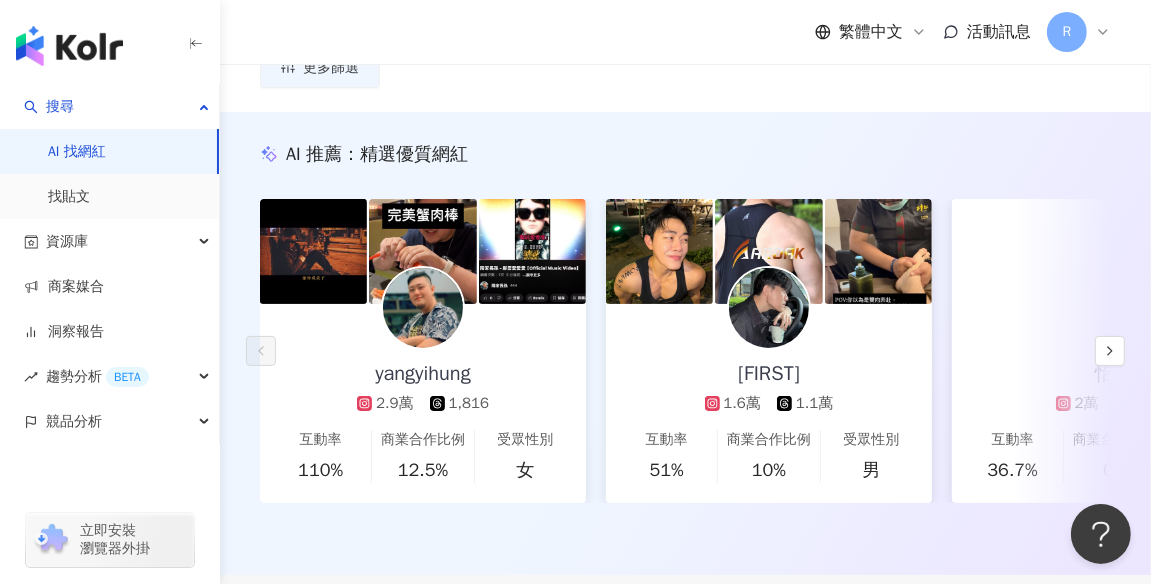 scroll, scrollTop: 0, scrollLeft: 0, axis: both 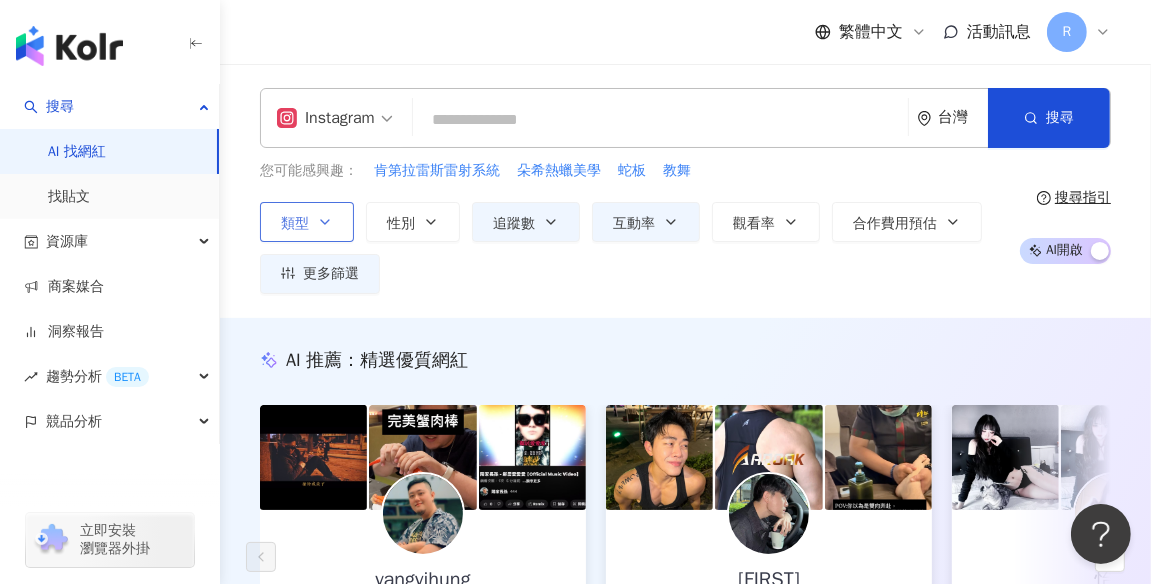 click 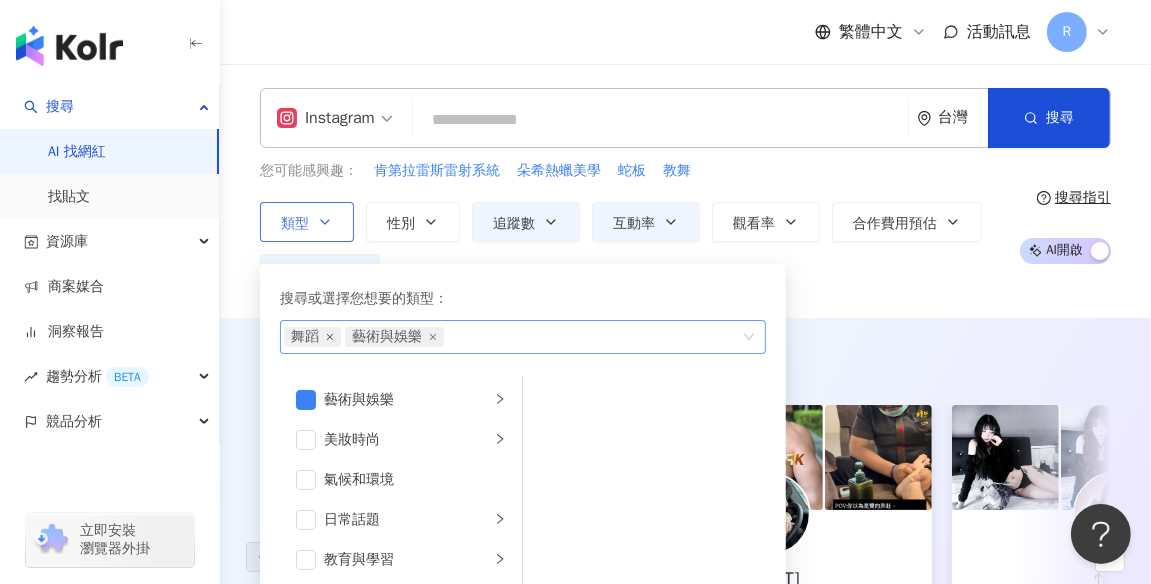click 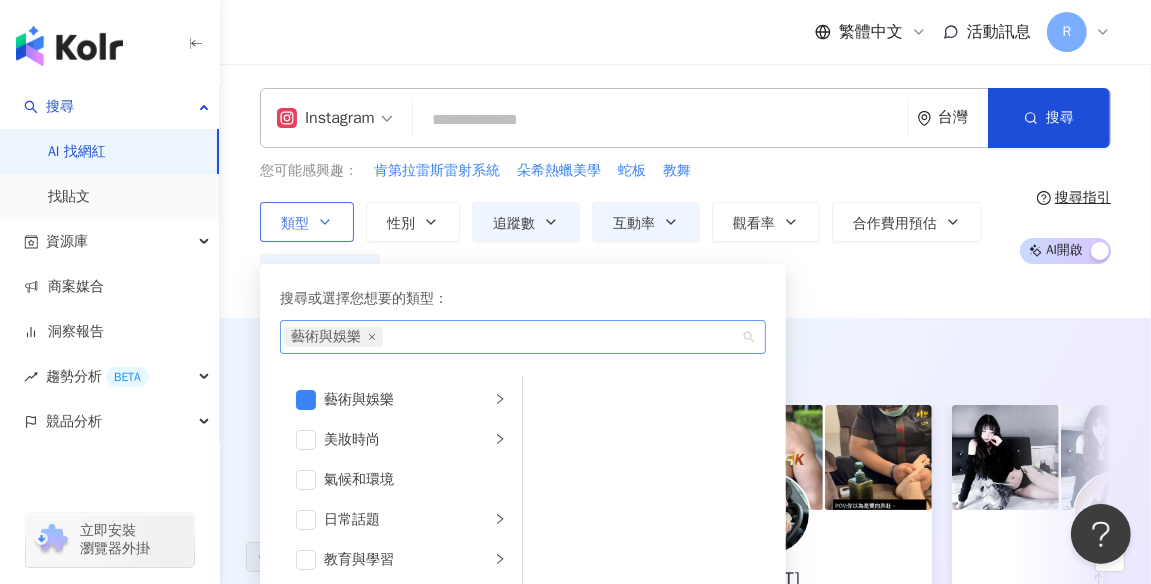 click on "藝術與娛樂" at bounding box center (326, 337) 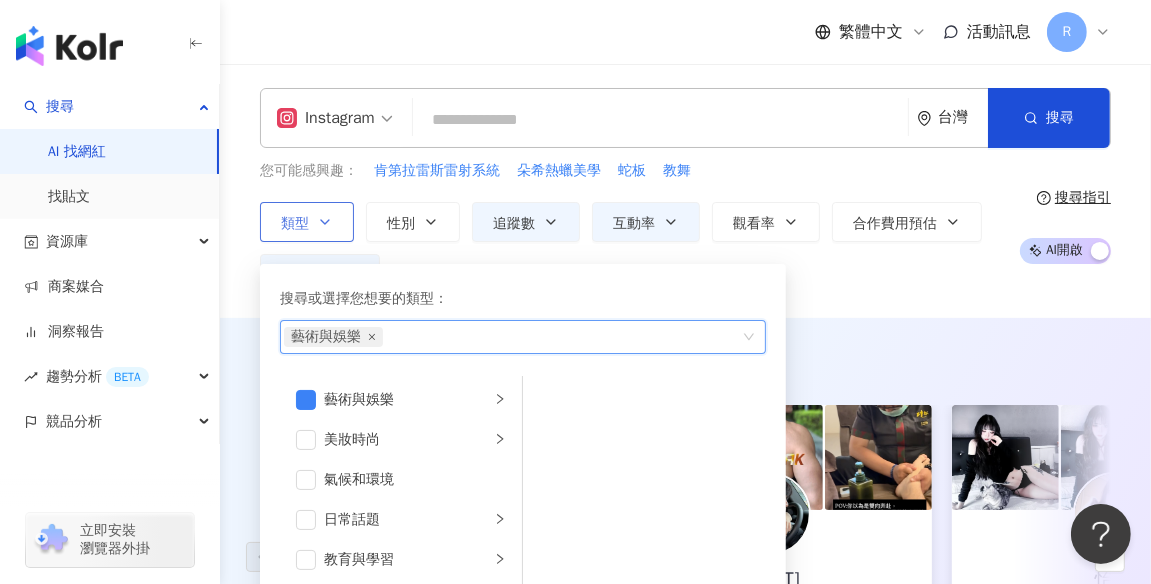 click 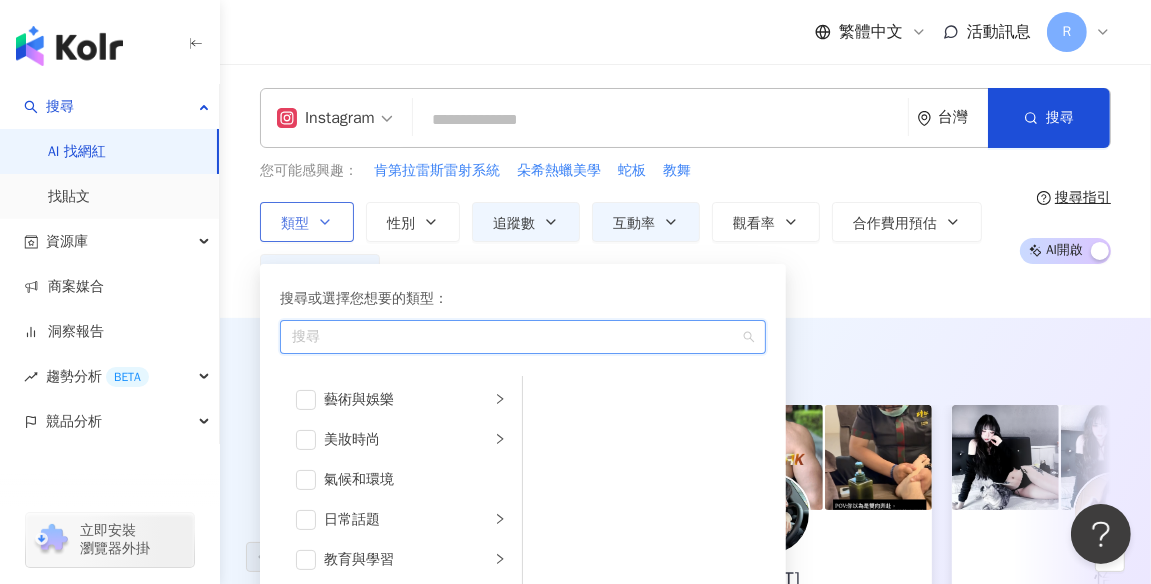 click at bounding box center (660, 120) 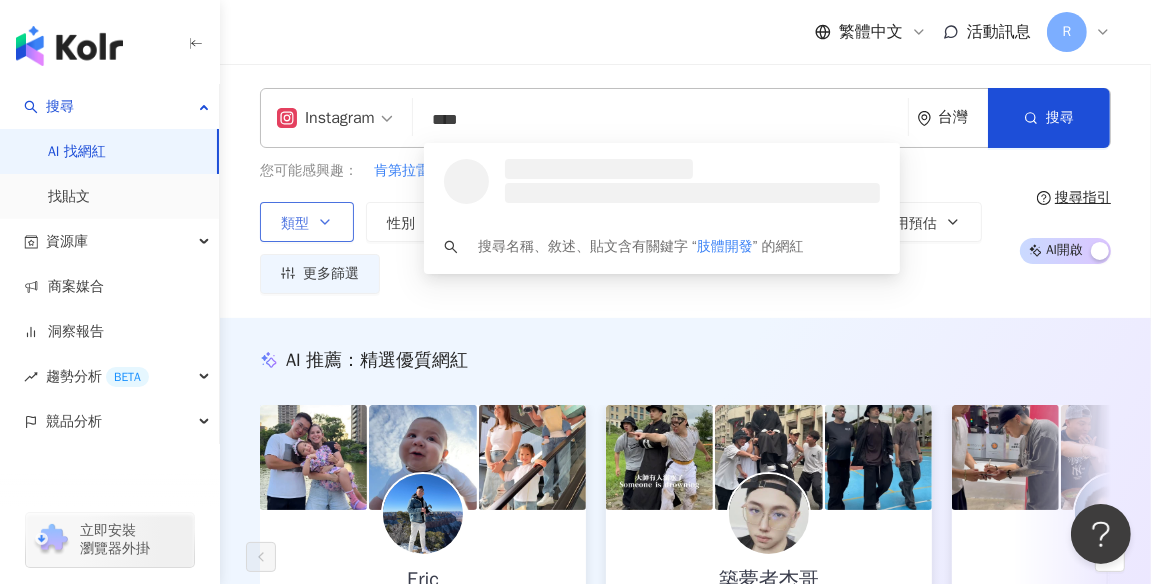 type on "****" 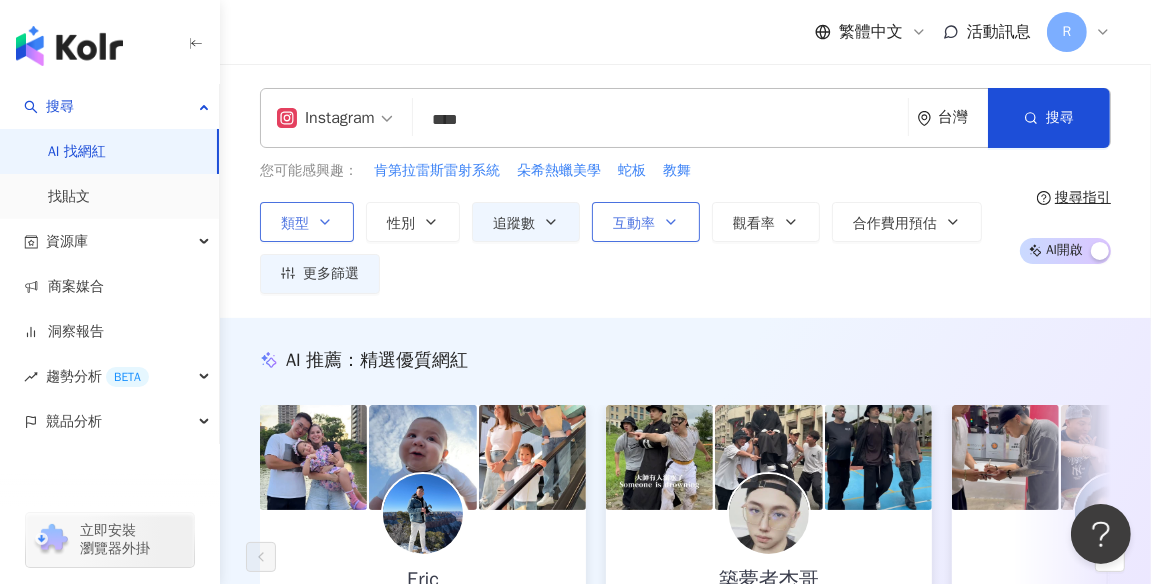click 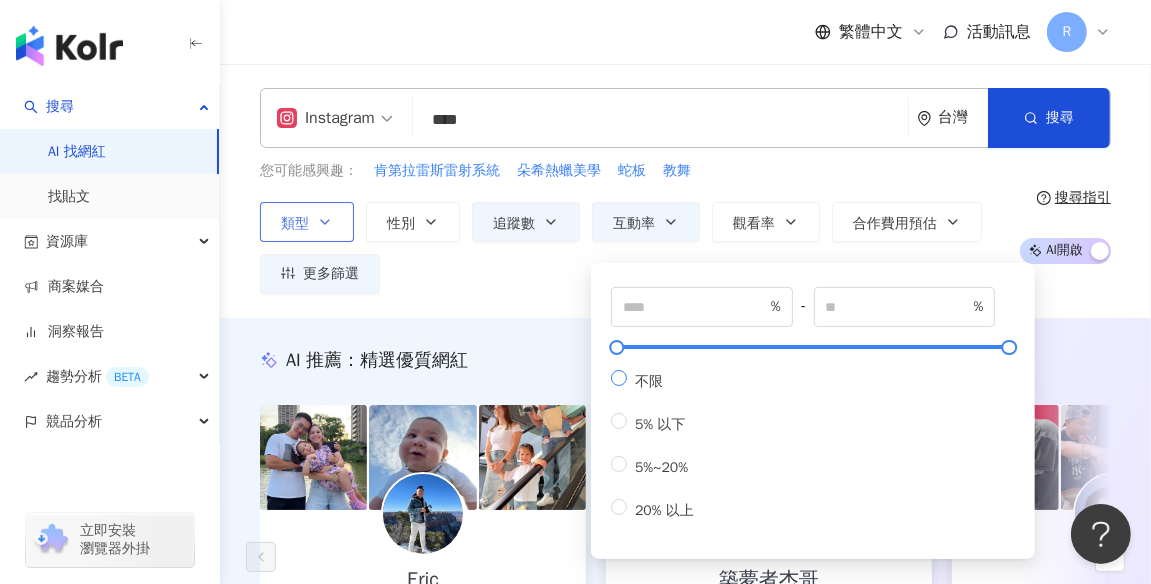 click on "不限" at bounding box center (649, 381) 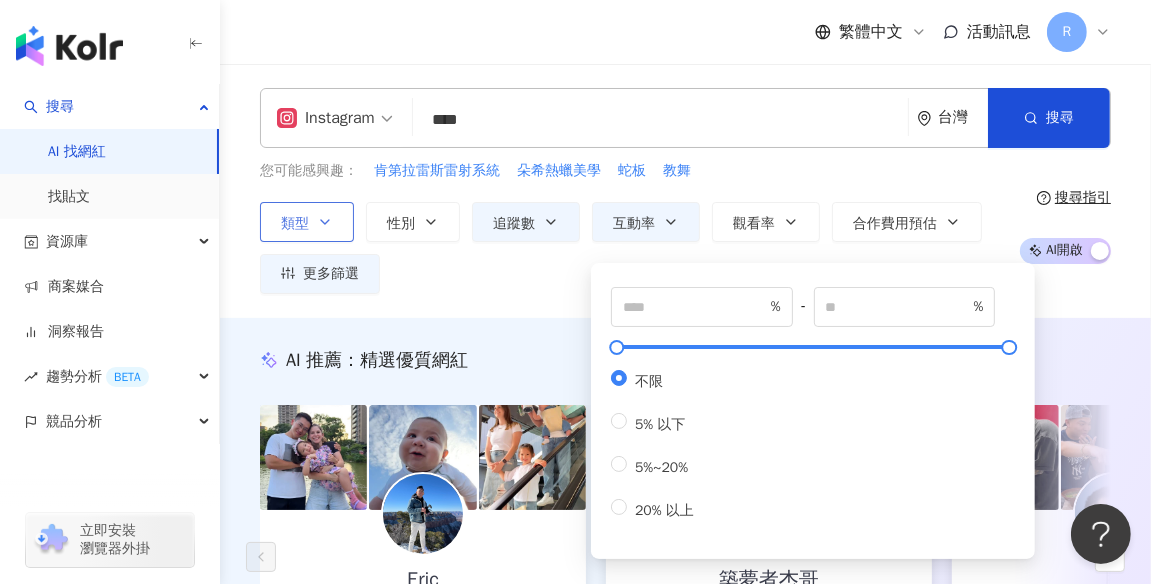 click on "您可能感興趣： 肯第拉雷斯雷射系統  朵希熱蠟美學  蛇板  教舞" at bounding box center [632, 171] 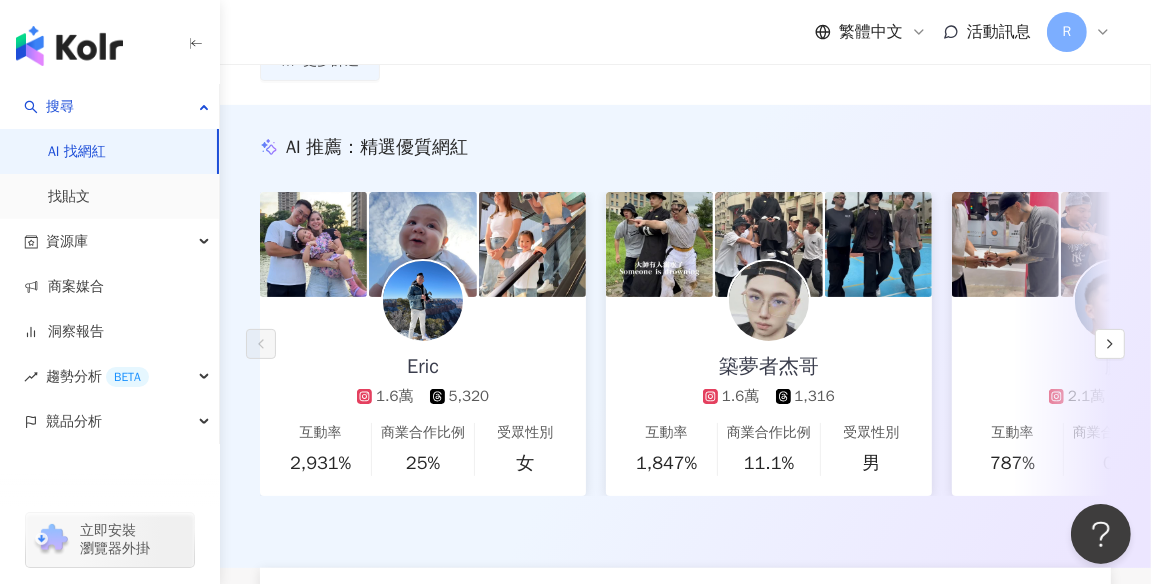 scroll, scrollTop: 0, scrollLeft: 0, axis: both 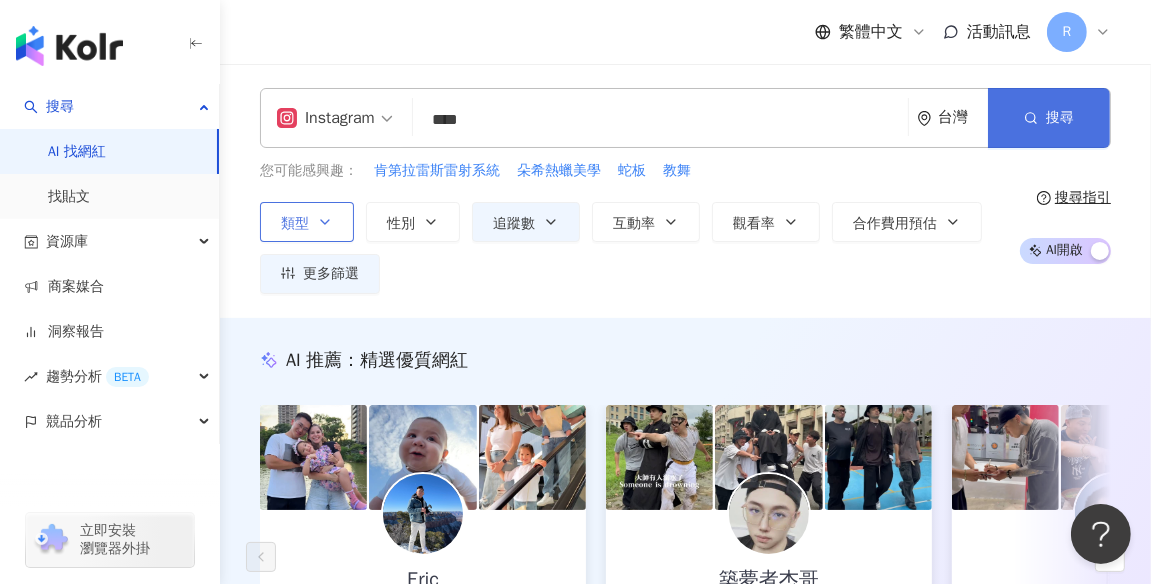 click on "搜尋" at bounding box center [1049, 118] 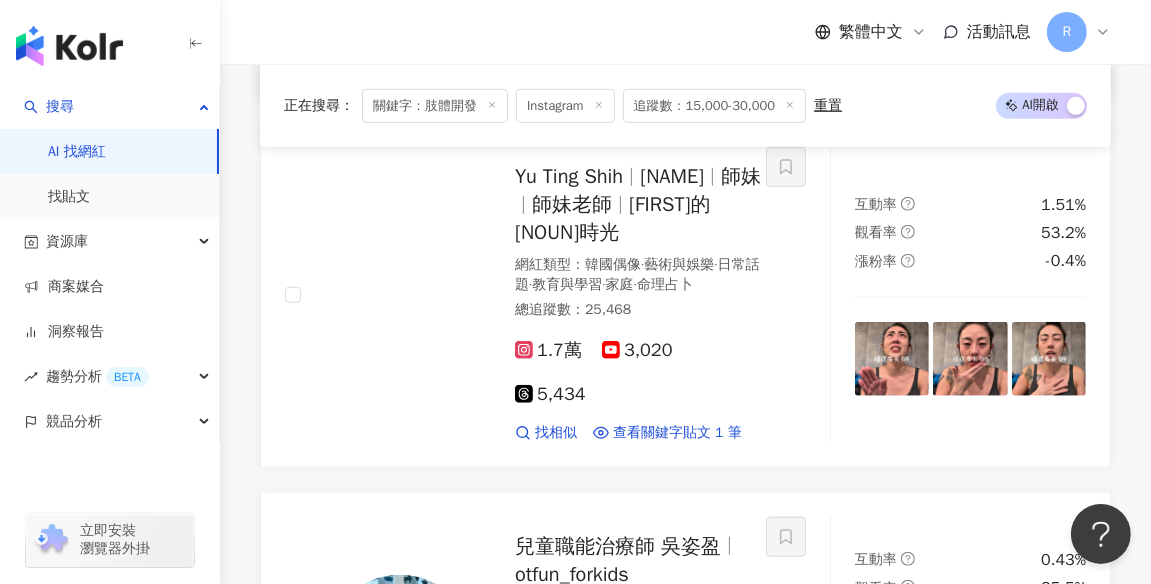 scroll, scrollTop: 961, scrollLeft: 0, axis: vertical 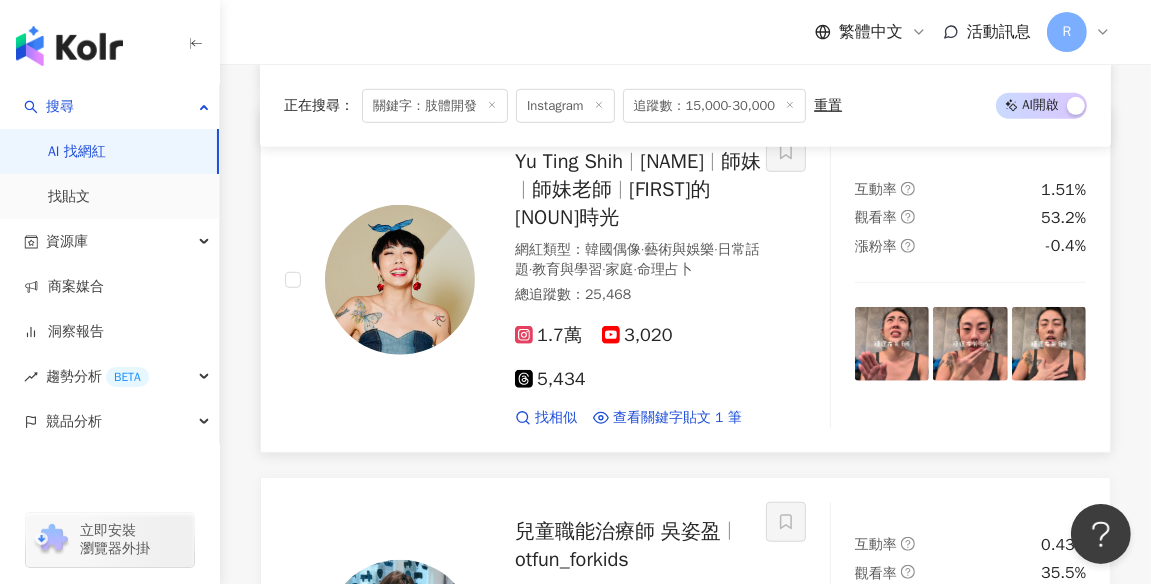 click at bounding box center (400, 280) 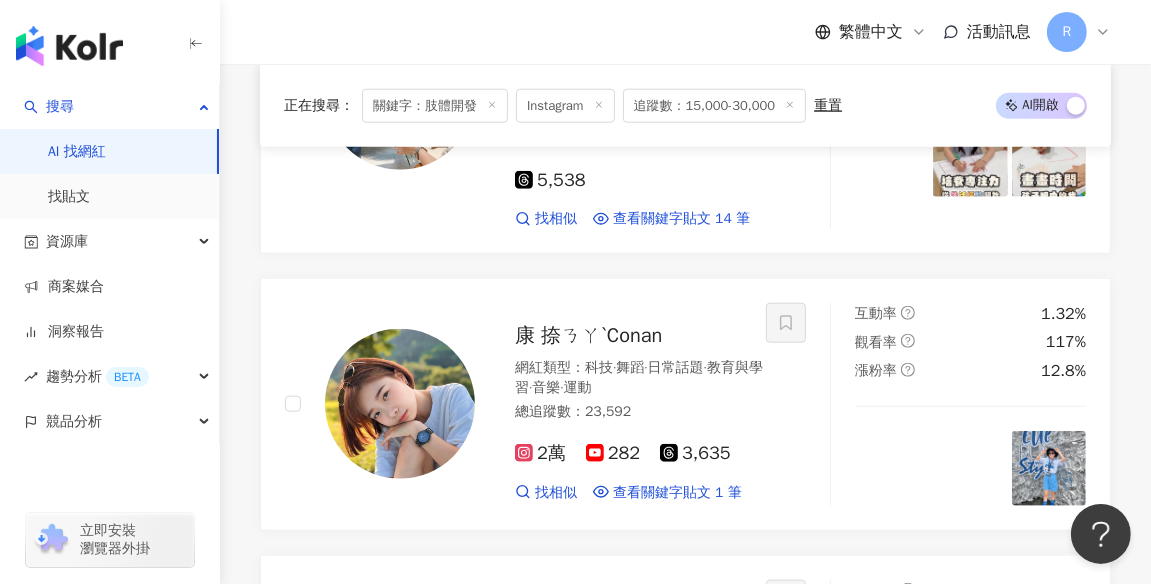 scroll, scrollTop: 1523, scrollLeft: 0, axis: vertical 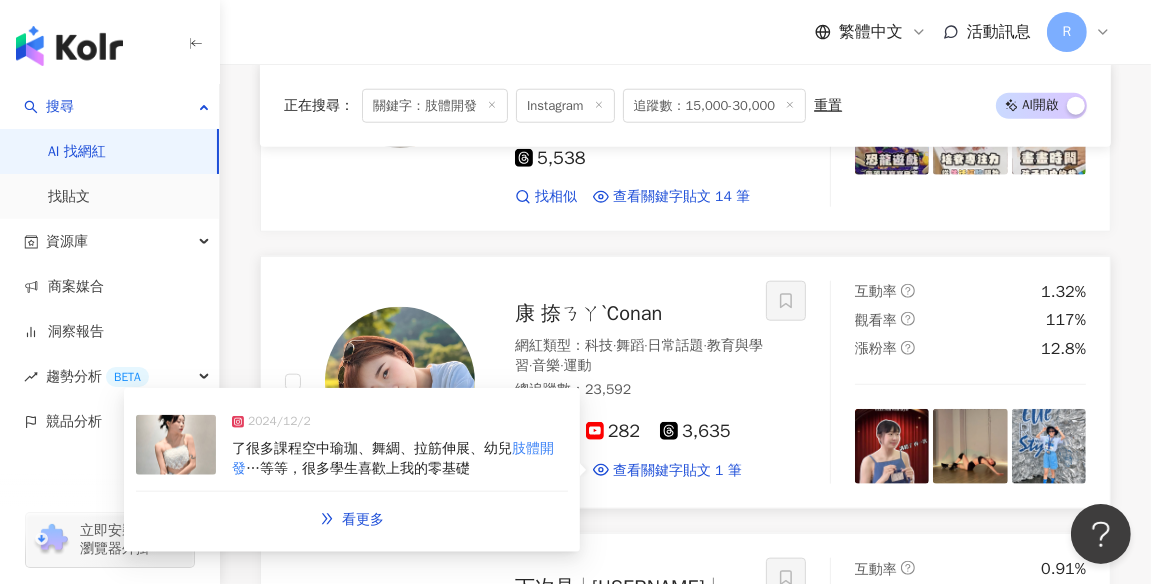 click on "了很多課程空中瑜珈、舞綢、拉筋伸展、幼兒 肢體開發 …等等，很多學生喜歡上我的零基礎" at bounding box center (400, 458) 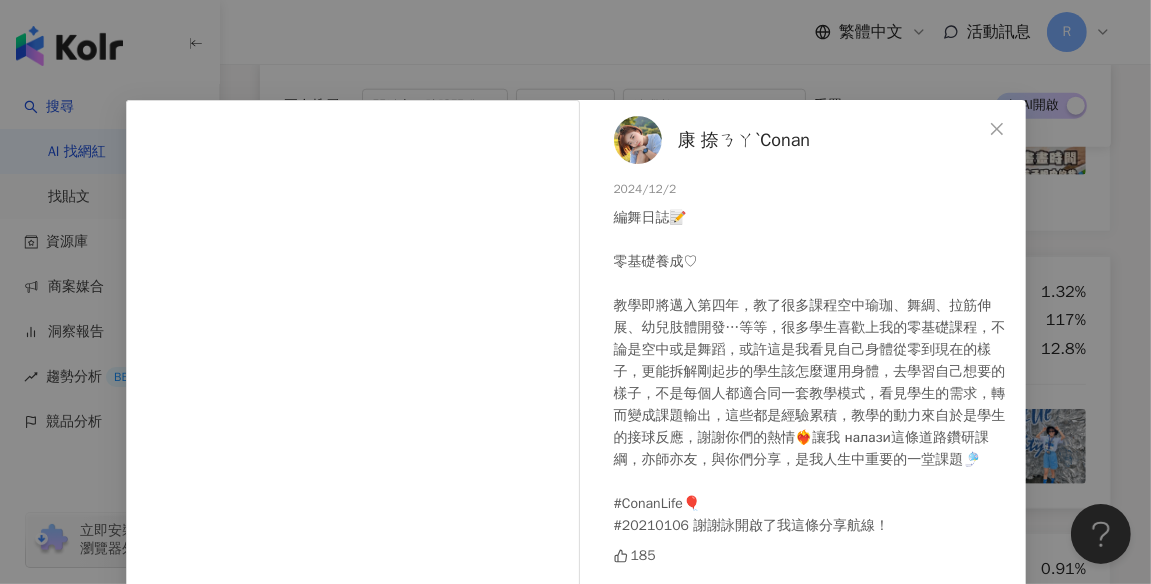 scroll, scrollTop: 94, scrollLeft: 0, axis: vertical 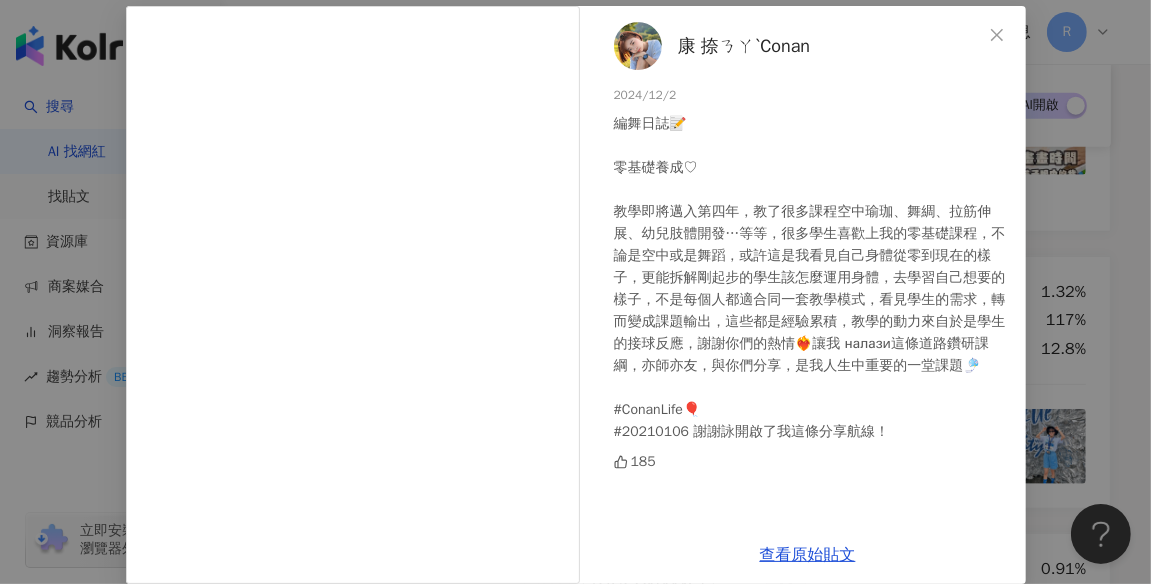 click on "[NAME] [NAME] 2024/12/2 編舞日誌📝
零基礎養成♡
教學即將邁入第四年，教了很多課程空中瑜珈、舞綢、拉筋伸展、幼兒肢體開發…等等，很多學生喜歡上我的零基礎課程，不論是空中或是舞蹈，或許這是我看見自己身體從零到現在的樣子，更能拆解剛起步的學生該怎麼運用身體，去學習自己想要的樣子，不是每個人都適合同一套教學模式，看見學生的需求，轉而變成課題輸出，這些都是經驗累積，教學的動力來自於是學生的接球反應，謝謝你們的熱情❤️‍🔥讓我一直在這條道路鑽研課綱，亦師亦友，與你們分享，是我人生中重要的一堂課題🎐
#ConanLife🎈
#20210106 謝謝詠開啟了我這條分享航線！ 185 查看原始貼文" at bounding box center [575, 292] 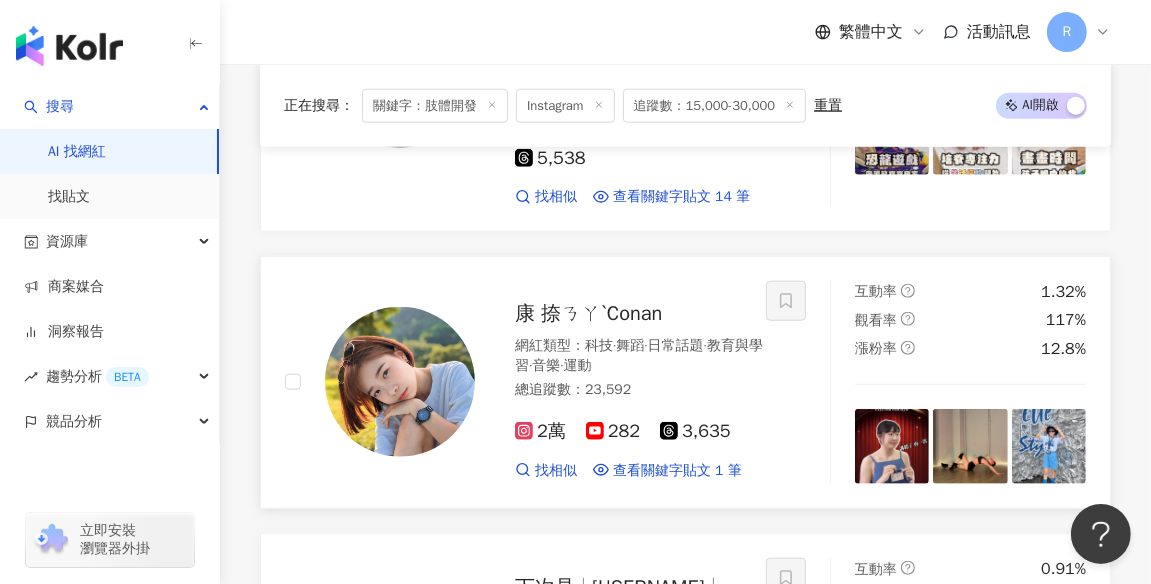 click at bounding box center (400, 382) 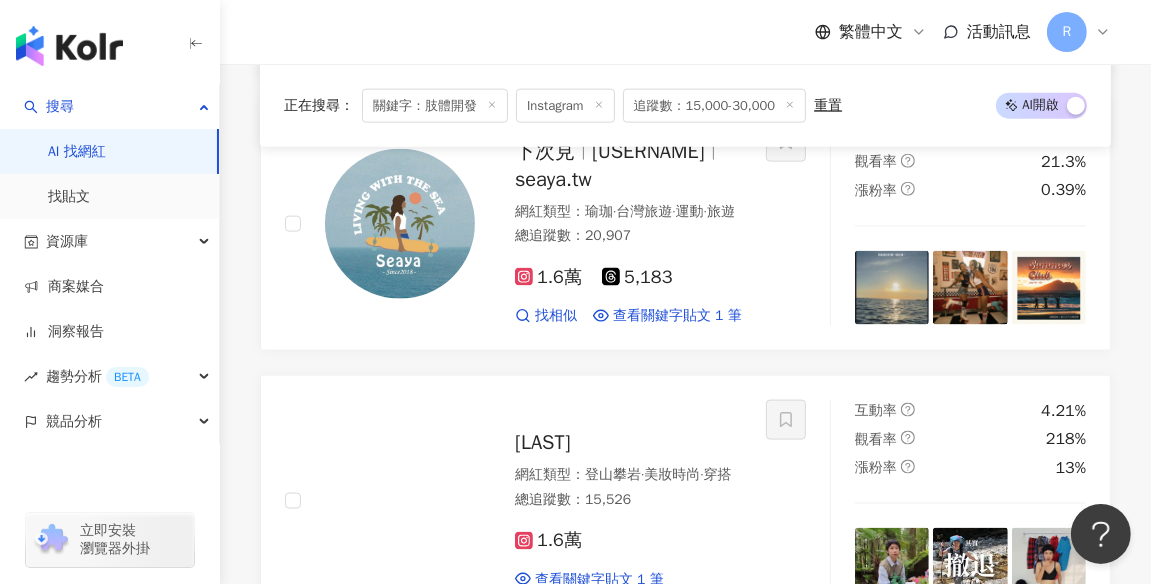 scroll, scrollTop: 1960, scrollLeft: 0, axis: vertical 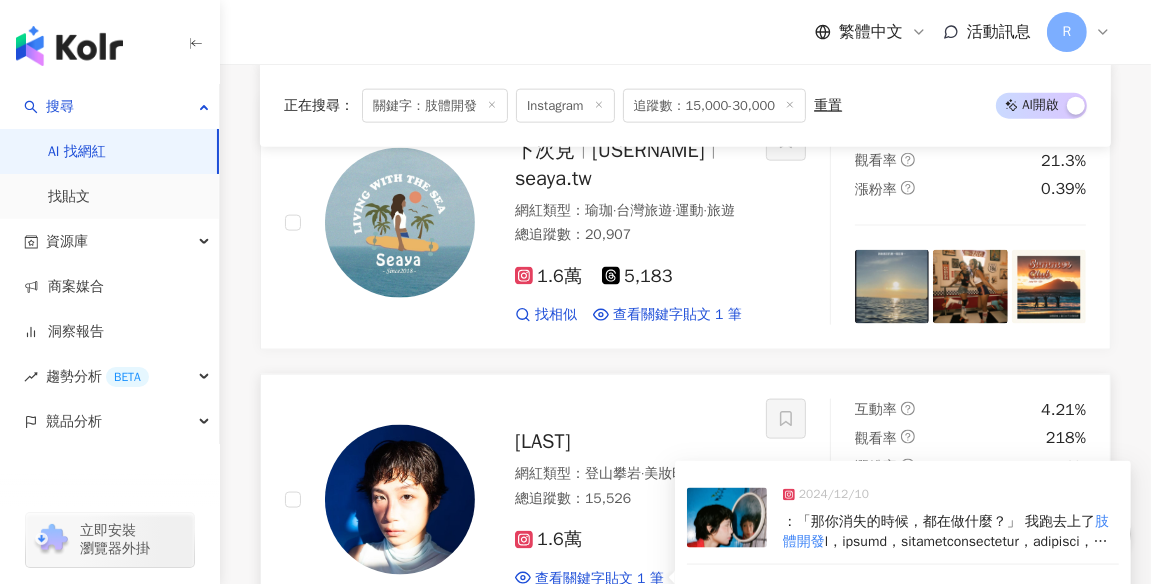 click at bounding box center (948, 629) 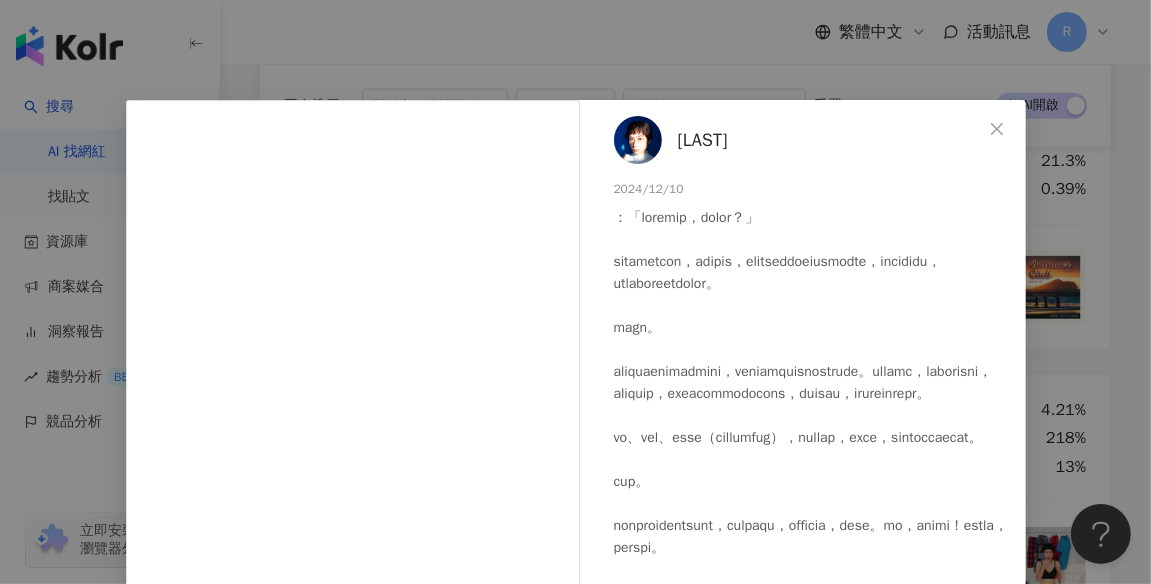 scroll, scrollTop: 194, scrollLeft: 0, axis: vertical 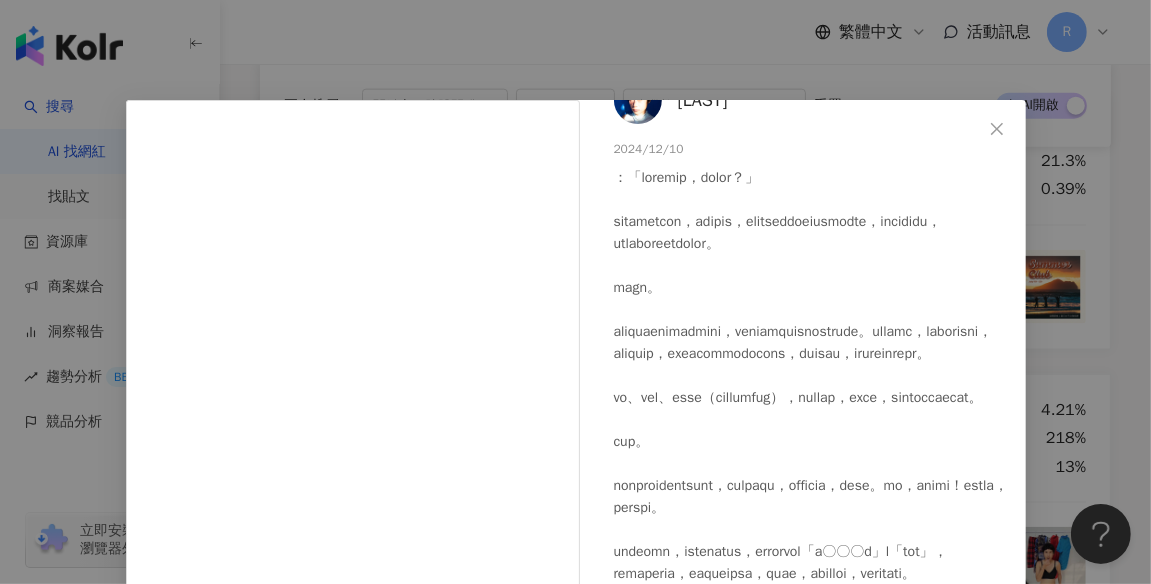 click on "[FIRST] [DATE] [NUMBER] [NUMBER] 查看原始貼文" at bounding box center (575, 292) 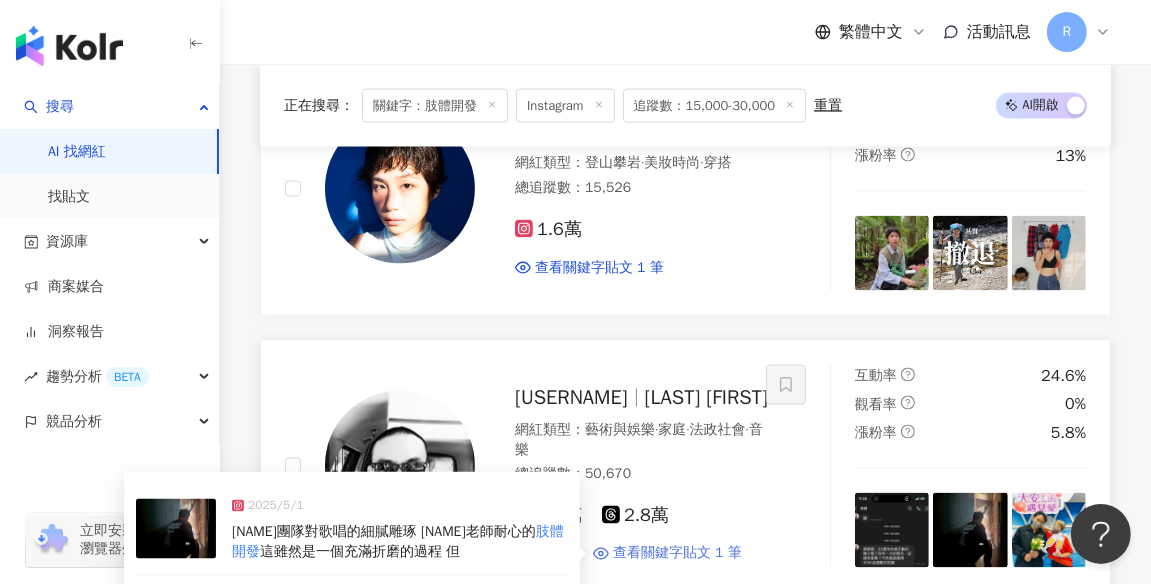 scroll, scrollTop: 2433, scrollLeft: 0, axis: vertical 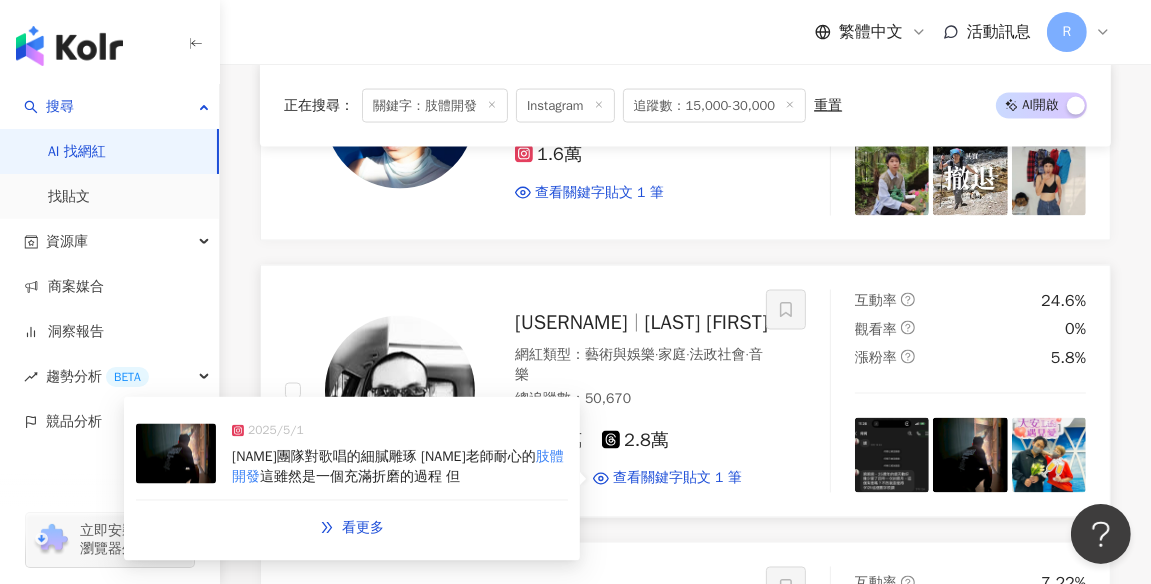 click on "肢體開發" at bounding box center (398, 467) 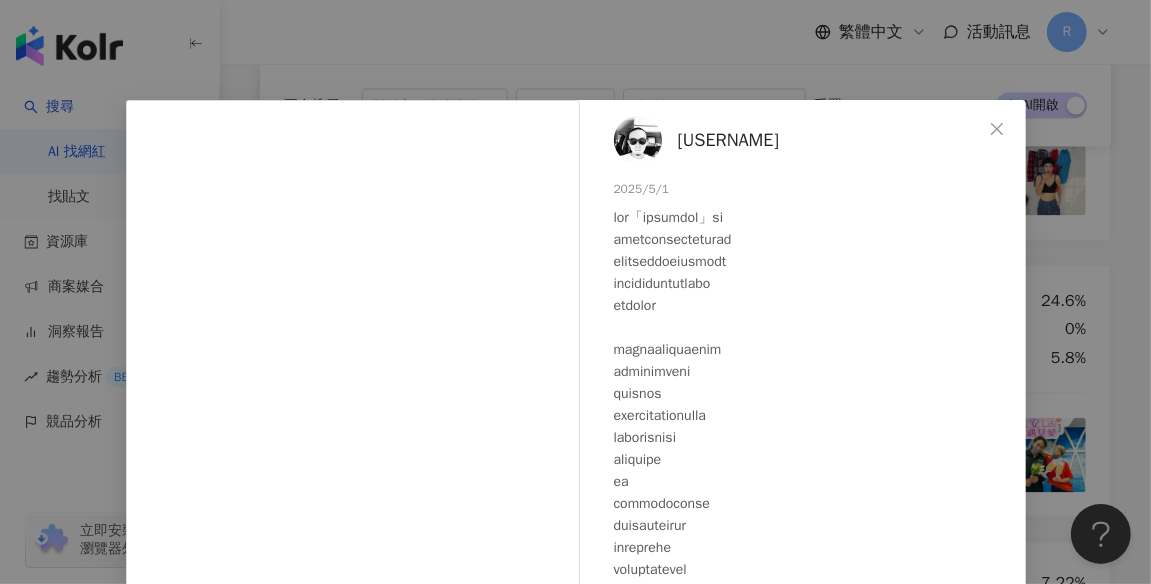 scroll, scrollTop: 304, scrollLeft: 0, axis: vertical 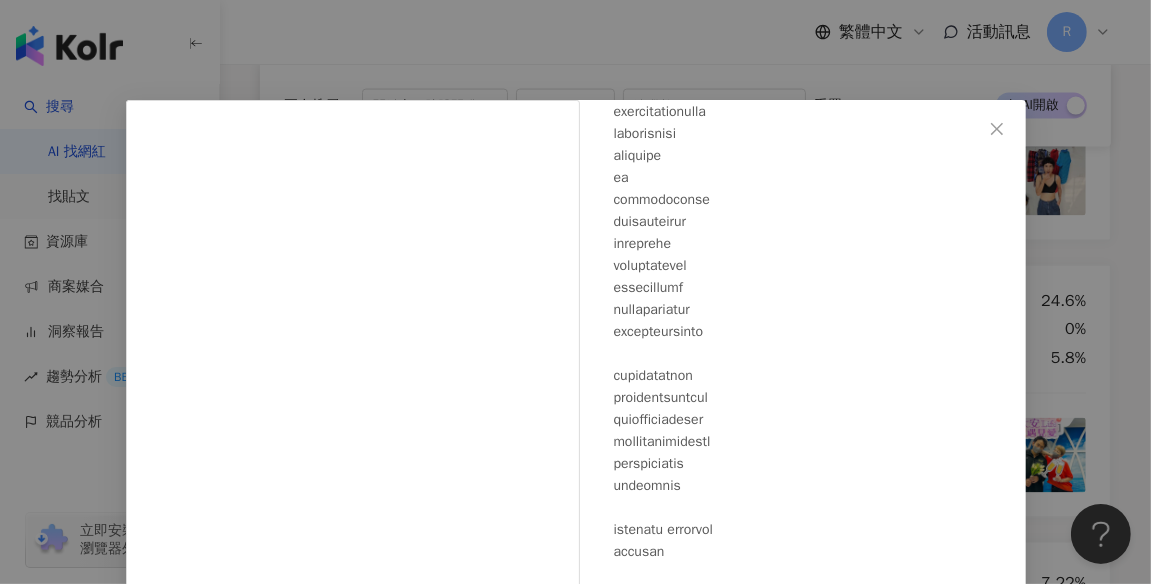 click on "[NAME] 2025/5/1 3,146 17 查看原始貼文" at bounding box center (575, 292) 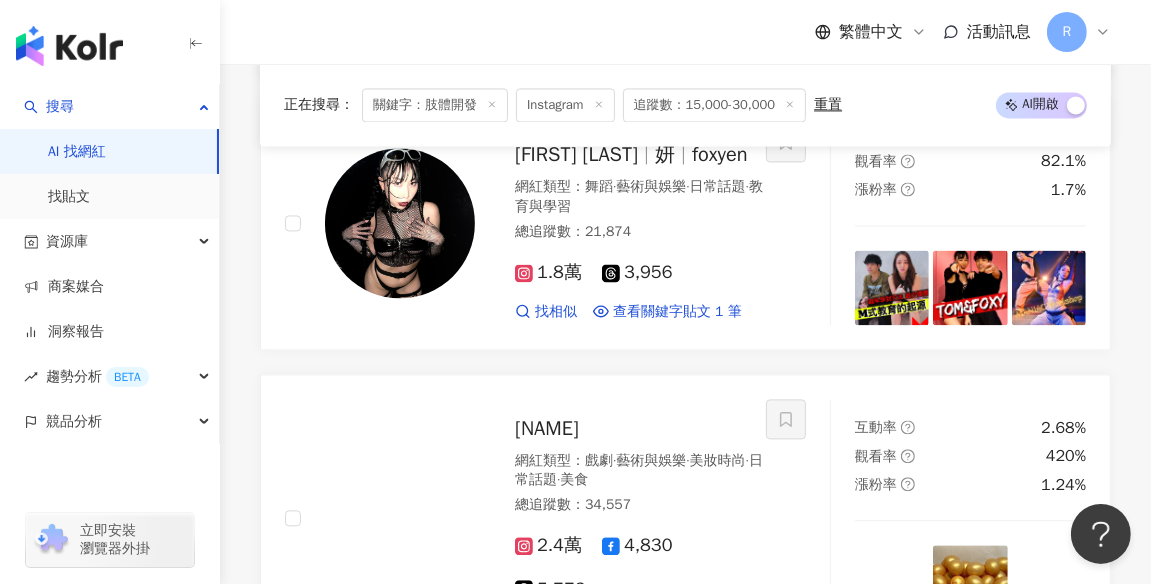 scroll, scrollTop: 3269, scrollLeft: 0, axis: vertical 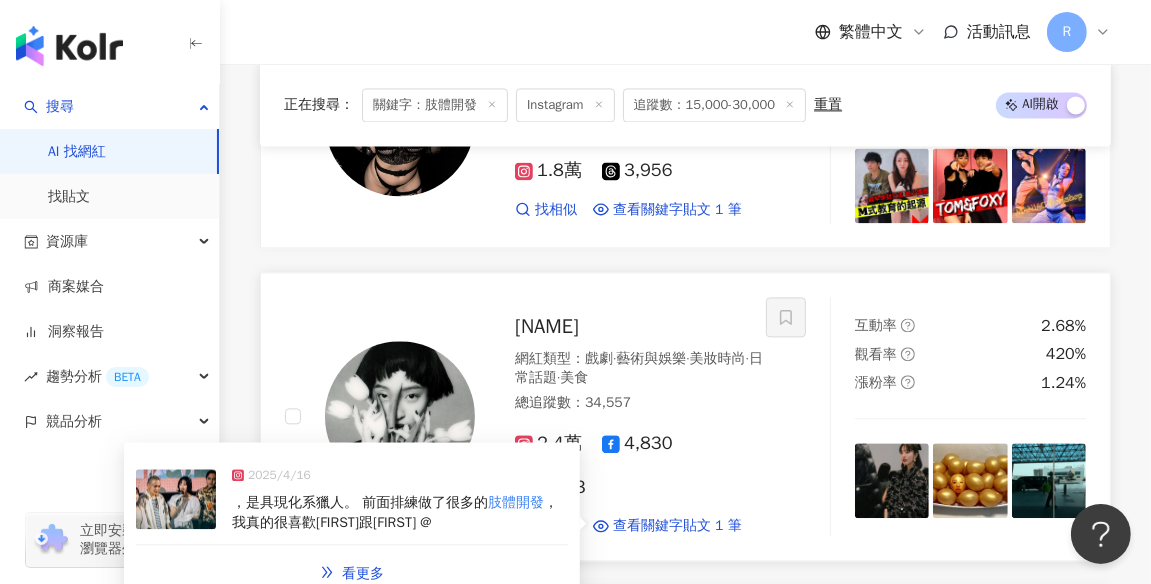click on "，是具現化系獵人。
前面排練做了很多的 肢體開發 ，我真的很喜歡馬維元跟賴澔哲 @" at bounding box center (400, 512) 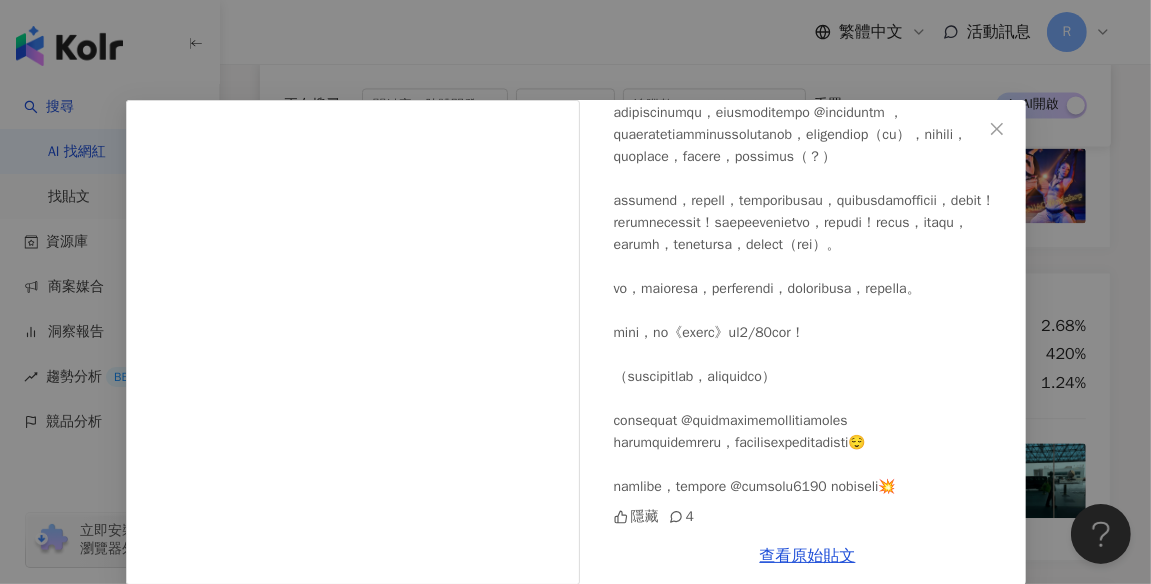 scroll, scrollTop: 852, scrollLeft: 0, axis: vertical 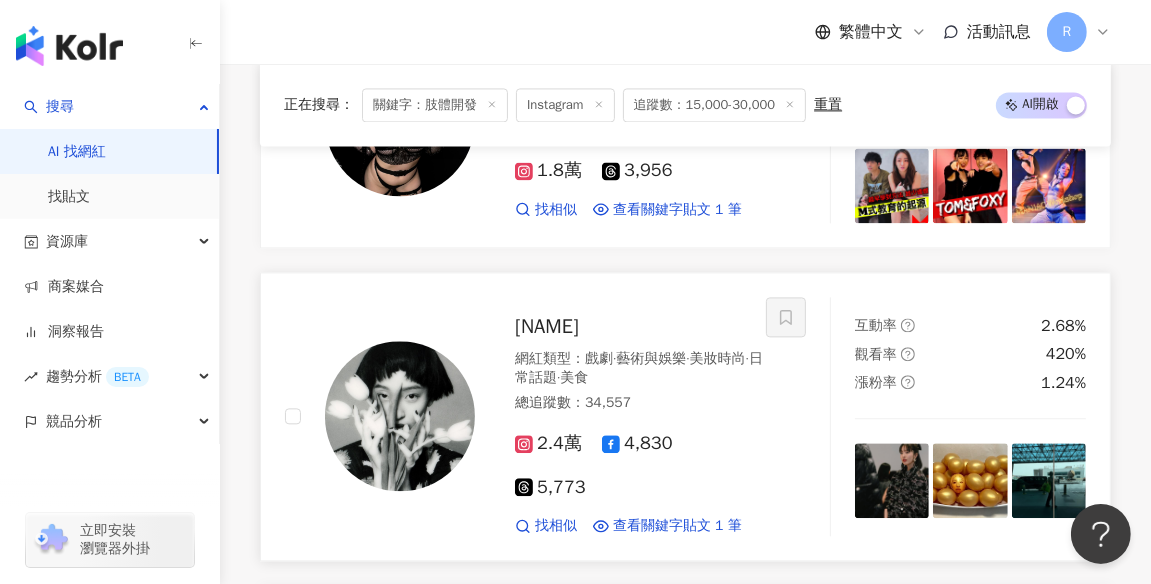 click at bounding box center [400, 416] 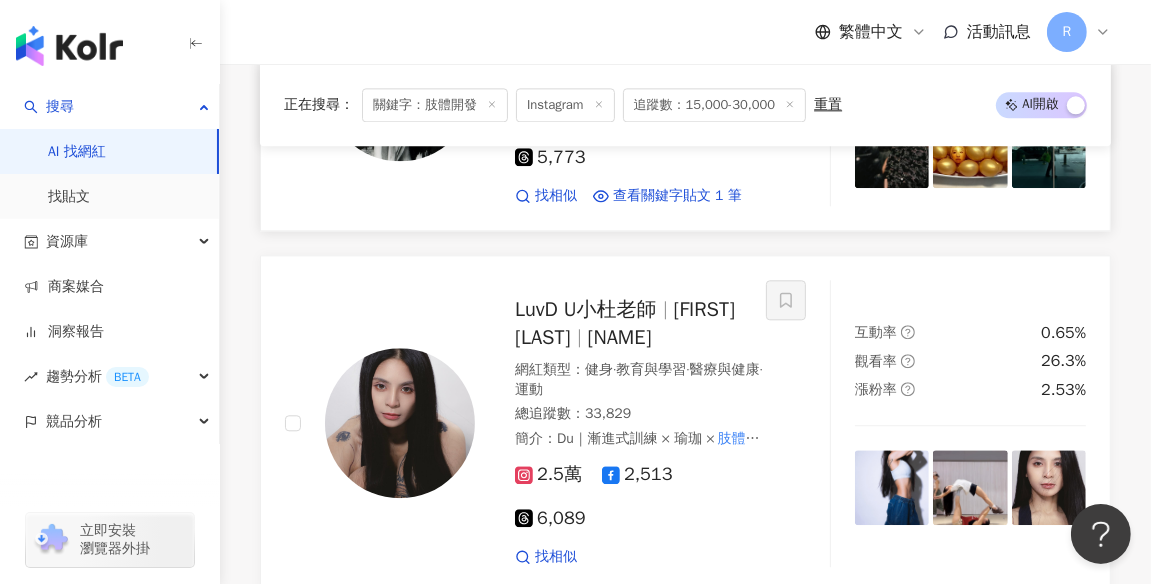 scroll, scrollTop: 3605, scrollLeft: 0, axis: vertical 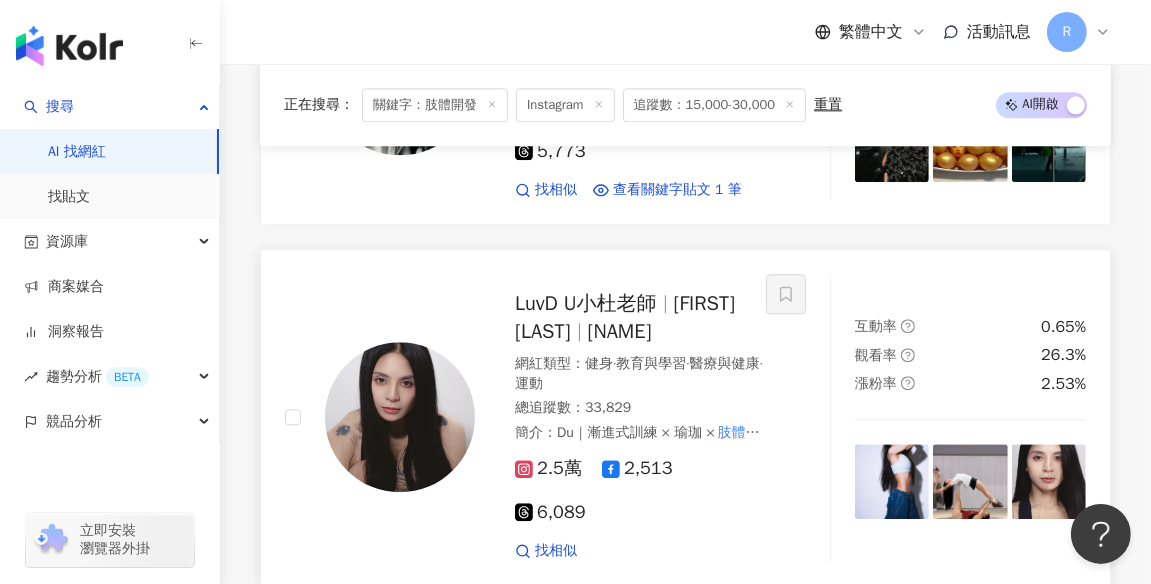 click at bounding box center (400, 417) 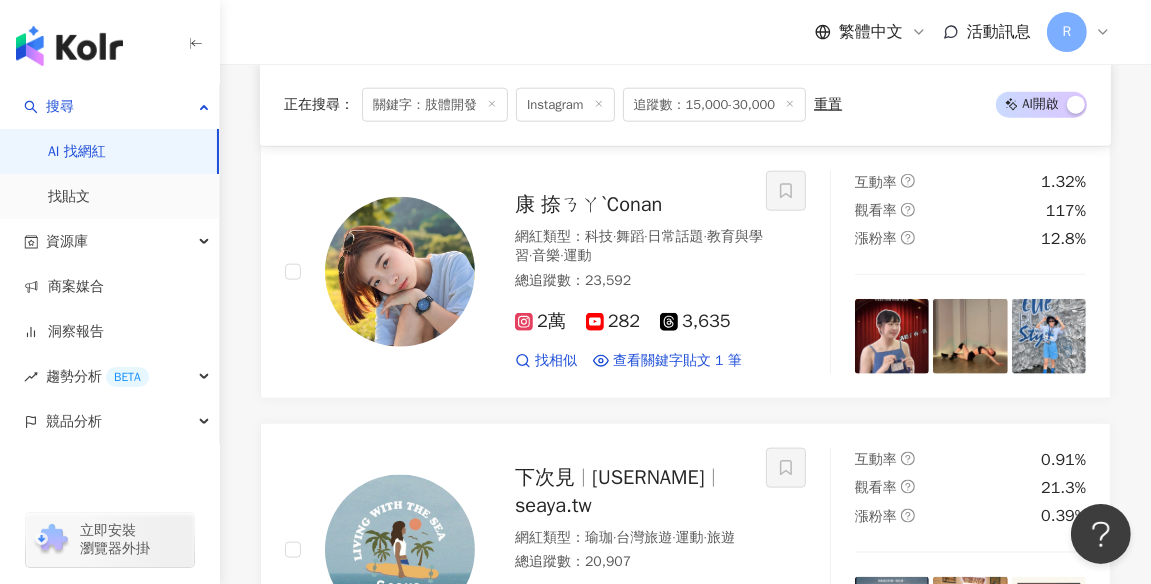 scroll, scrollTop: 1714, scrollLeft: 0, axis: vertical 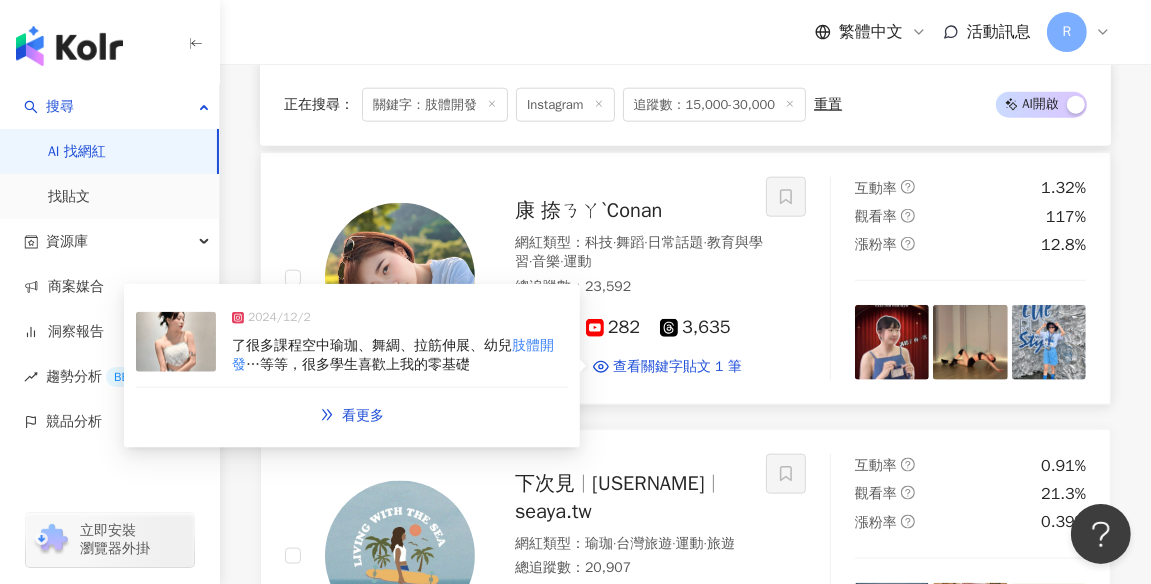 click on "了很多課程空中瑜珈、舞綢、拉筋伸展、幼兒 肢體開發 …等等，很多學生喜歡上我的零基礎" at bounding box center (400, 355) 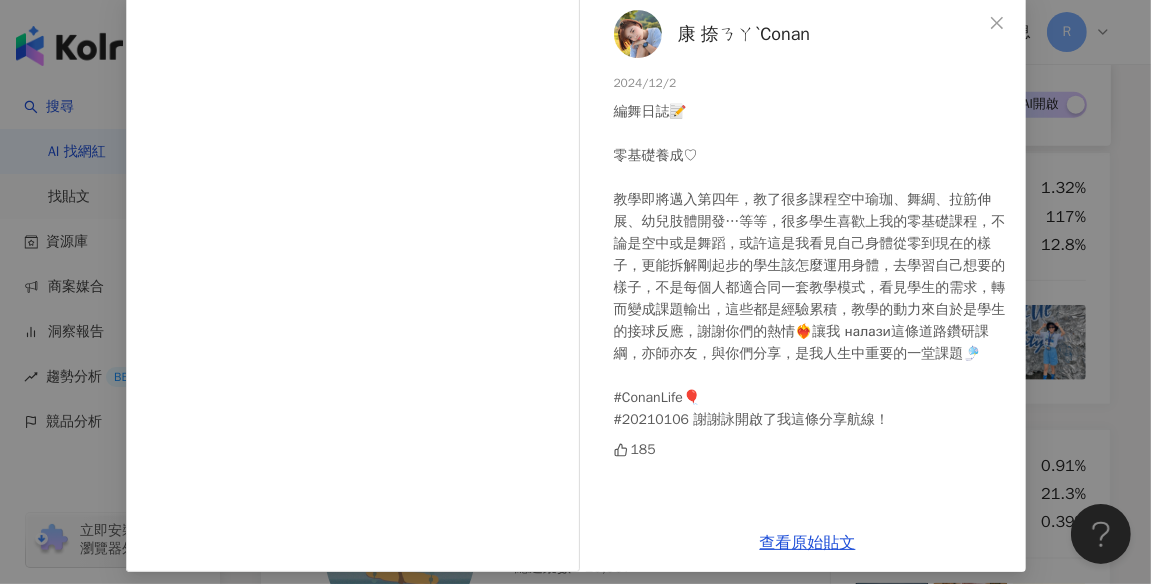 scroll, scrollTop: 109, scrollLeft: 0, axis: vertical 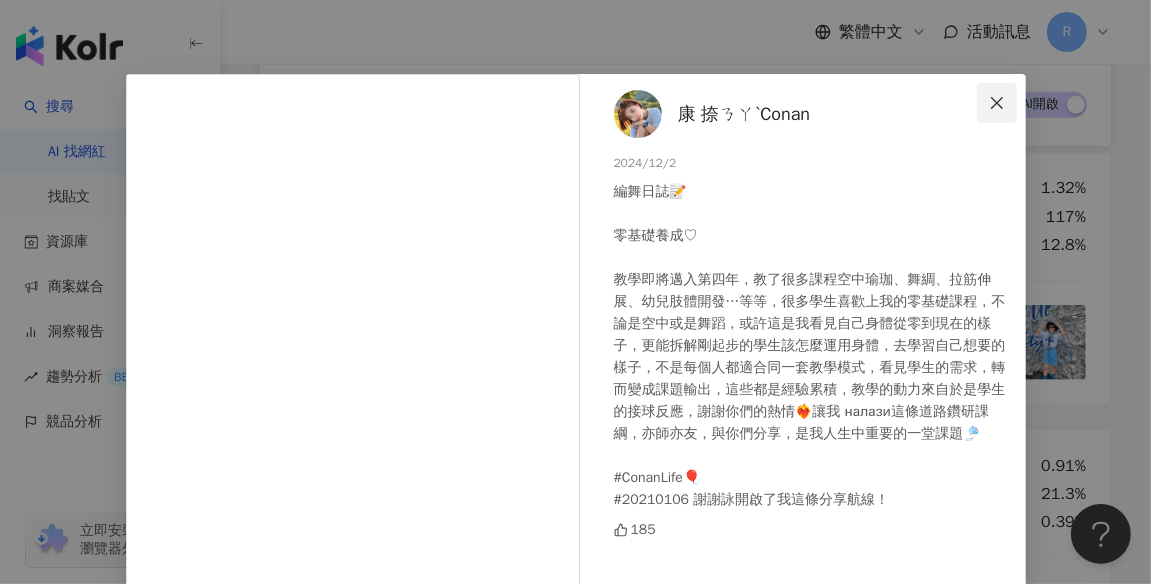 click 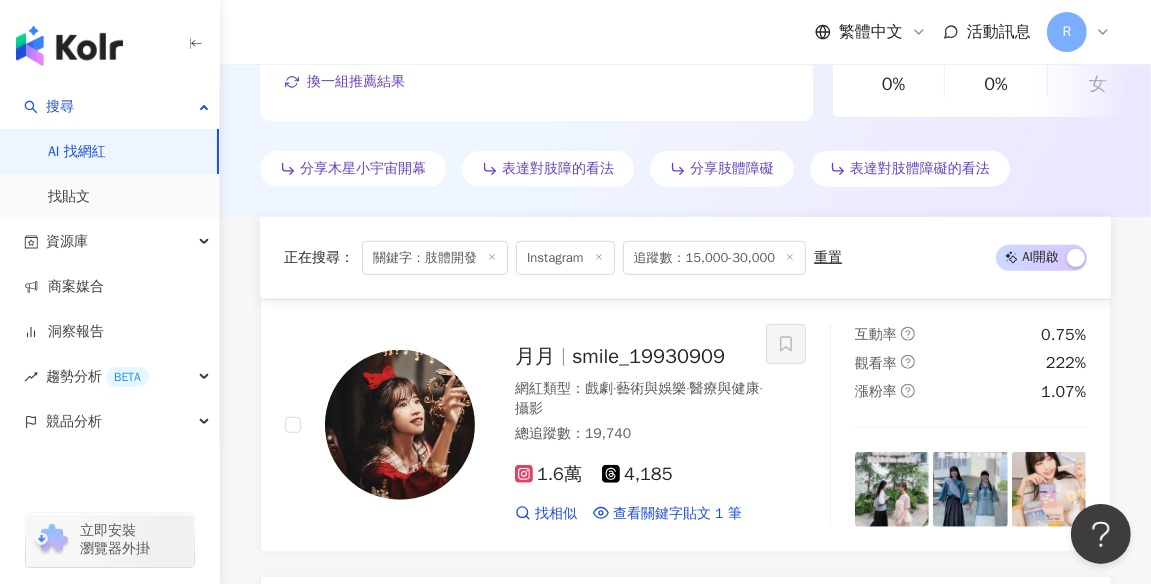 scroll, scrollTop: 0, scrollLeft: 0, axis: both 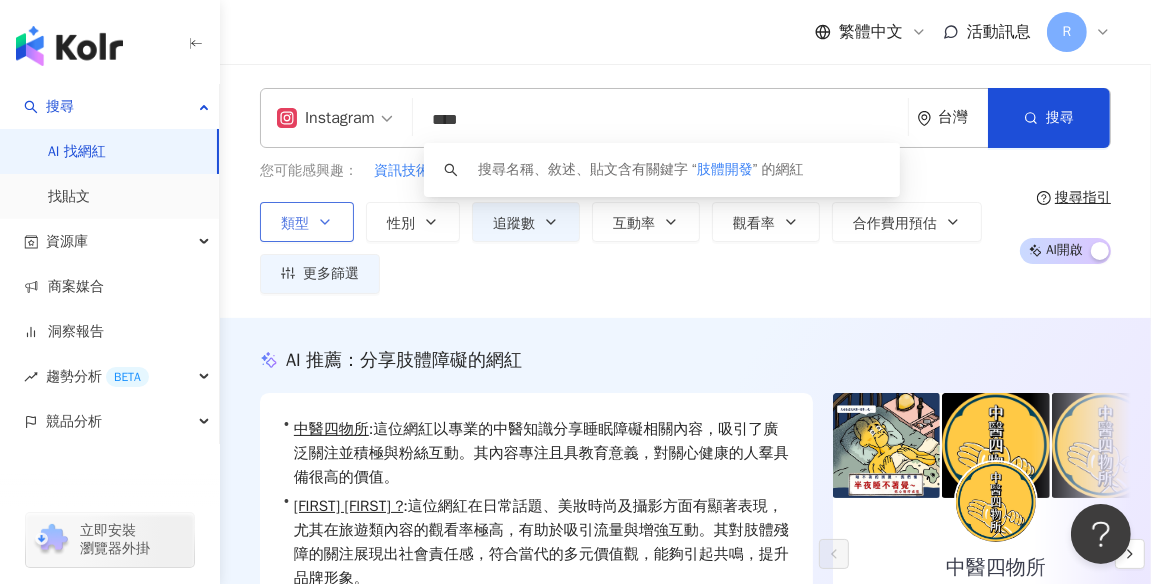 click on "****" at bounding box center [660, 120] 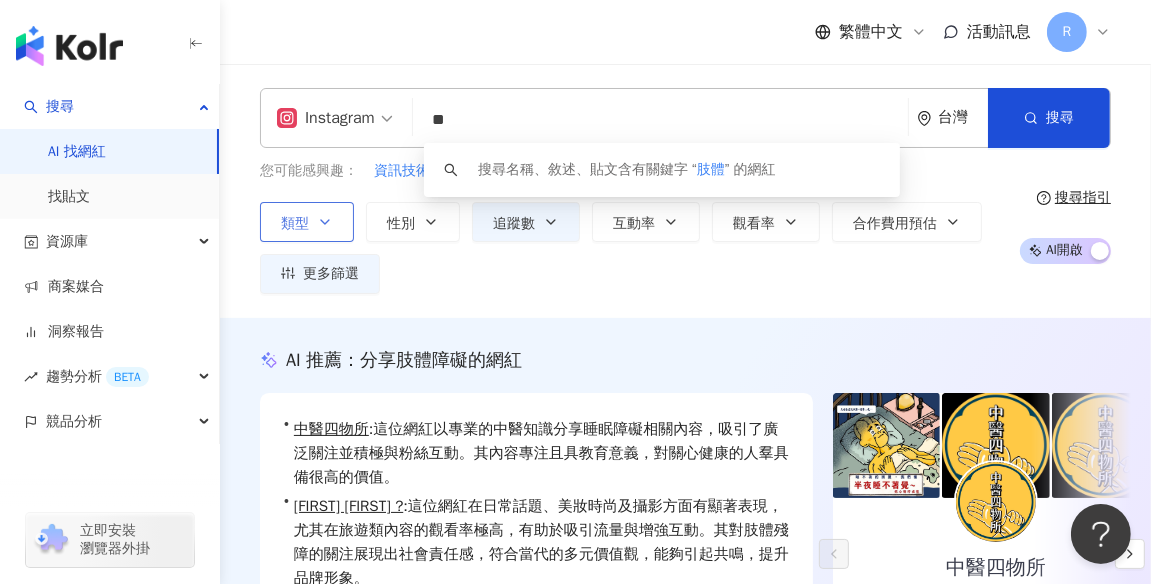 type on "*" 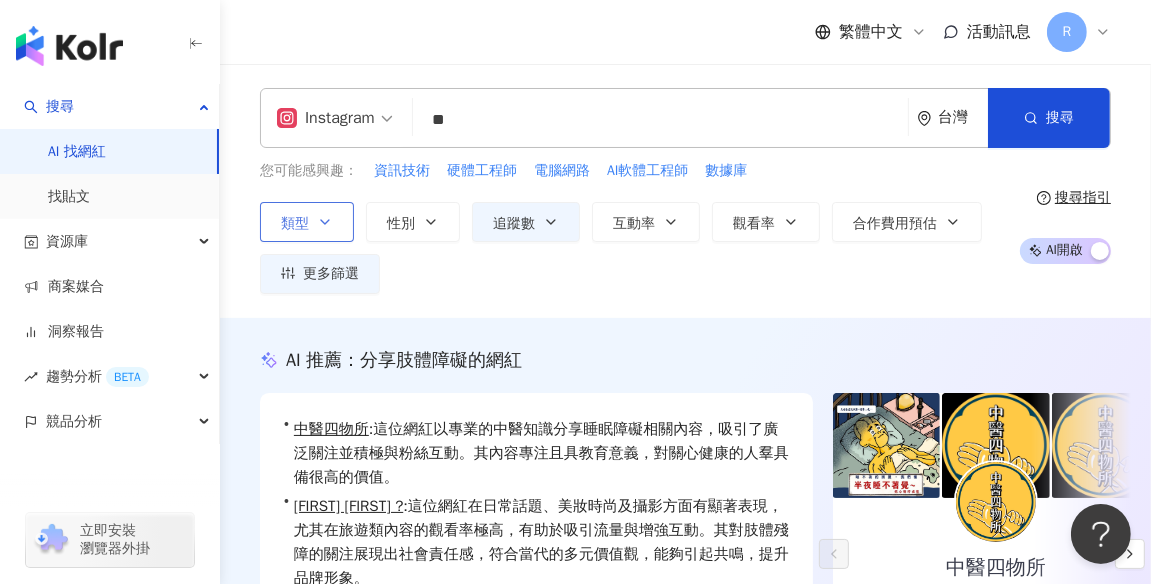 type on "*" 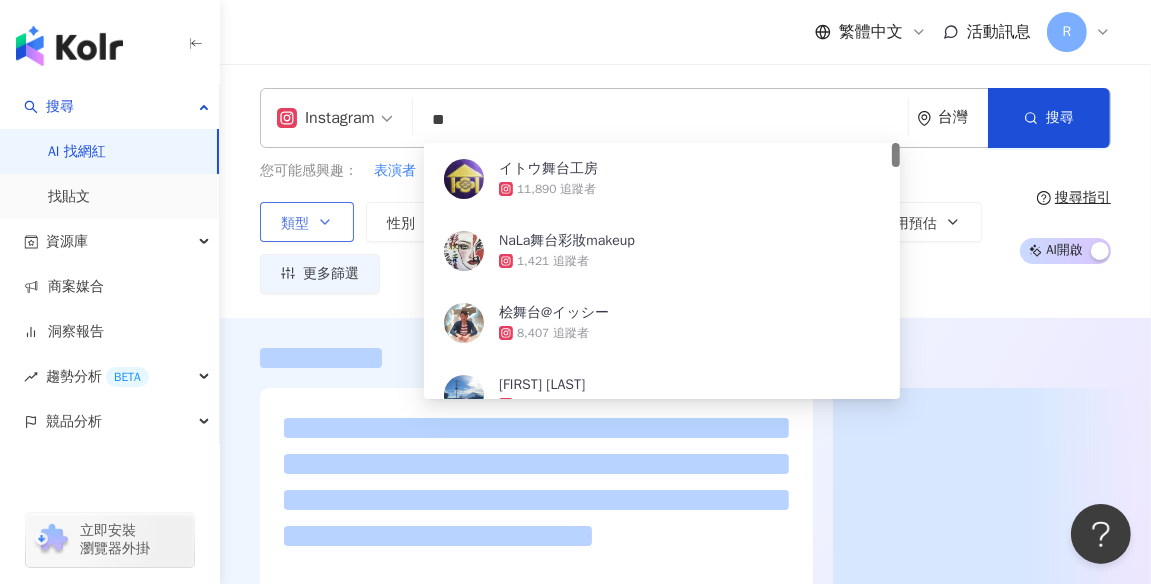 scroll, scrollTop: 0, scrollLeft: 0, axis: both 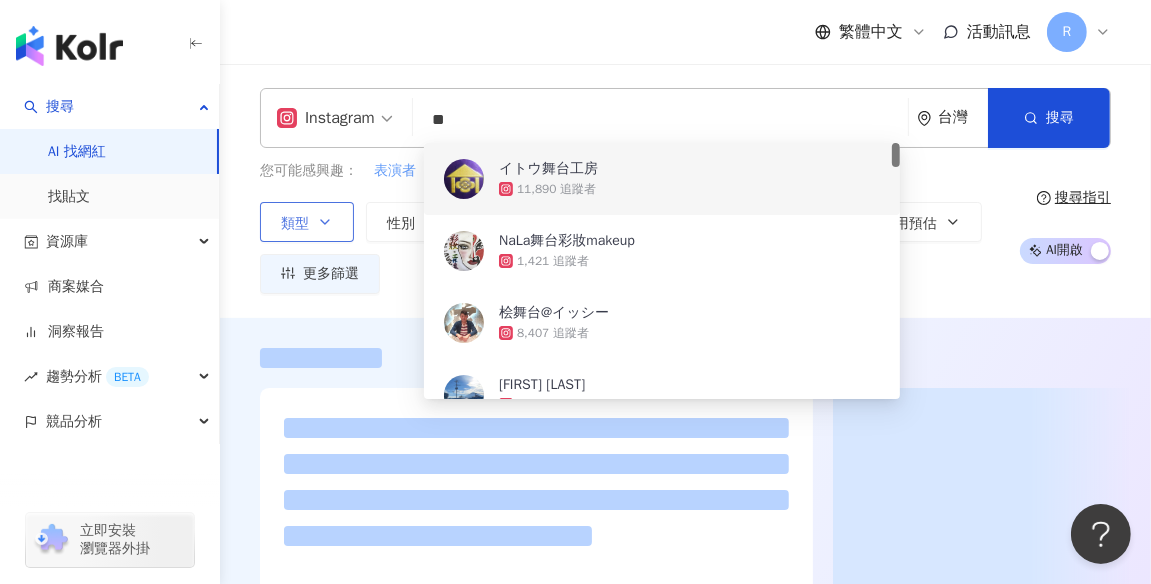 click on "表演者" at bounding box center [395, 171] 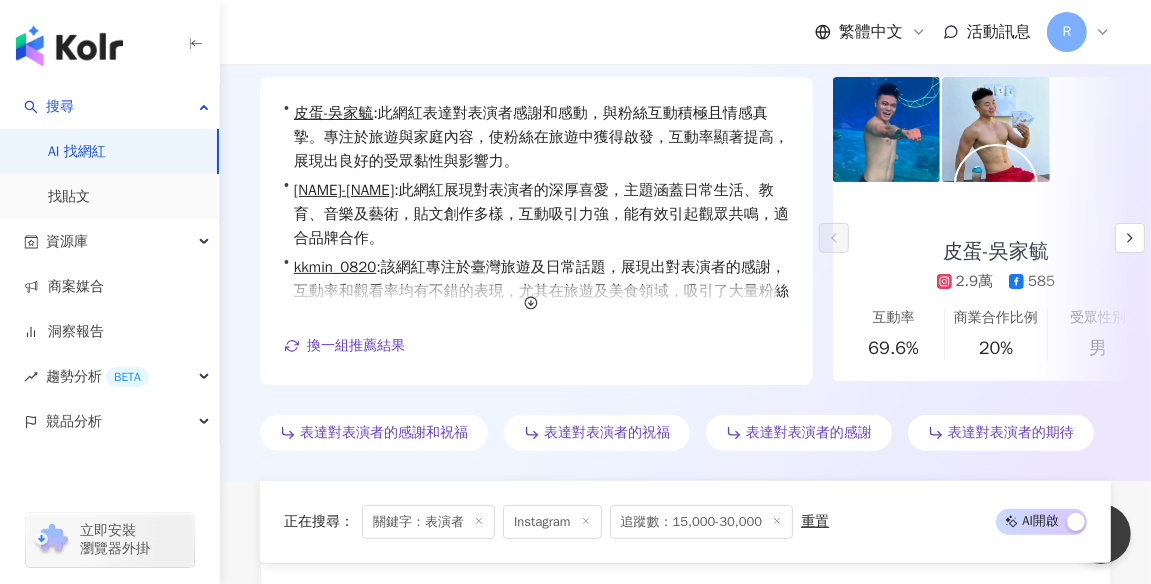 scroll, scrollTop: 0, scrollLeft: 0, axis: both 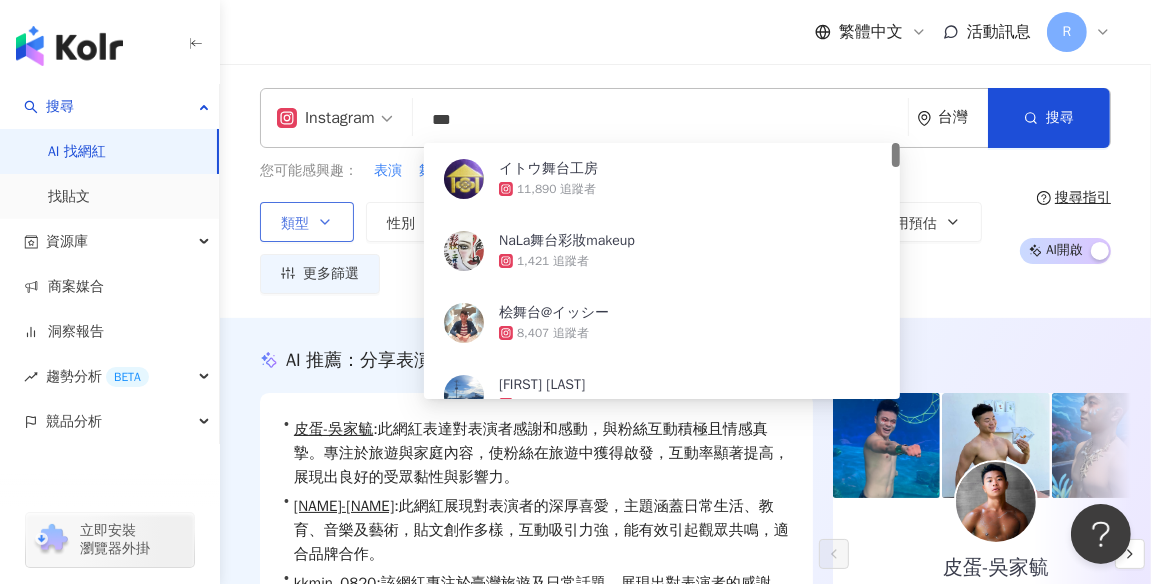 drag, startPoint x: 546, startPoint y: 127, endPoint x: 229, endPoint y: 98, distance: 318.32373 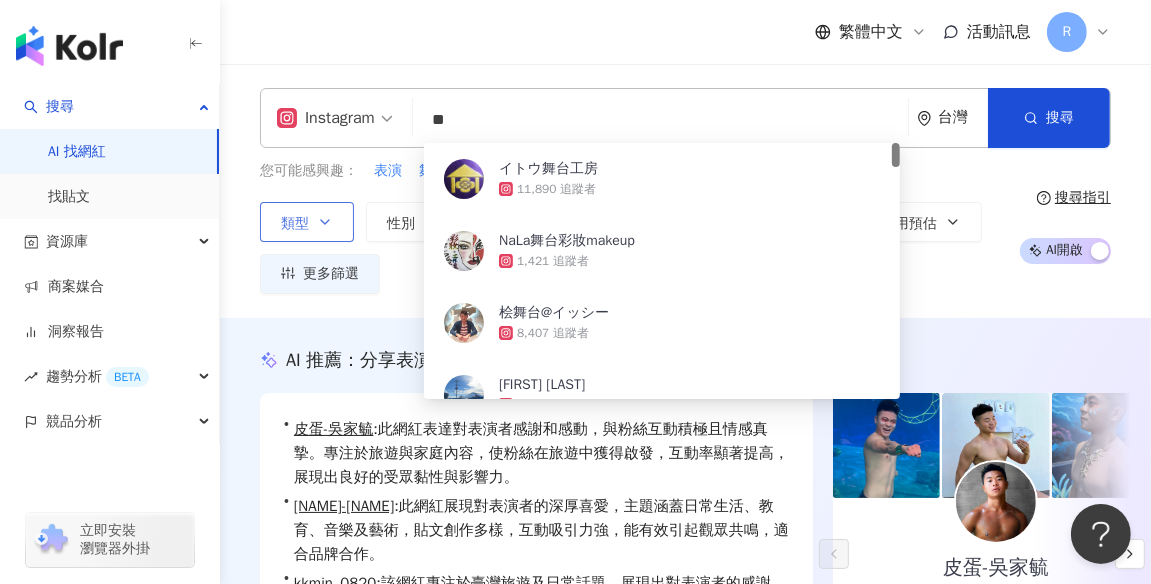 type on "*" 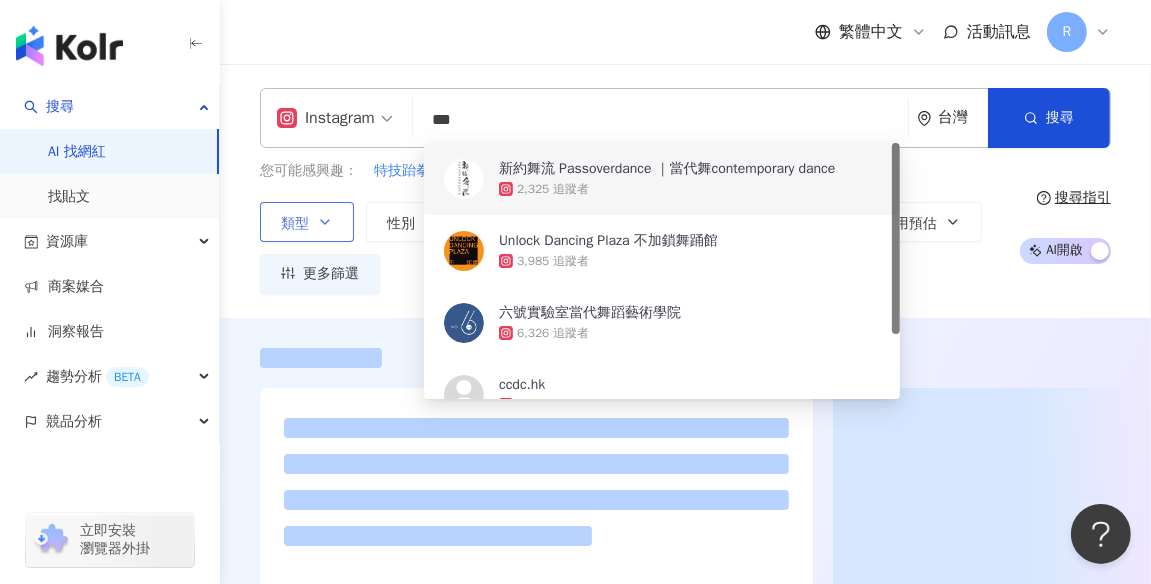 click on "繁體中文 活動訊息 R" at bounding box center [685, 32] 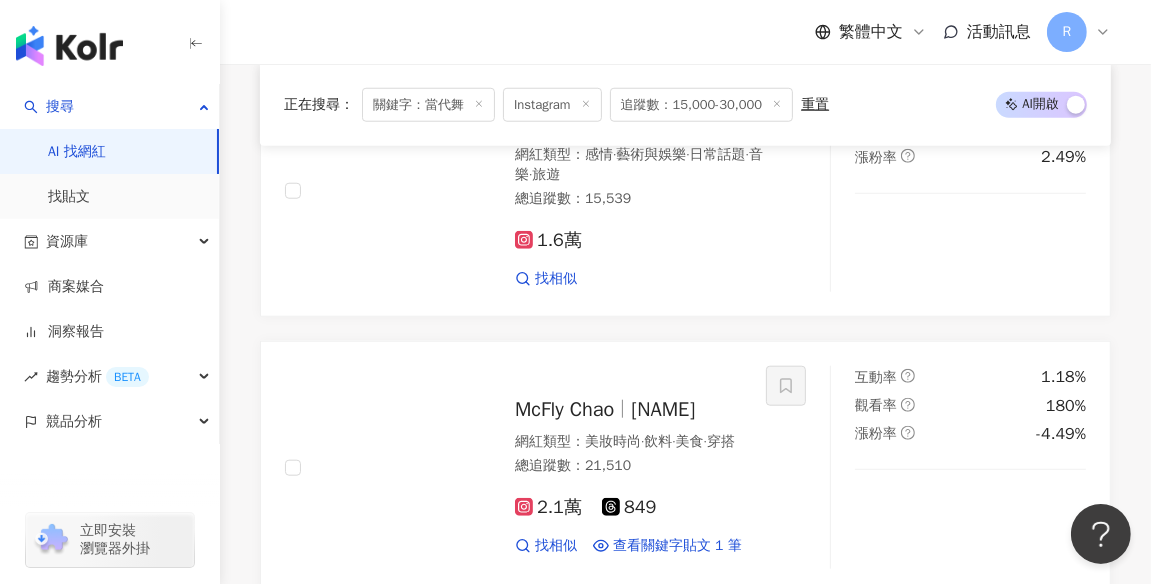 scroll, scrollTop: 1396, scrollLeft: 0, axis: vertical 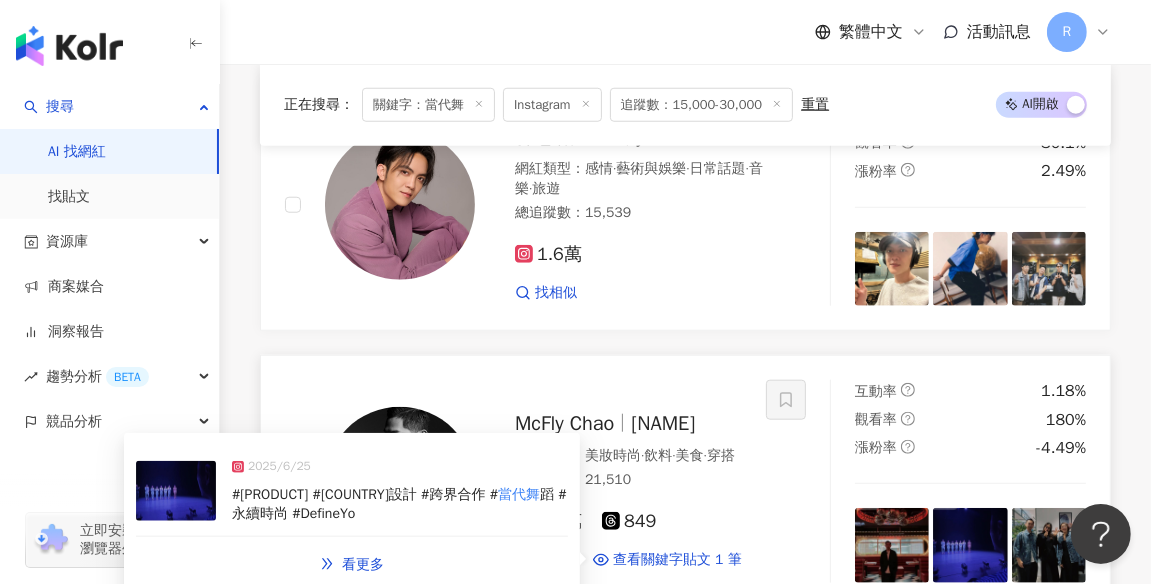 click on "#身體處方 #台灣設計 #跨界合作
# 當代舞 蹈 #永續時尚 #DefineYo" at bounding box center (400, 504) 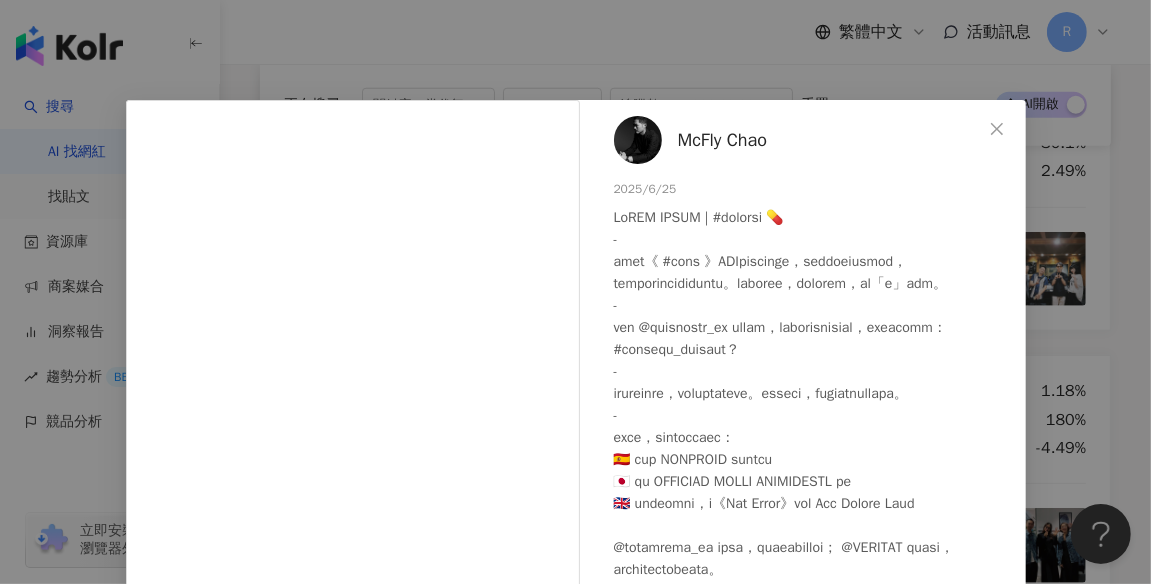 click on "[NAME] 2025/6/25 隱藏 2 1.6萬 查看原始貼文" at bounding box center [575, 292] 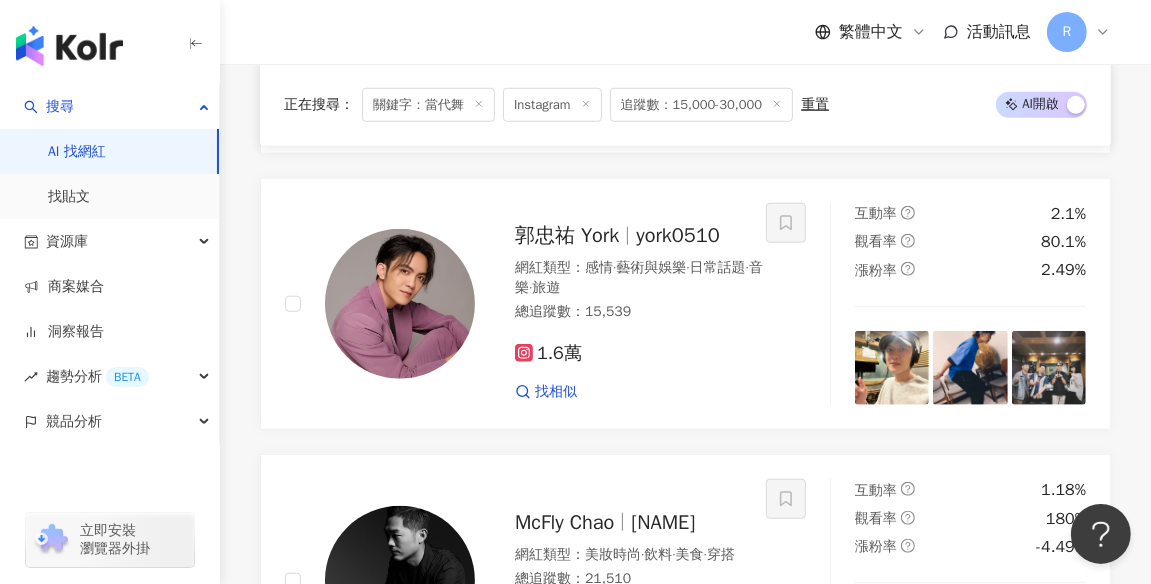 scroll, scrollTop: 0, scrollLeft: 0, axis: both 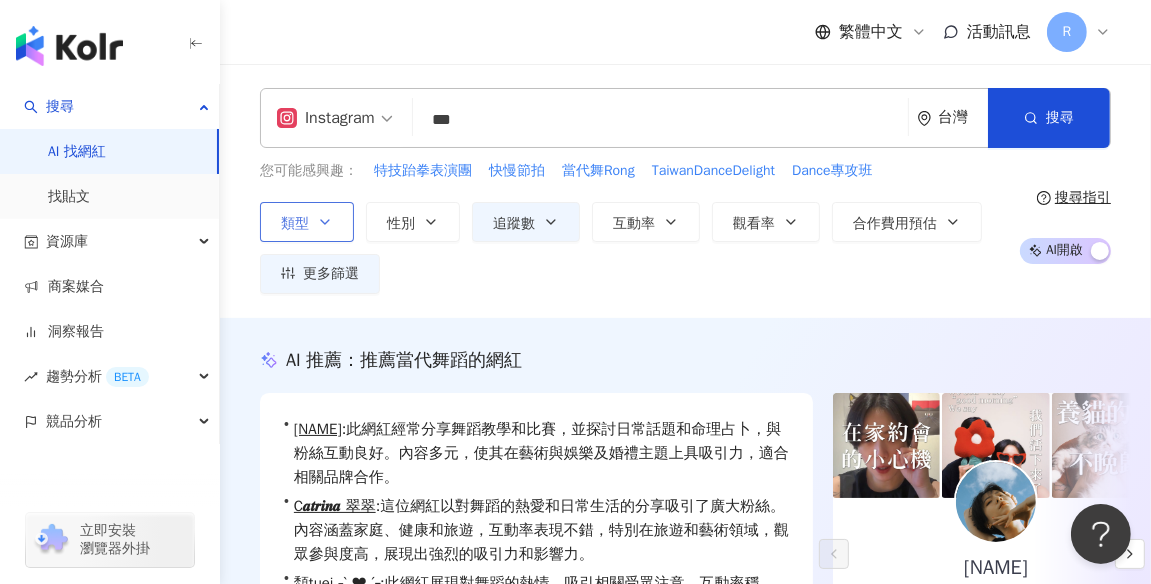 click on "***" at bounding box center (660, 120) 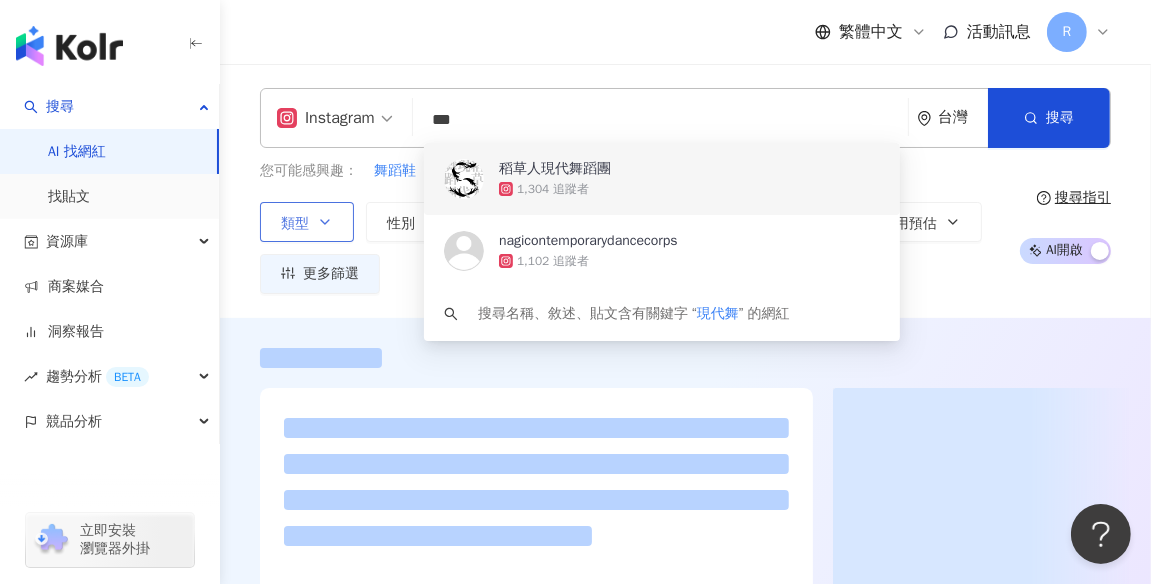 type on "***" 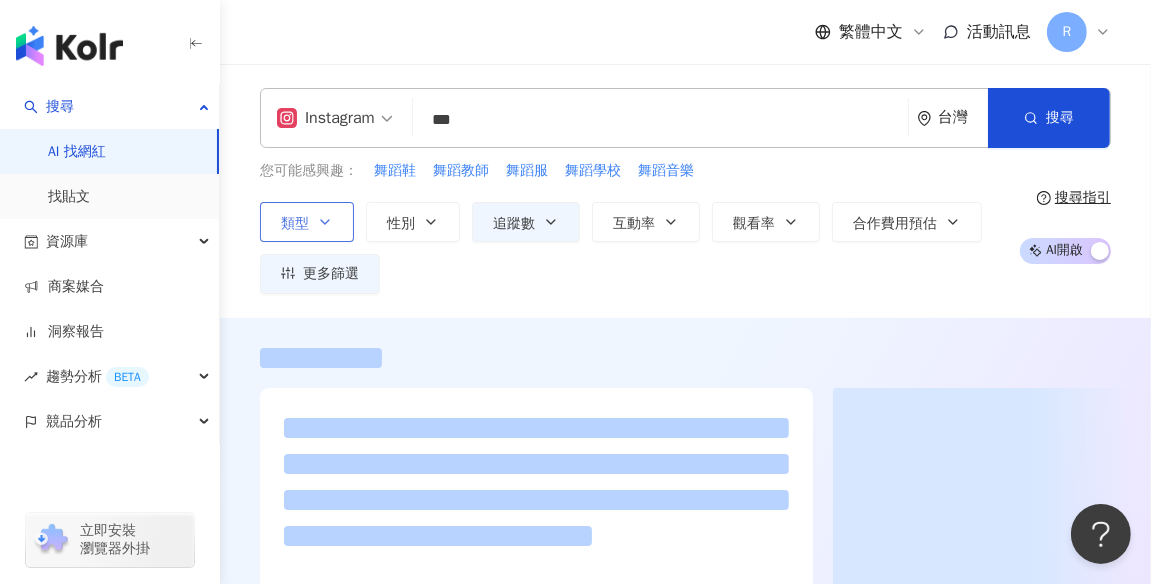 click on "Instagram ****** [COUNTRY] 搜尋 6b5486d8-4f0d-4c05-8ea7-5bcf7944c448 https://www.instagram.com/nagicontemporarydancecorps 稻草人現代舞蹈團 1,304   追蹤者 nagicontemporarydancecorps 1,102   追蹤者 搜尋名稱、敘述、貼文含有關鍵字 “ 現代舞 ” 的網紅 您可能感興趣： 舞蹈鞋  舞蹈教師  舞蹈服  舞蹈學校  舞蹈音樂  類型 性別 追蹤數 互動率 觀看率 合作費用預估  更多篩選 *****  -  ***** 不限 小型 奈米網紅 (<1萬) 微型網紅 (1萬-3萬) 小型網紅 (3萬-5萬) 中型 中小型網紅 (5萬-10萬) 中型網紅 (10萬-30萬) 中大型網紅 (30萬-50萬) 大型 大型網紅 (50萬-100萬) 百萬網紅 (>100萬) %  -  % 不限 5% 以下 5%~20% 20% 以上 搜尋指引 AI  開啟 AI  關閉" at bounding box center (685, 191) 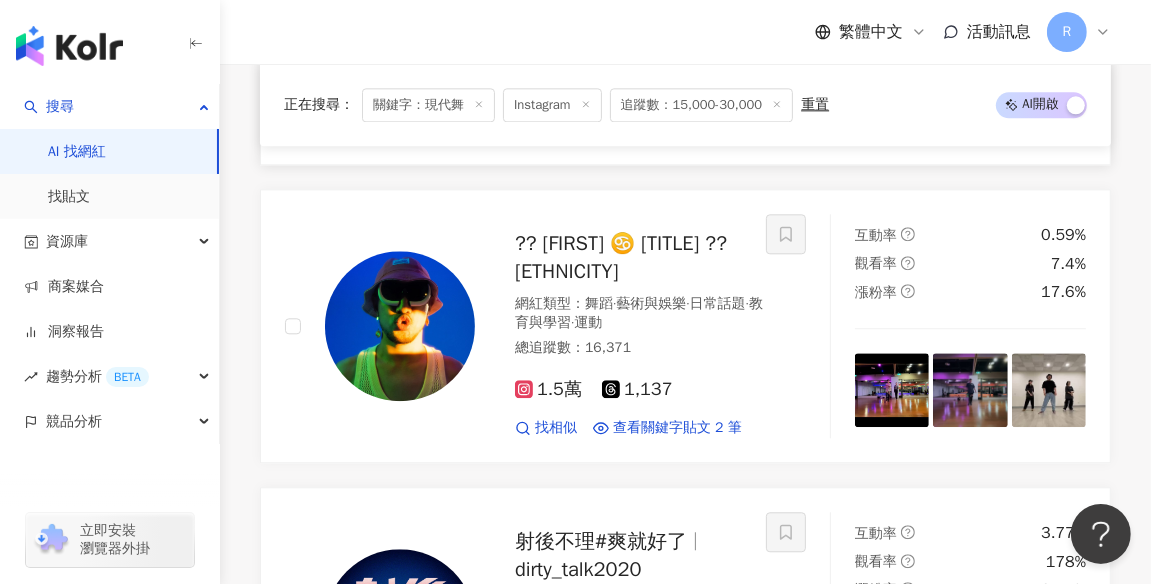 scroll, scrollTop: 3666, scrollLeft: 0, axis: vertical 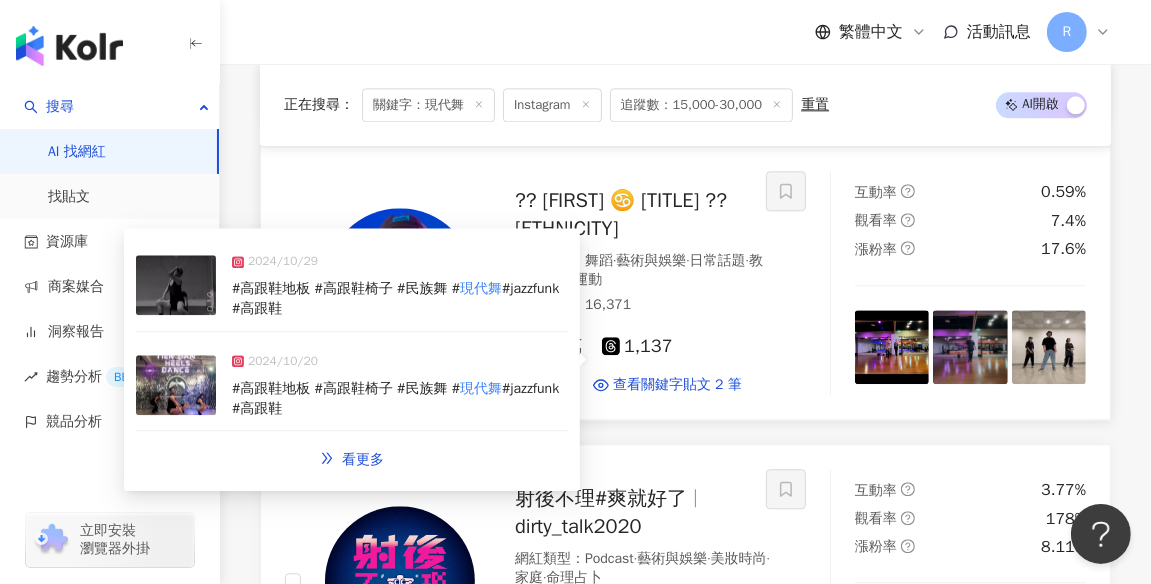 click on "2024/10/29" at bounding box center [400, 266] 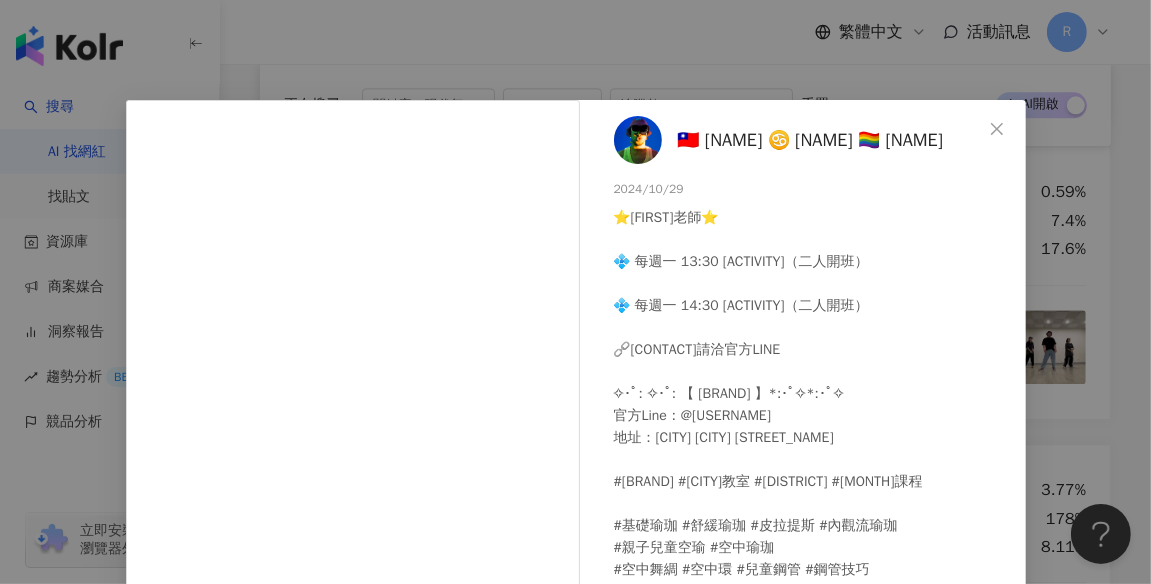 click on "🇹🇼 [NAME] ♋ [NAME] 🏳️‍🌈 [NAME] [DATE] ⭐️[NAME] [NAME]⭐️
💠 每週一 [TIME] 高跟鞋椅子（二人開班）
💠 每週一 [TIME] Heels Dance（二人開班）
🔗報名方式請洽官方LINE
✧･ﾟ: ✧･ﾟ: 【 SK2 Studio 】*:･ﾟ✧*:･ﾟ✧
官方Line：@[NUMBER]
地址：[CITY] [CITY]區崇法街[NUMBER]號
#sk2studio #[CITY]教室 #中路特區 #十一月課程
#基礎瑜珈 #舒緩瑜珈 #皮拉提斯 #內觀流瑜珈
#親子兒童空瑜  #空中瑜珈
#空中舞綢 #空中環 #兒童鋼管 #鋼管技巧
#高跟鞋鋼管 #高跟鞋地板 #高跟鞋椅子 #民族舞
#現代舞 #jazzfunk ​​#高跟鞋舞蹈Heelsdance #樂齡伸展
#泰拳親子有氧互動 #成人互動式泰拳擊 [NUMBER] [NUMBER] 查看原始貼文" at bounding box center [575, 292] 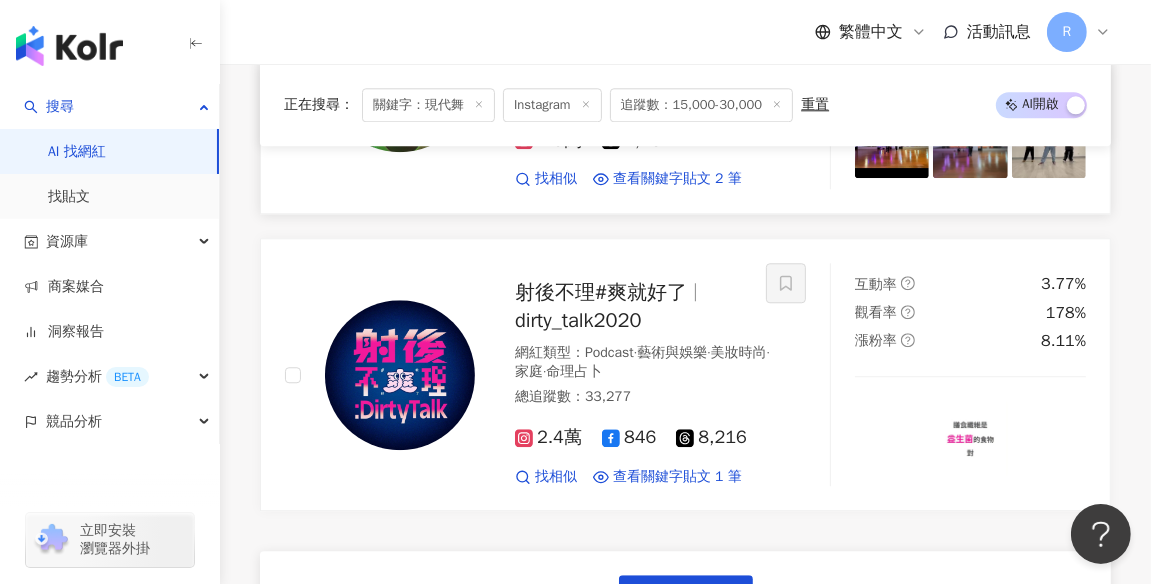 scroll, scrollTop: 4080, scrollLeft: 0, axis: vertical 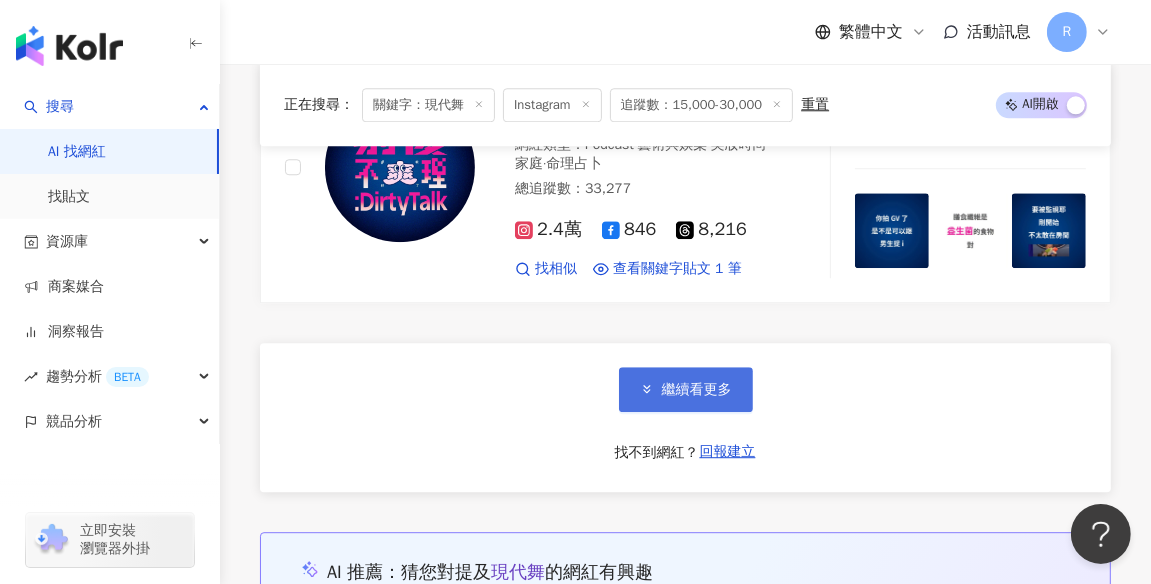 click on "繼續看更多" at bounding box center (686, 389) 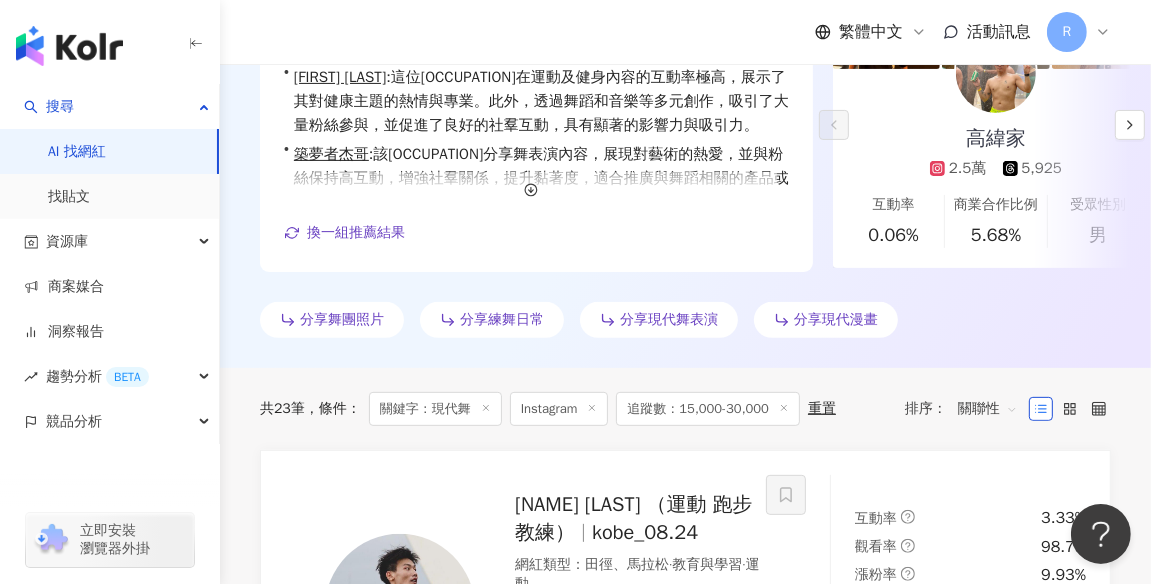 scroll, scrollTop: 0, scrollLeft: 0, axis: both 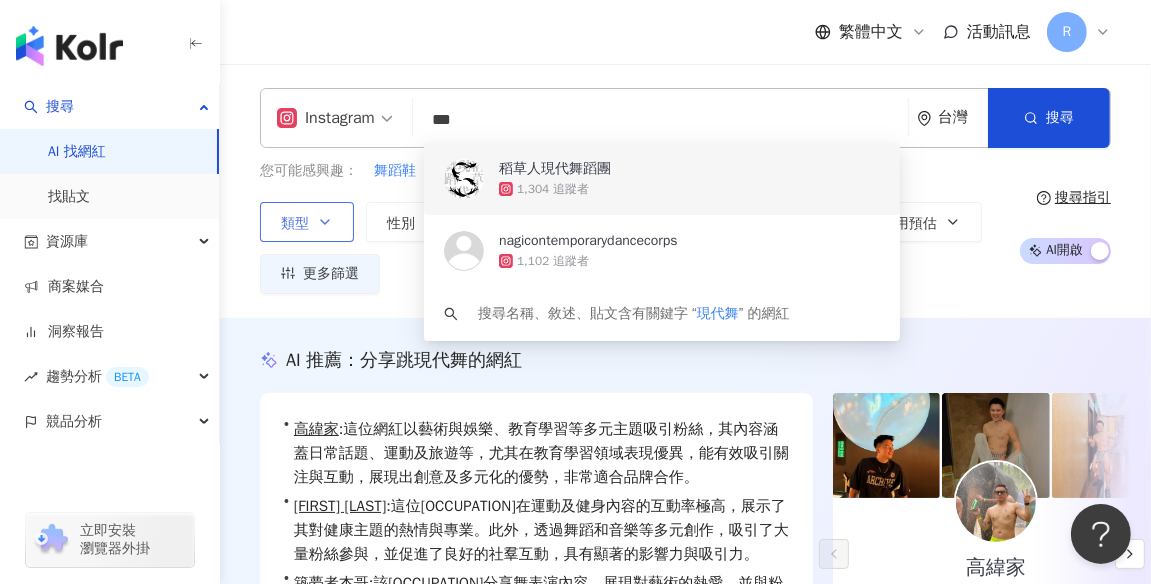 drag, startPoint x: 515, startPoint y: 127, endPoint x: 397, endPoint y: 113, distance: 118.82761 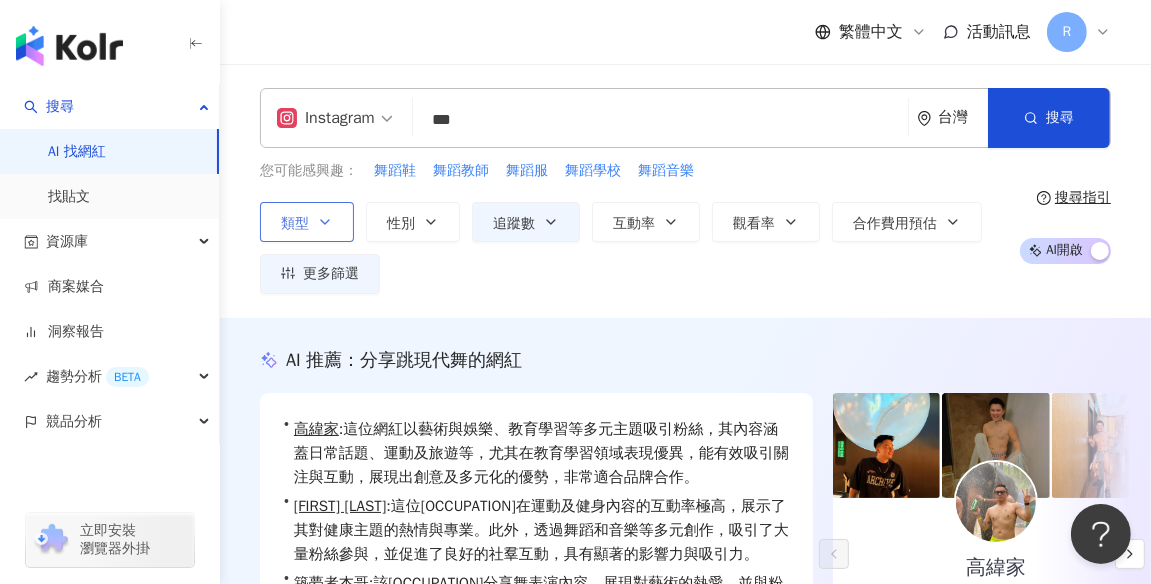 type on "***" 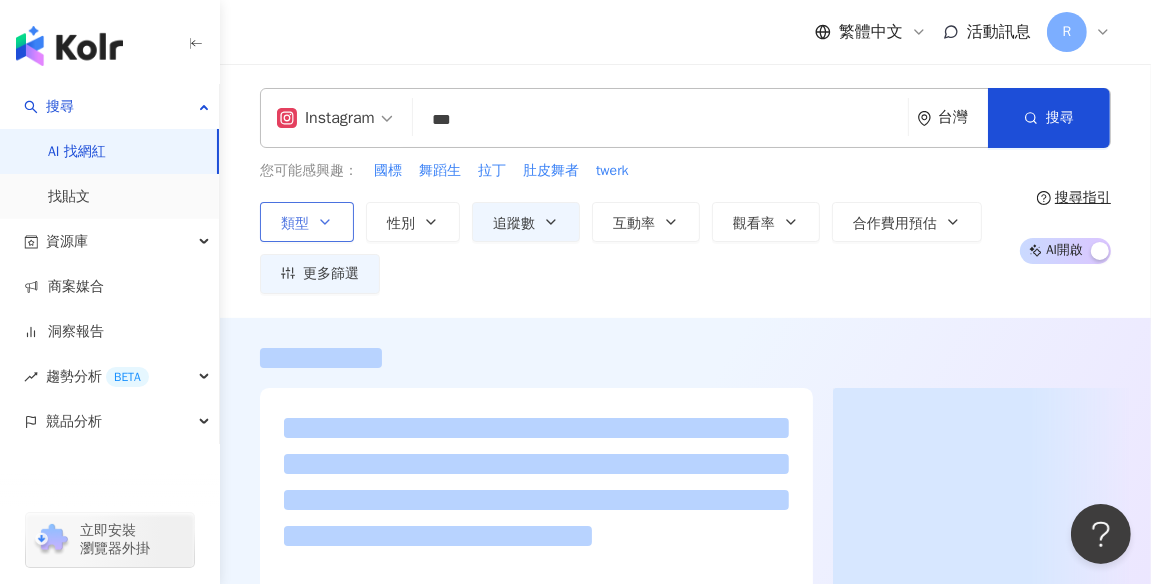 click on "繁體中文 活動訊息 R" at bounding box center [685, 32] 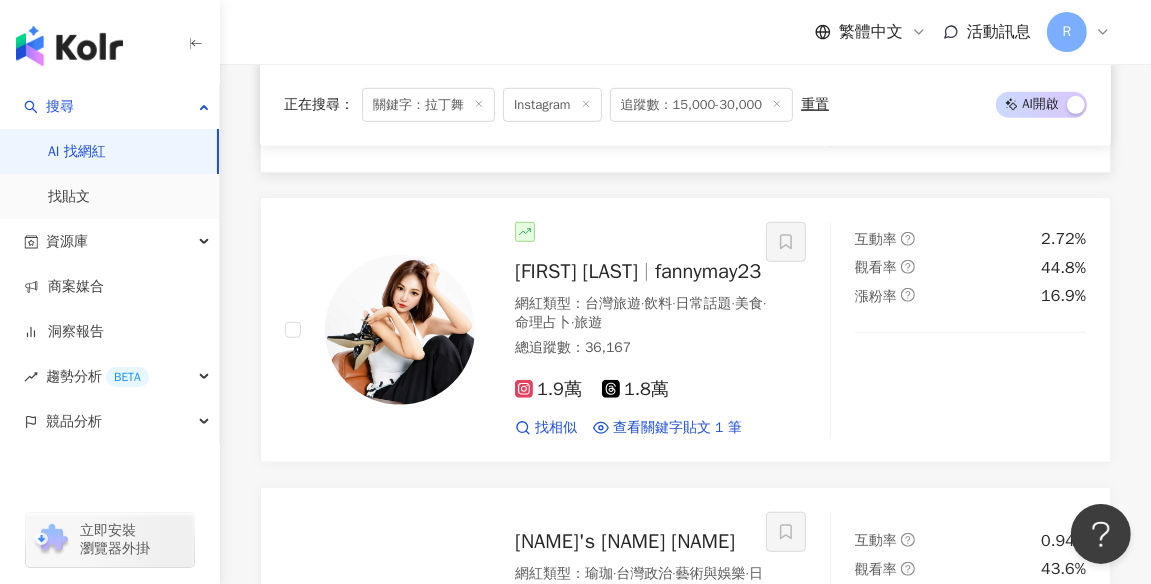 scroll, scrollTop: 971, scrollLeft: 0, axis: vertical 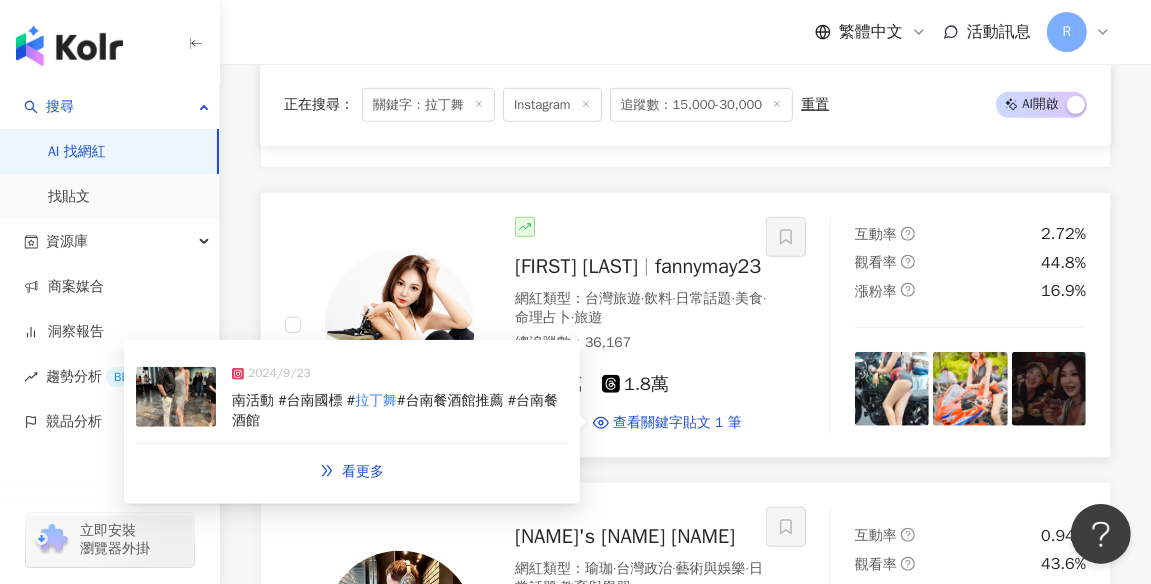 click on "#台南餐酒館推薦 #台南餐酒館" at bounding box center [395, 410] 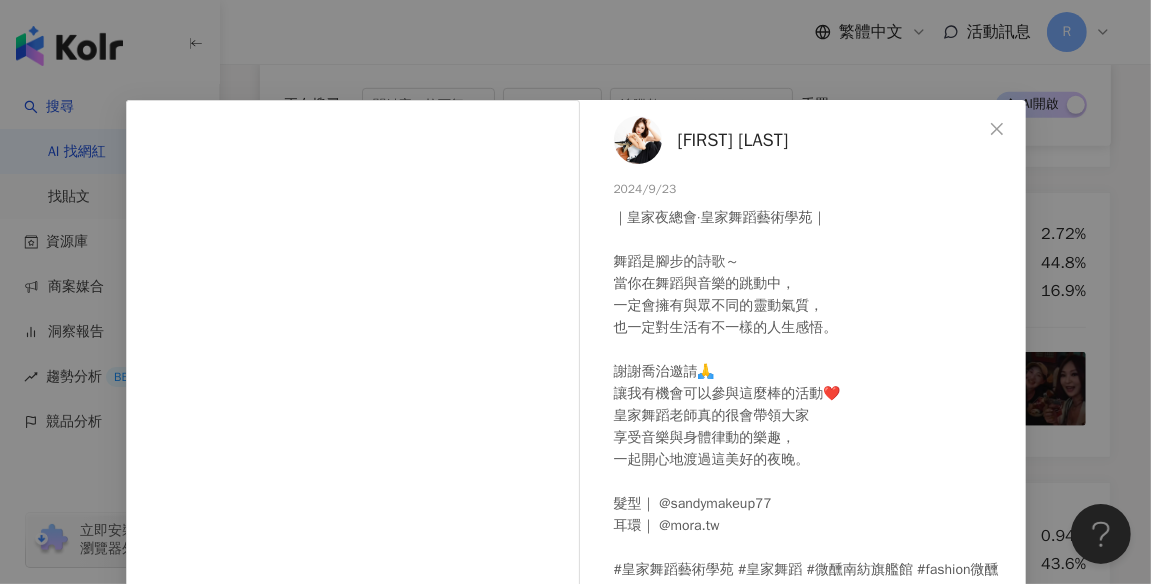 click on "[FIRST] [LAST] [DATE] ｜皇家夜總會·皇家舞蹈藝術學苑｜
舞蹈是腳步的詩歌～
當你在舞蹈與音樂的跳動中，
一定會擁有與眾不同的靈動氣質，
也一定對生活有不一樣的人生感悟。
謝謝喬治邀請🙏
讓我有機會可以參與這麼棒的活動❤️
皇家舞蹈老師真的很會帶領大家
享受音樂與身體律動的樂趣，
一起開心地渡過這美好的夜晚。
髮型｜ @[USERNAME]
耳環｜ @[USERNAME]
#皇家舞蹈藝術學苑 #皇家舞蹈 #微醺南紡旗艦館 #fashion微醺餐酒館 #國標舞 #舞蹈 #台南 #臺南 #台南活動 #台南國標 #拉丁舞 #台南餐酒館推薦 #台南餐酒館 [NUMBER] [NUMBER] 查看原始貼文" at bounding box center [575, 292] 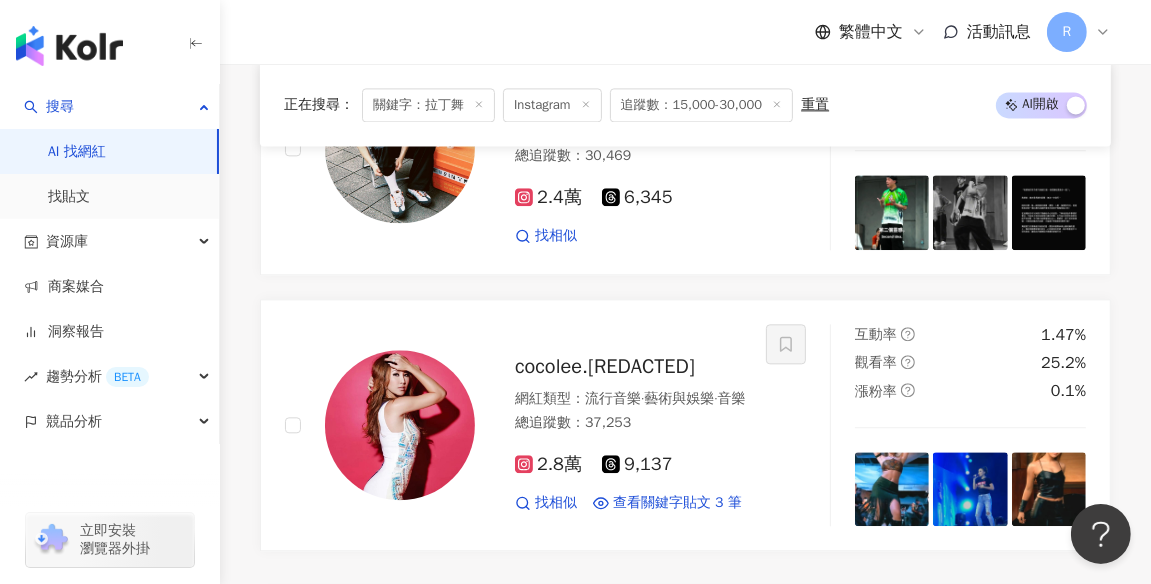 scroll, scrollTop: 3452, scrollLeft: 0, axis: vertical 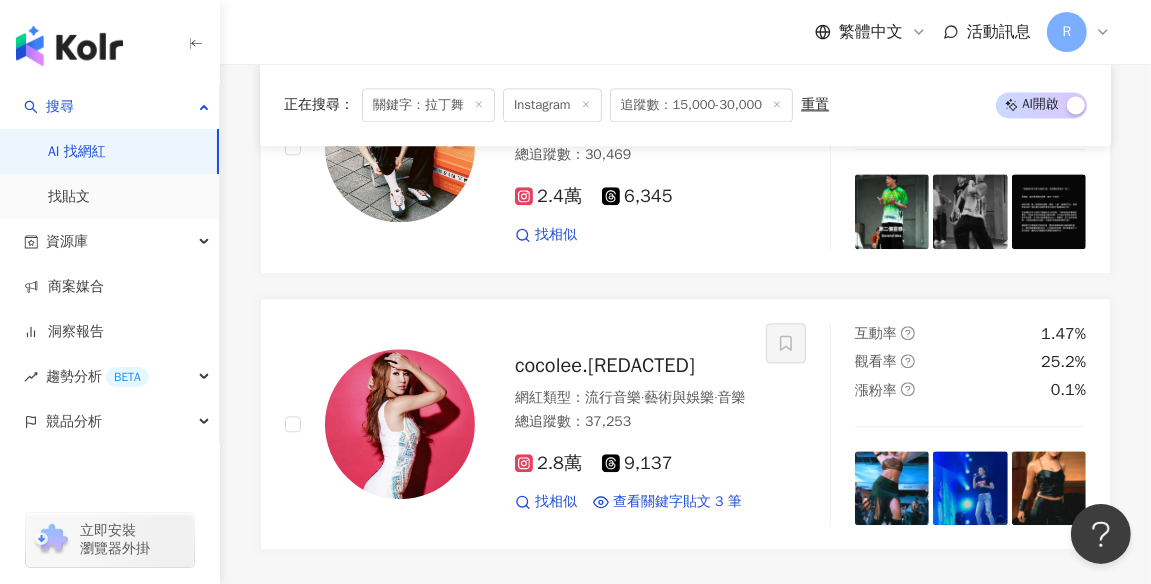 click on "繼續看更多" at bounding box center (697, 637) 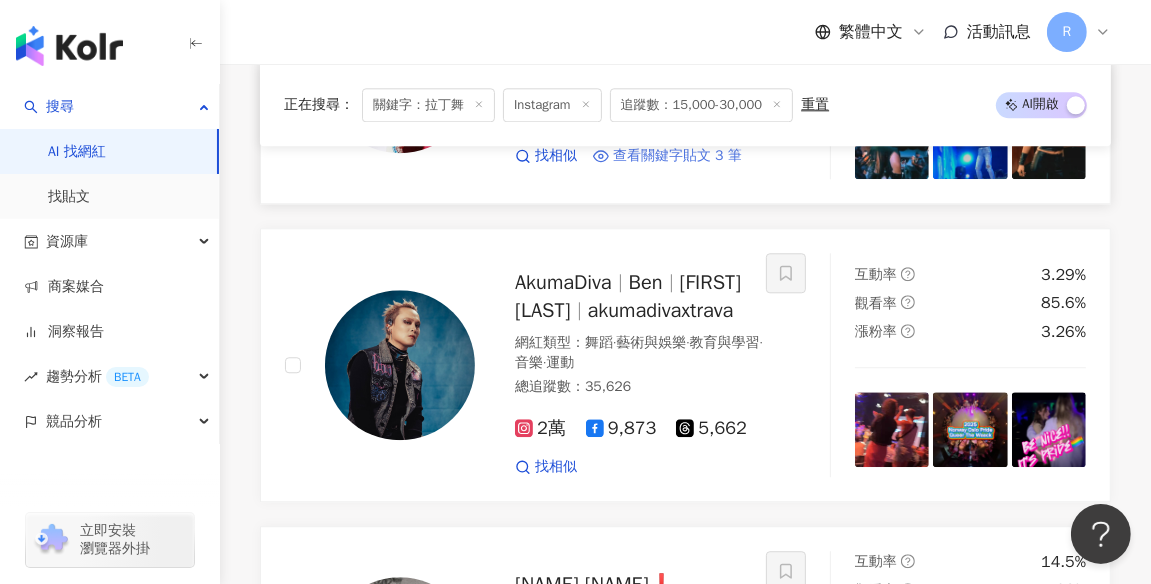 scroll, scrollTop: 3768, scrollLeft: 0, axis: vertical 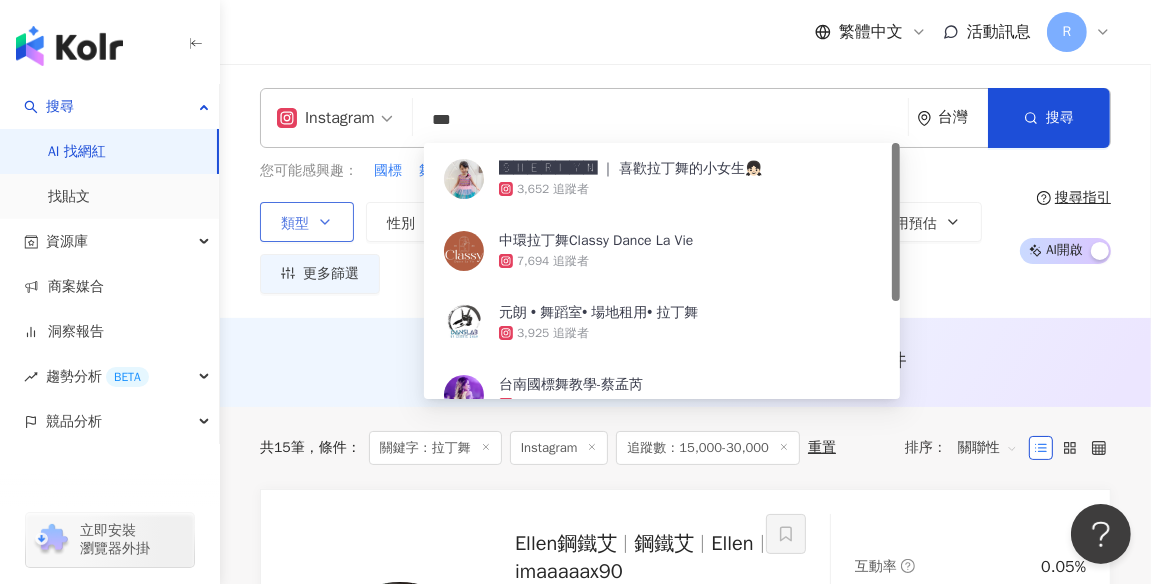 drag, startPoint x: 577, startPoint y: 130, endPoint x: 287, endPoint y: 110, distance: 290.68884 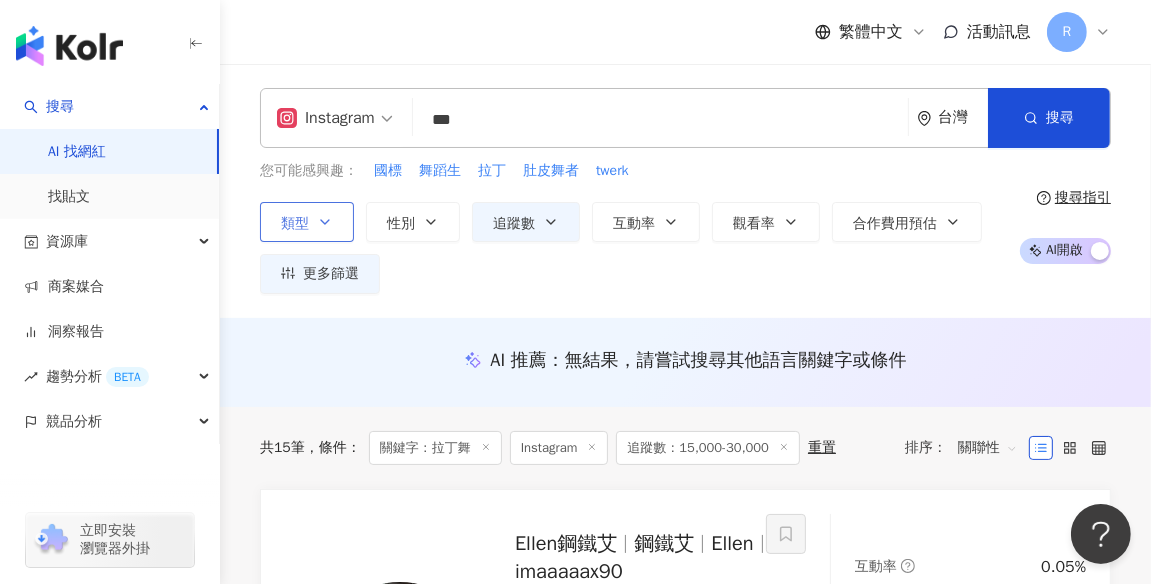 type on "*" 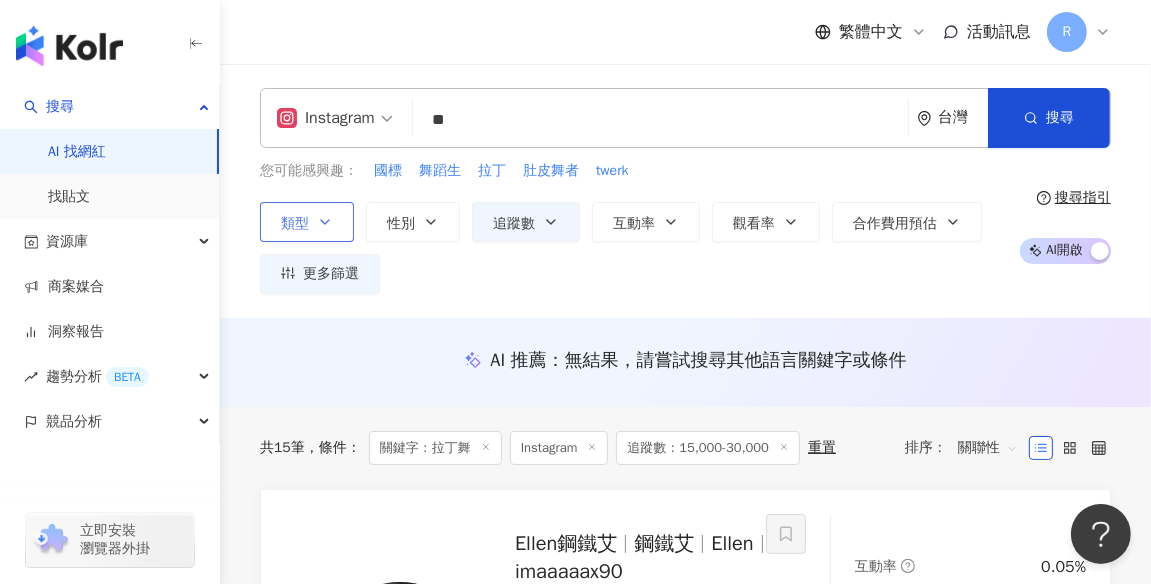 type on "*" 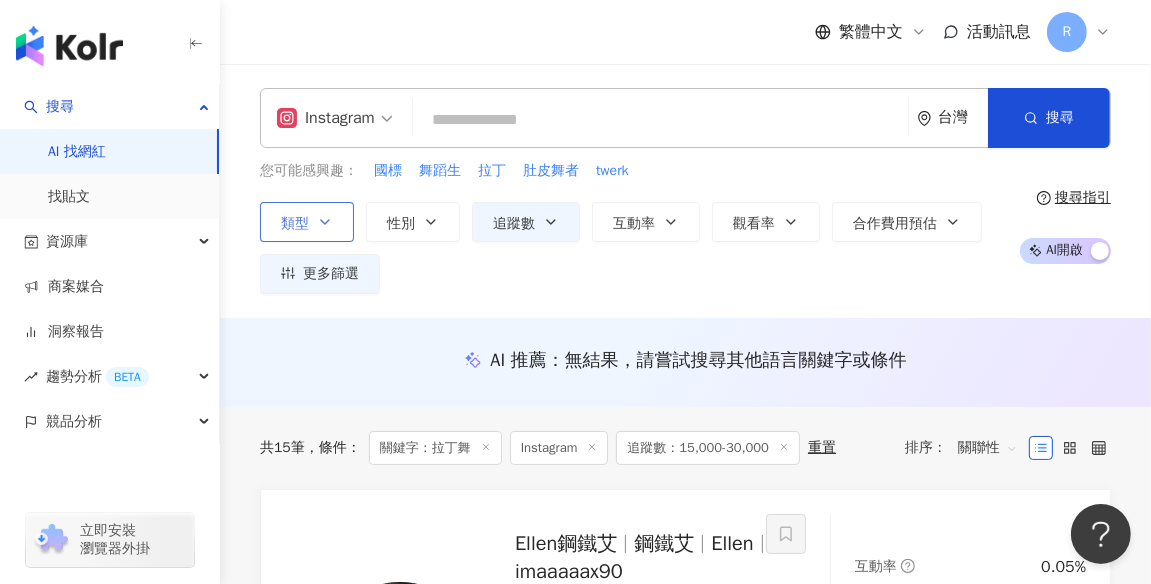 type on "*" 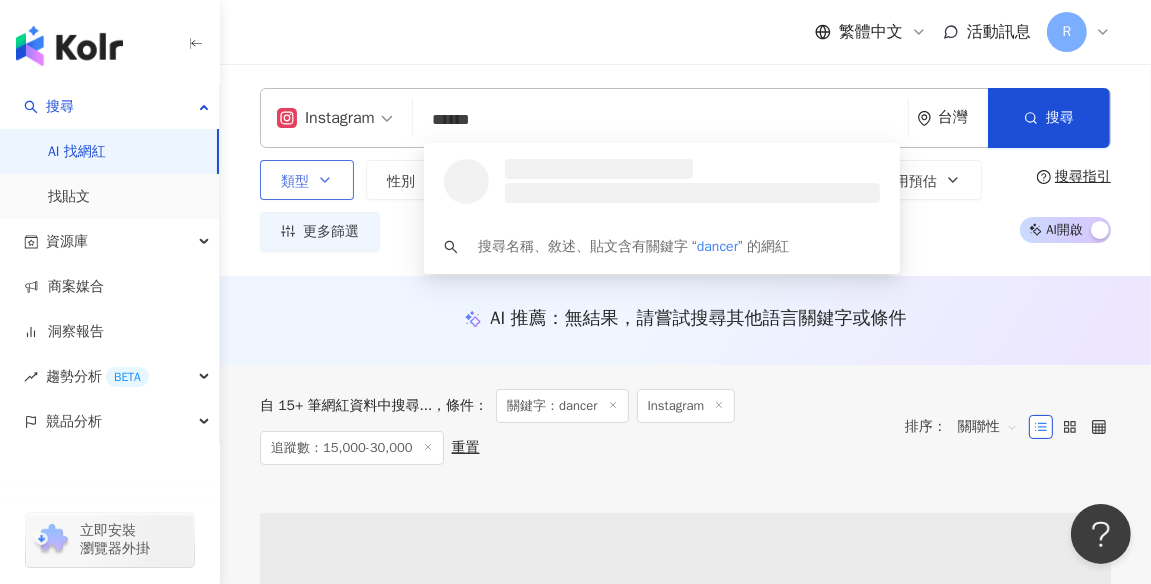 click on "Instagram *** 台灣 搜尋 [ID] 全方位人才培訓營｜大學技能｜職涯探索 [NUMBER]   追蹤者 @[USERNAME] [NUMBER]   追蹤者 搜尋名稱、敘述、貼文含有關鍵字 “ 培訓營 ” 的網紅" at bounding box center (685, 170) 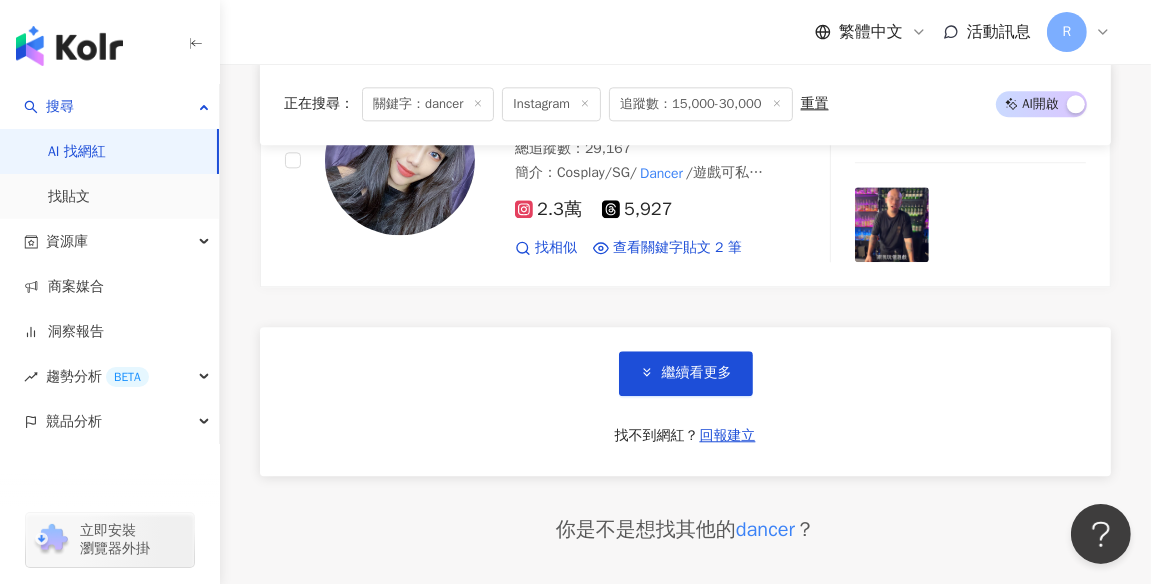 scroll, scrollTop: 3683, scrollLeft: 0, axis: vertical 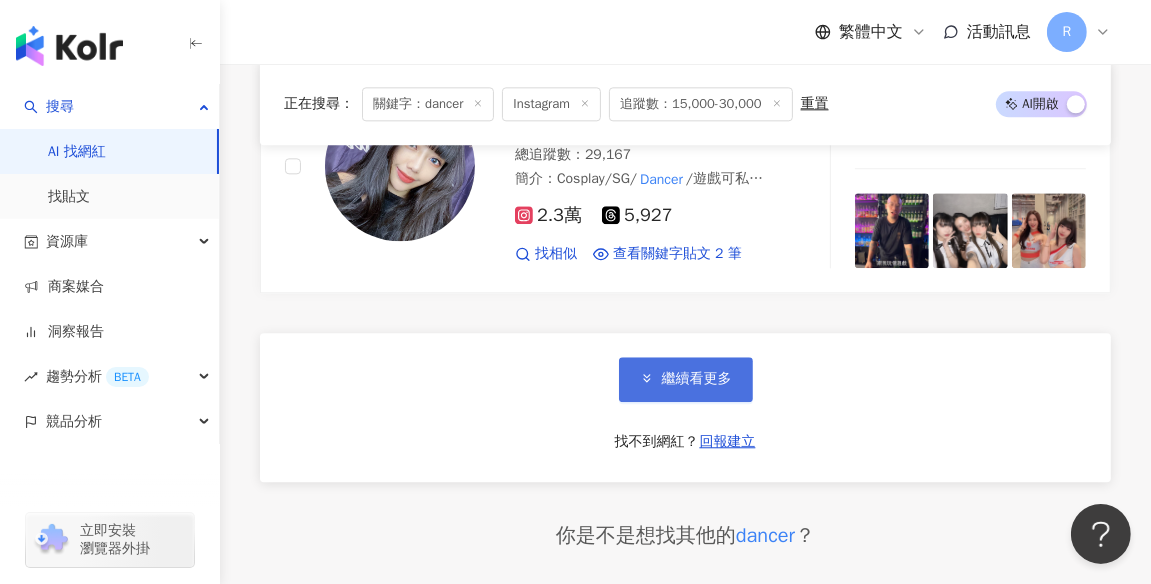click on "繼續看更多" at bounding box center (686, 379) 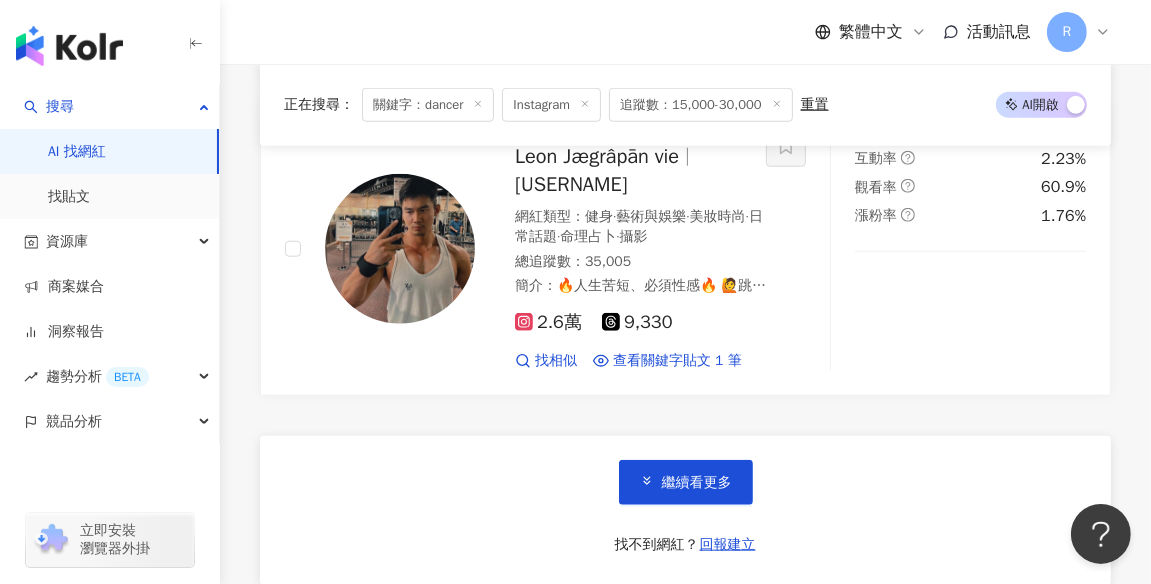 scroll, scrollTop: 7184, scrollLeft: 0, axis: vertical 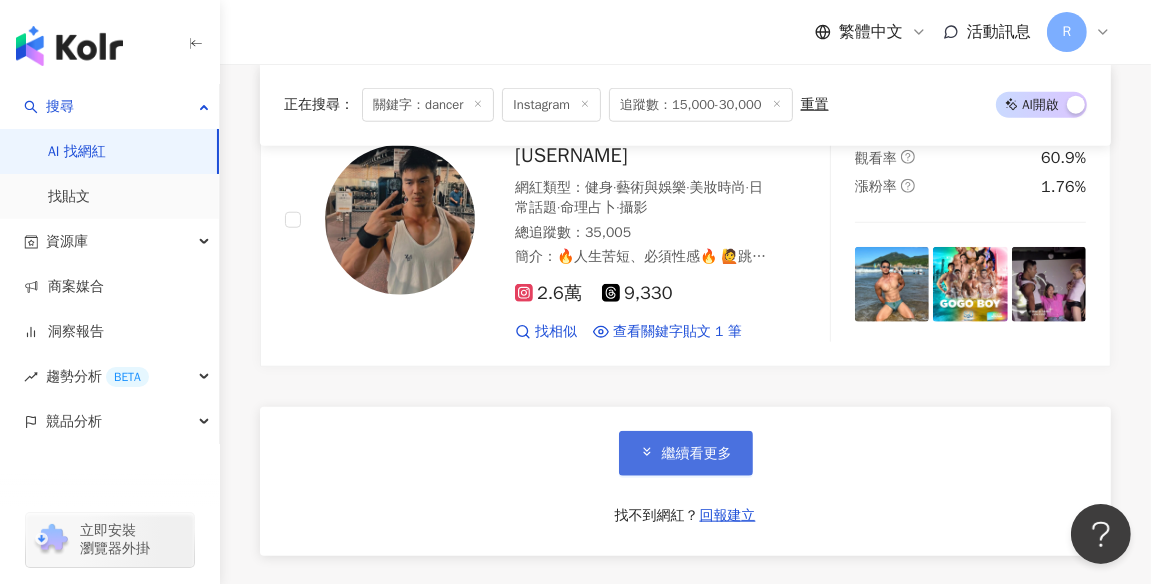 click on "繼續看更多" at bounding box center [686, 453] 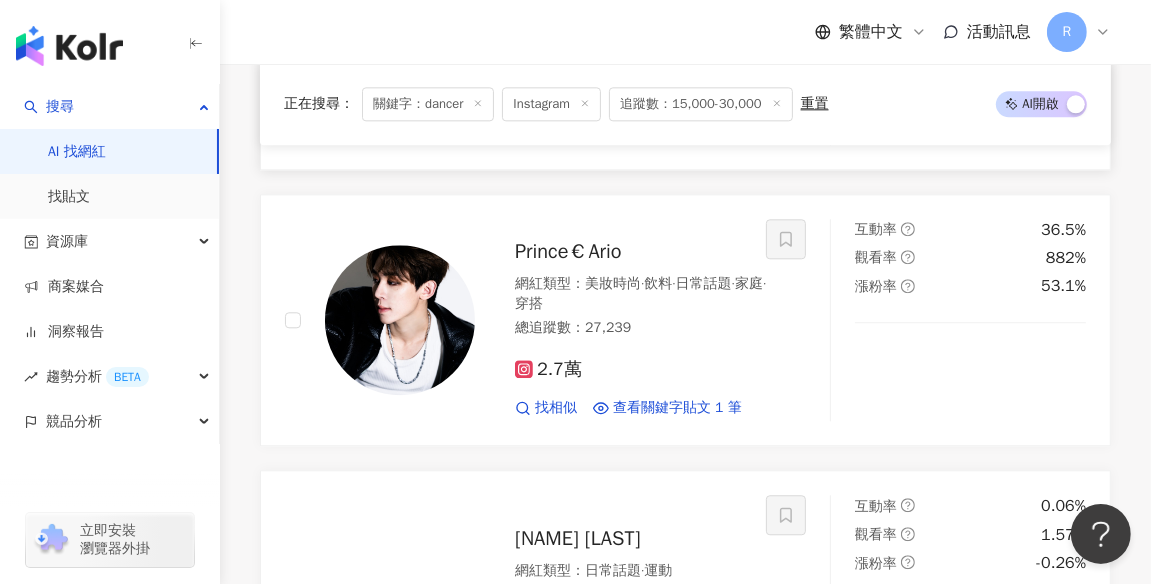 scroll, scrollTop: 9428, scrollLeft: 0, axis: vertical 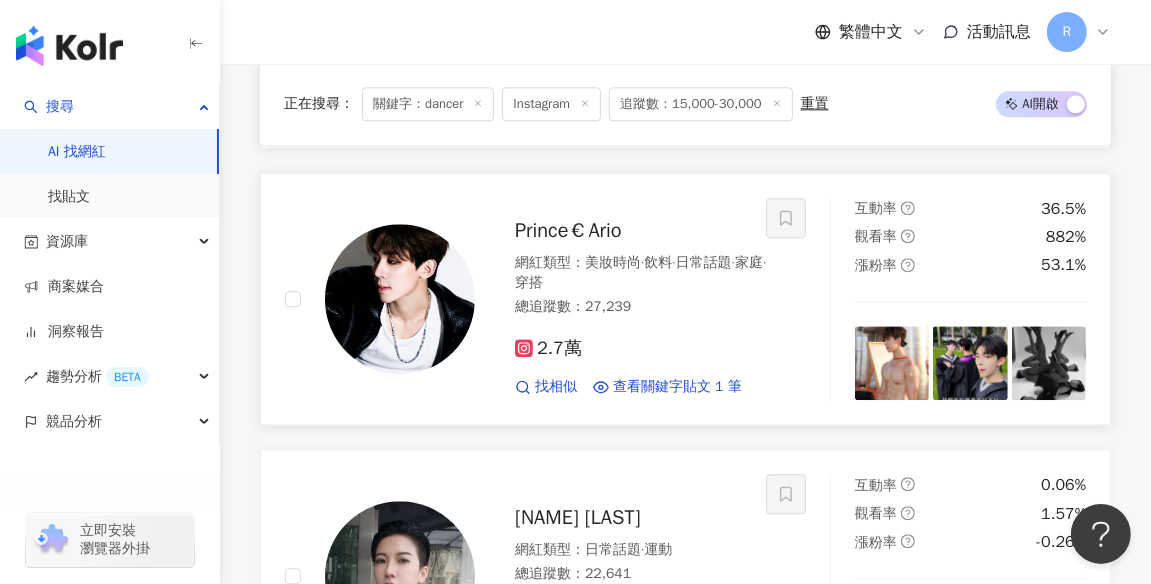click at bounding box center [1049, 363] 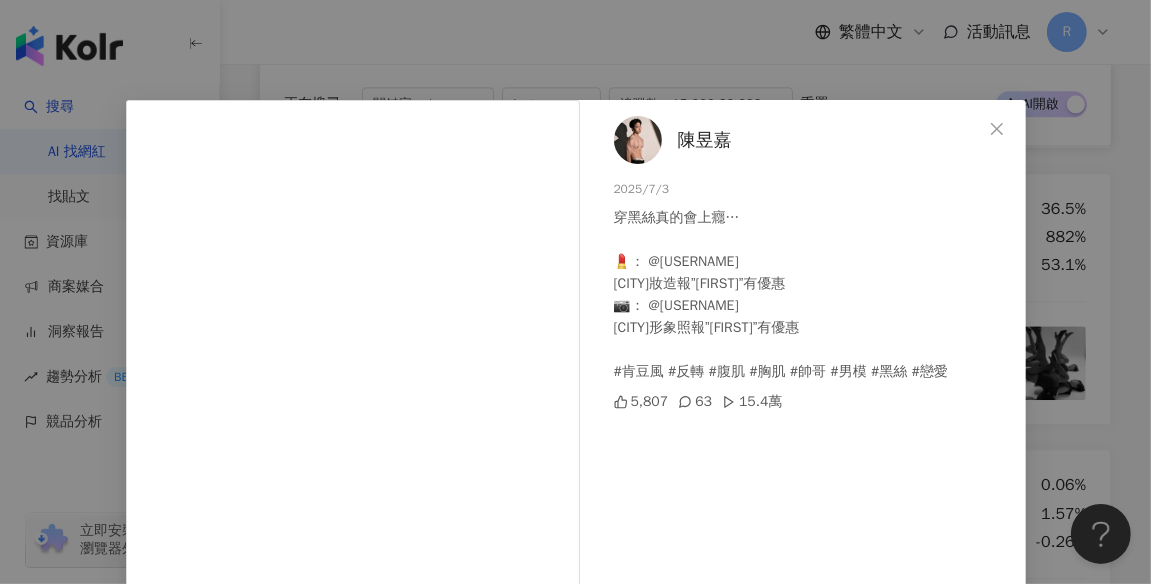 click on "[LAST] [FIRST] 2025/7/3 穿黑絲真的會上癮…
💄： @[USERNAME]
台北妝造報”小嘉”有優惠
📷： @[USERNAME]
桃園形象照報”小嘉”有優惠
#肯豆風 #反轉 #腹肌 #胸肌 #帥哥 #男模 #黑絲 #戀愛 5,807 63 15.4萬 查看原始貼文" at bounding box center (575, 292) 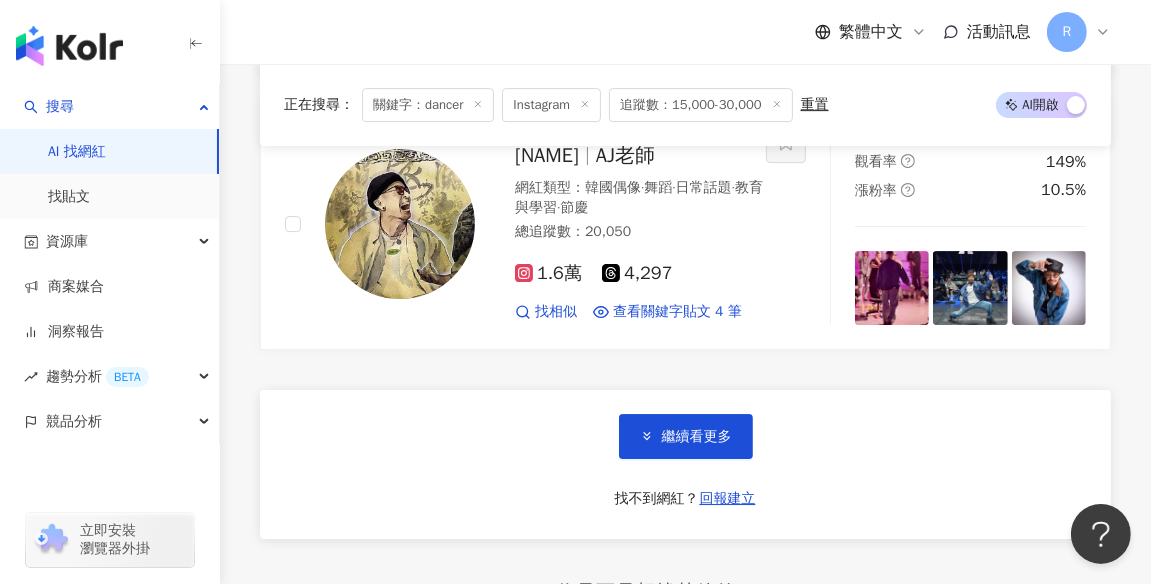 scroll, scrollTop: 10648, scrollLeft: 0, axis: vertical 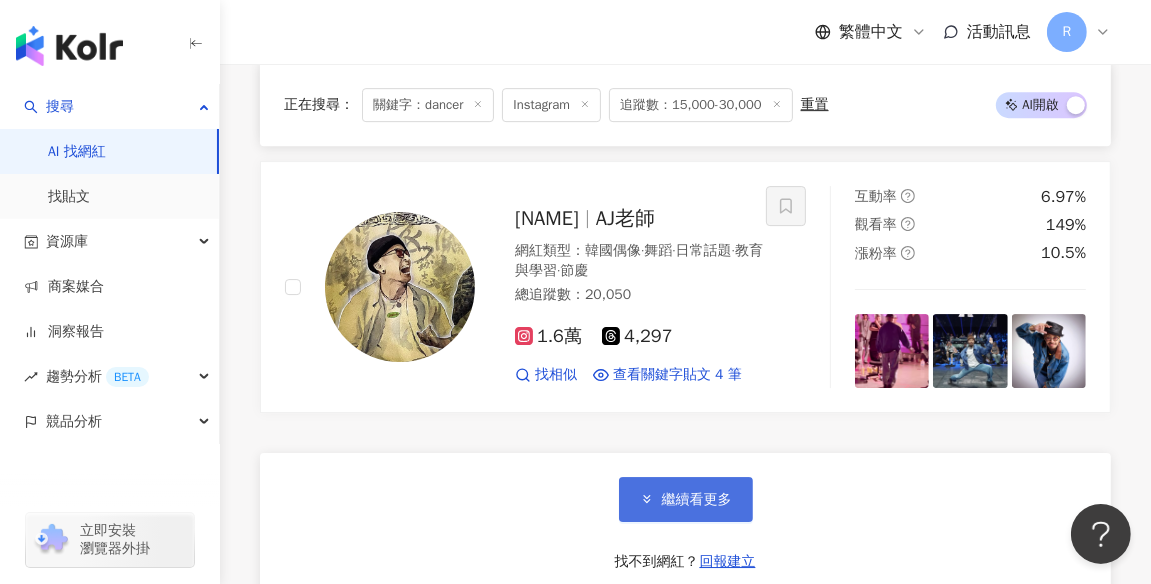 click on "繼續看更多" at bounding box center [686, 499] 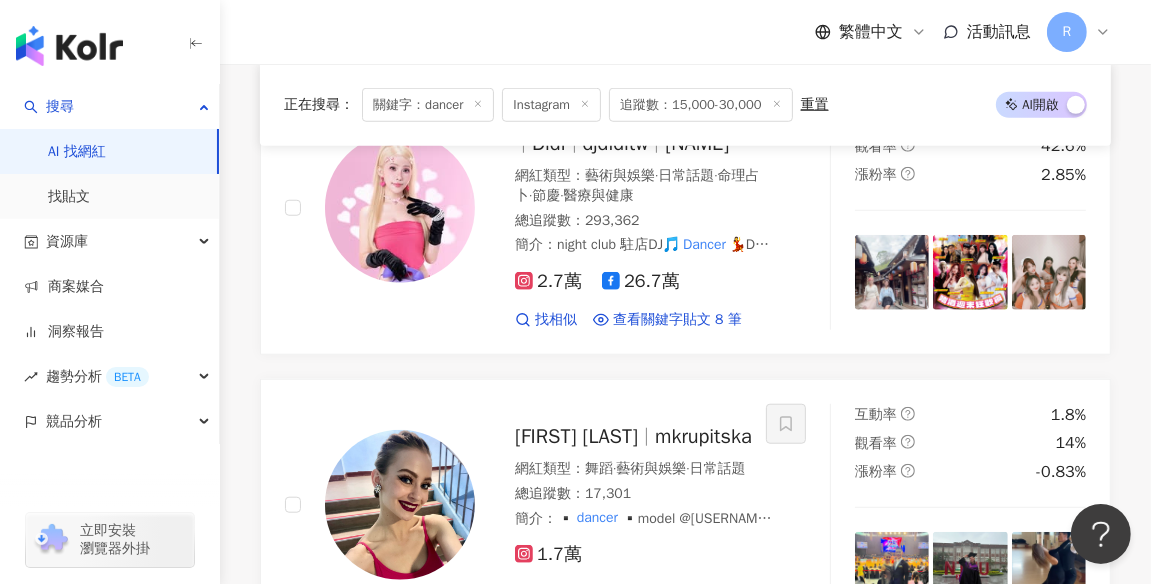 scroll, scrollTop: 0, scrollLeft: 0, axis: both 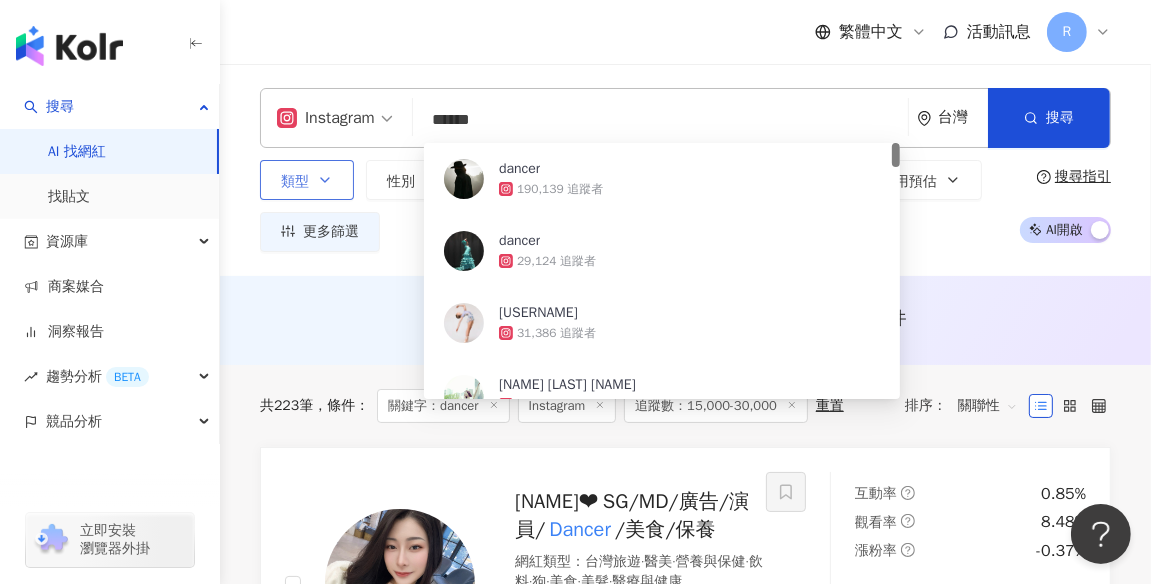 drag, startPoint x: 534, startPoint y: 120, endPoint x: 330, endPoint y: 113, distance: 204.12006 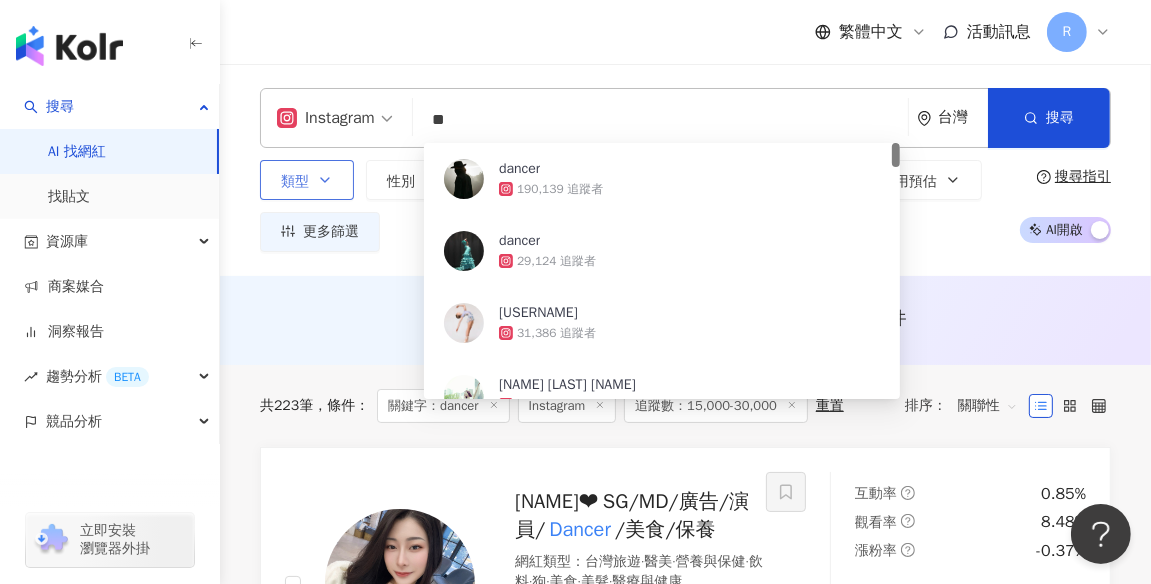 type on "*" 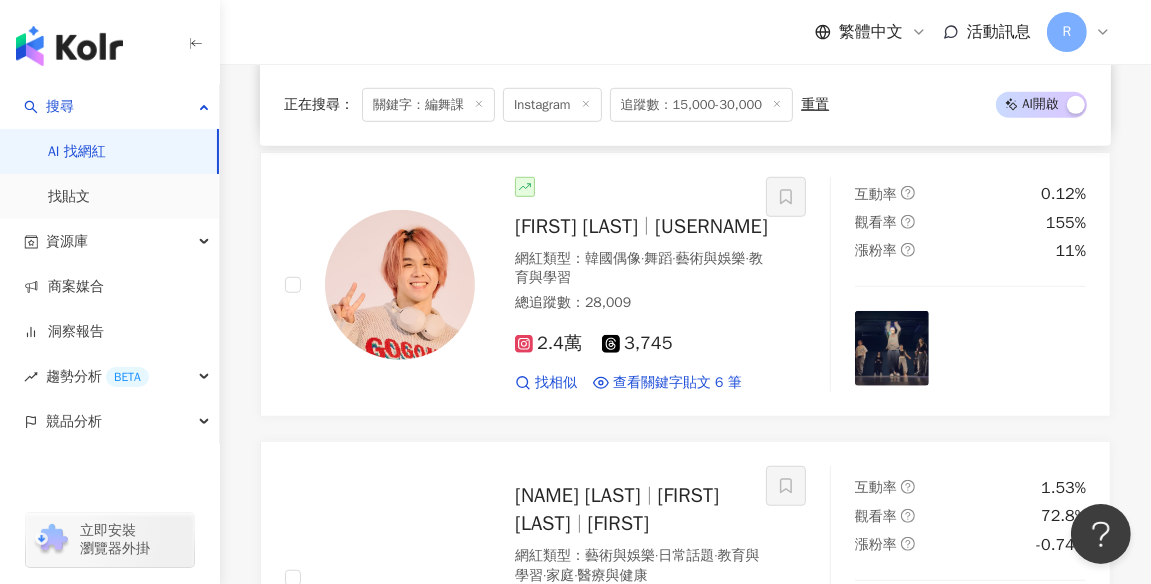 scroll, scrollTop: 1015, scrollLeft: 0, axis: vertical 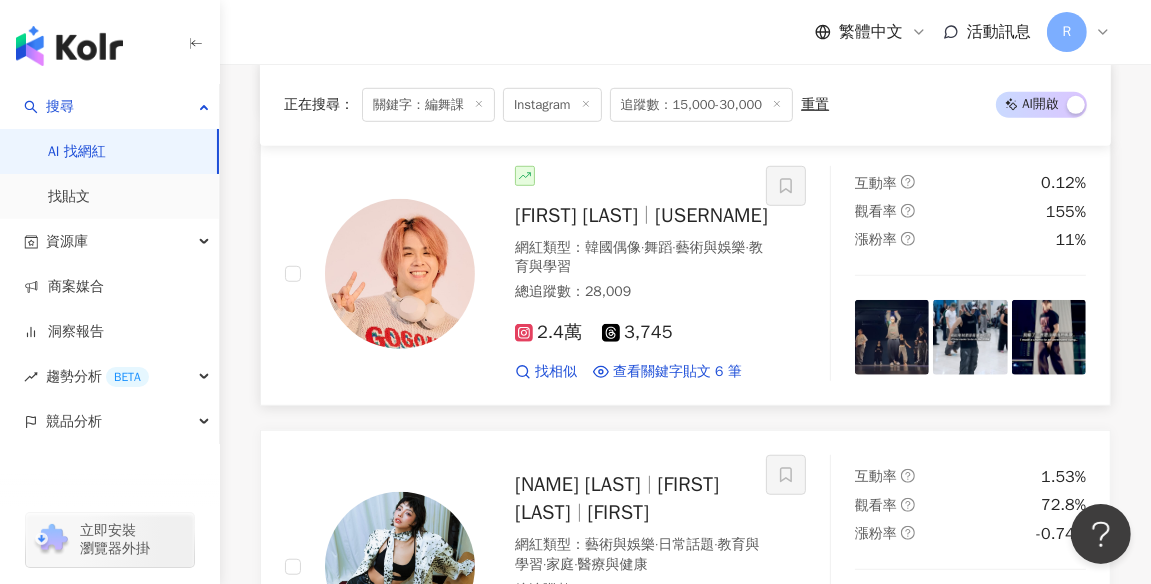 click at bounding box center [400, 274] 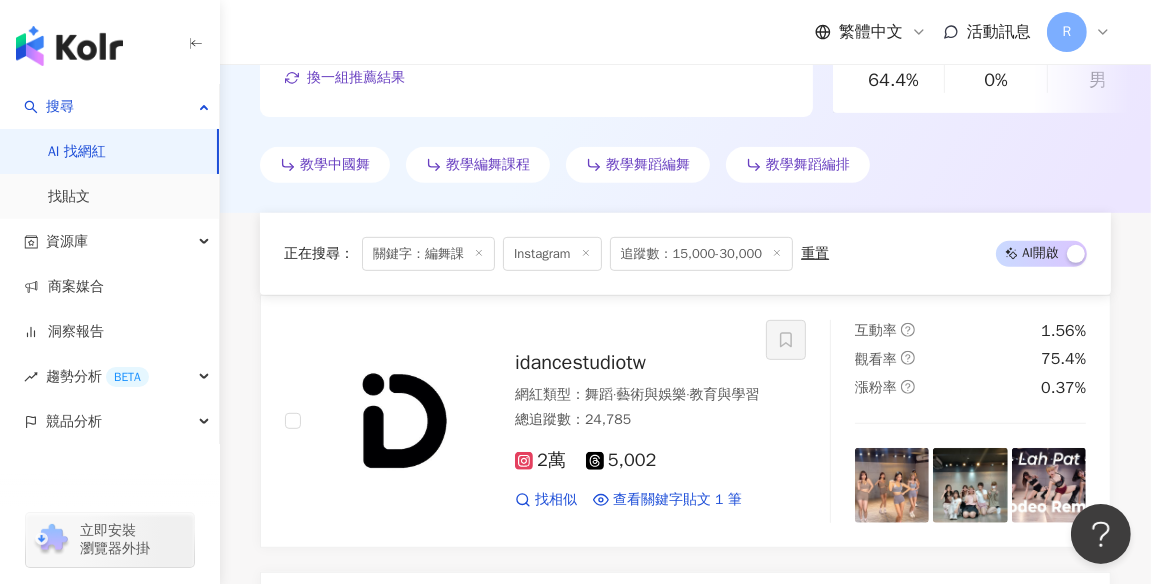 scroll, scrollTop: 0, scrollLeft: 0, axis: both 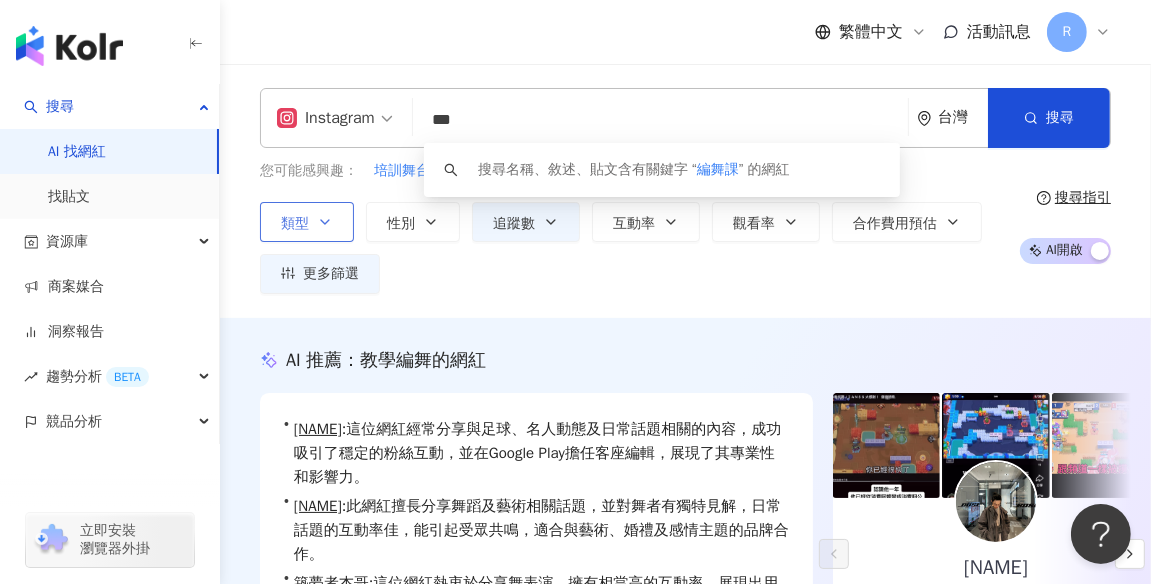 click on "***" at bounding box center (660, 120) 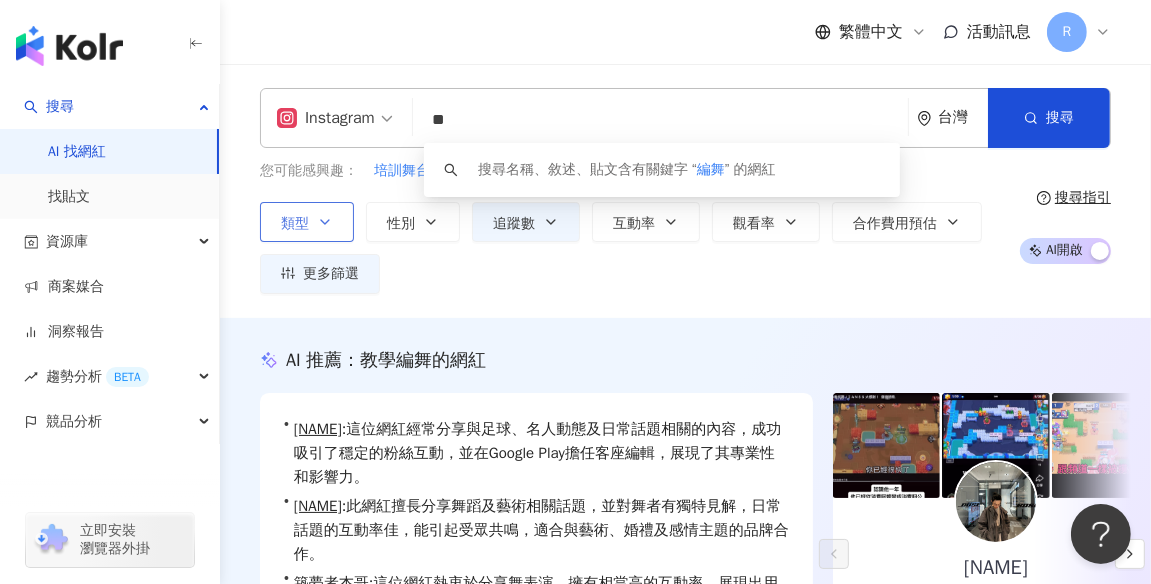 type on "*" 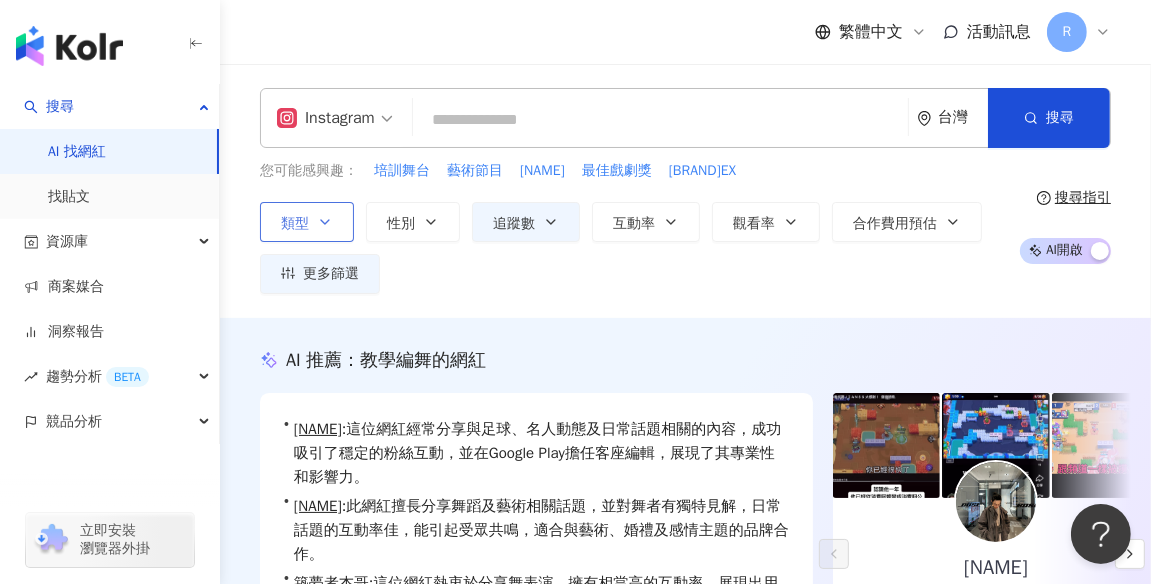 type on "*" 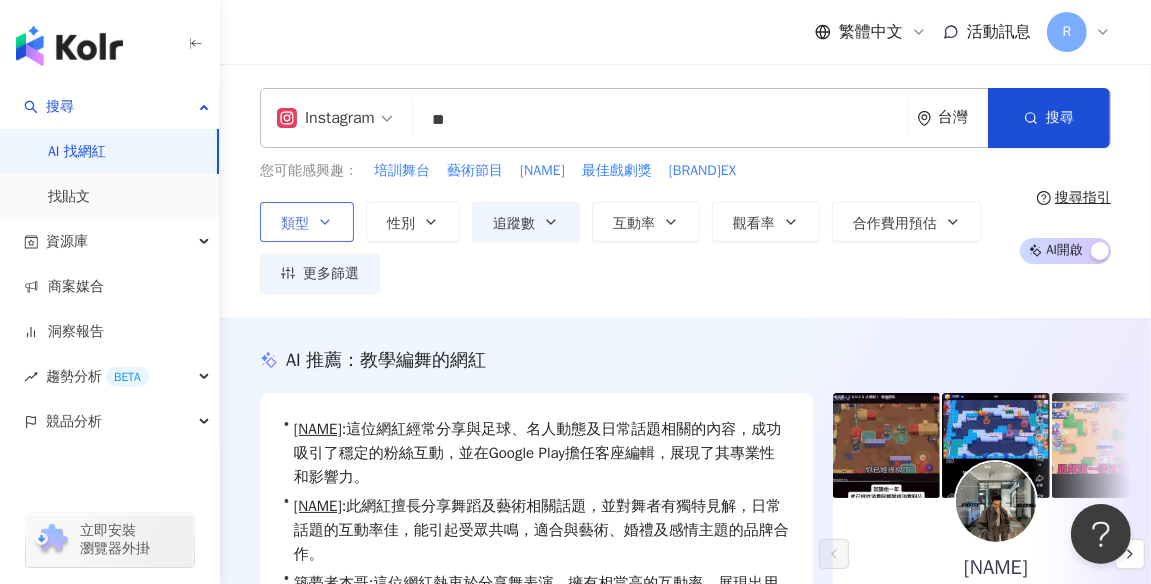 type on "*" 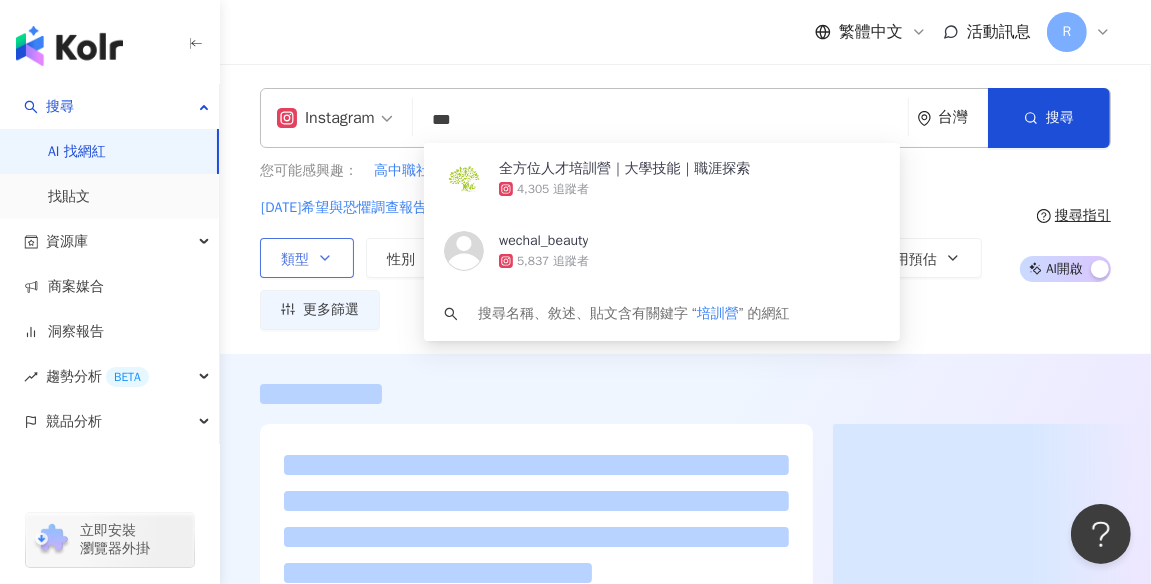 click on "繁體中文 活動訊息 R" at bounding box center (685, 32) 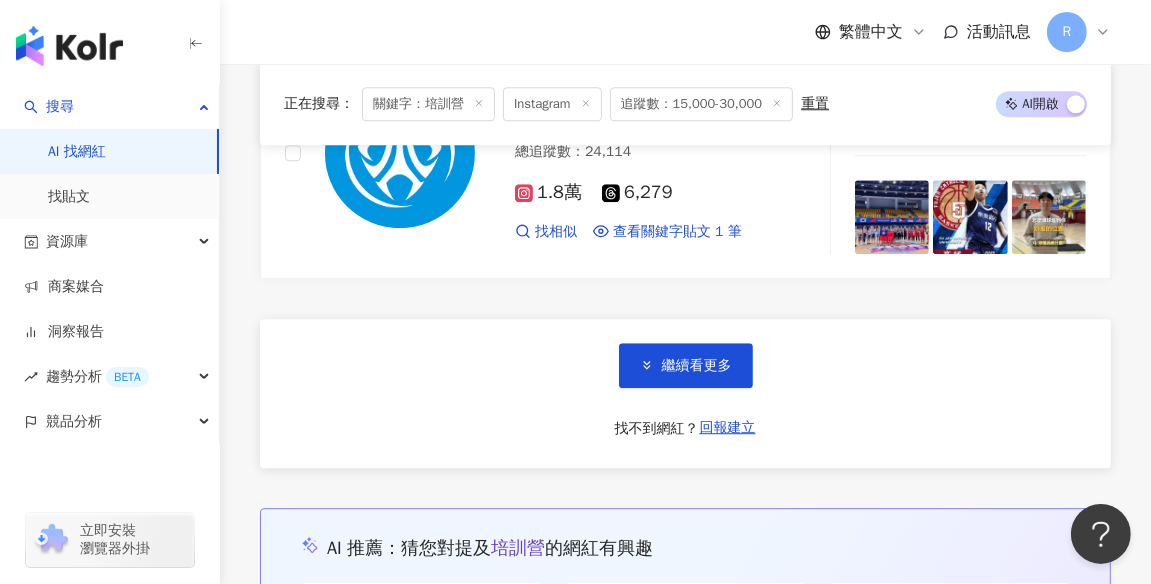 scroll, scrollTop: 4156, scrollLeft: 0, axis: vertical 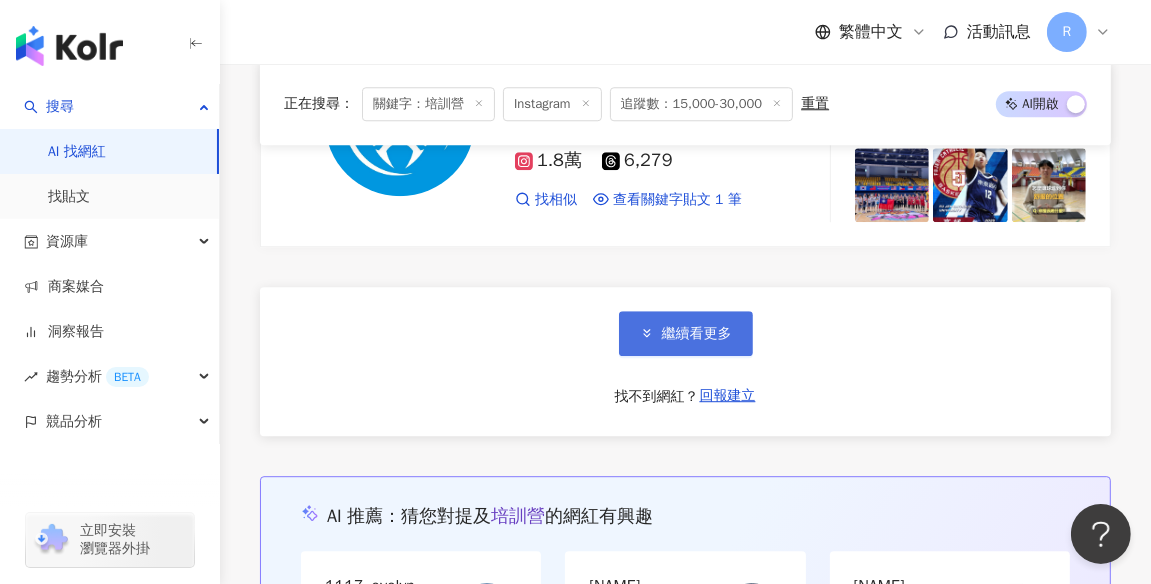 click on "繼續看更多" at bounding box center (697, 334) 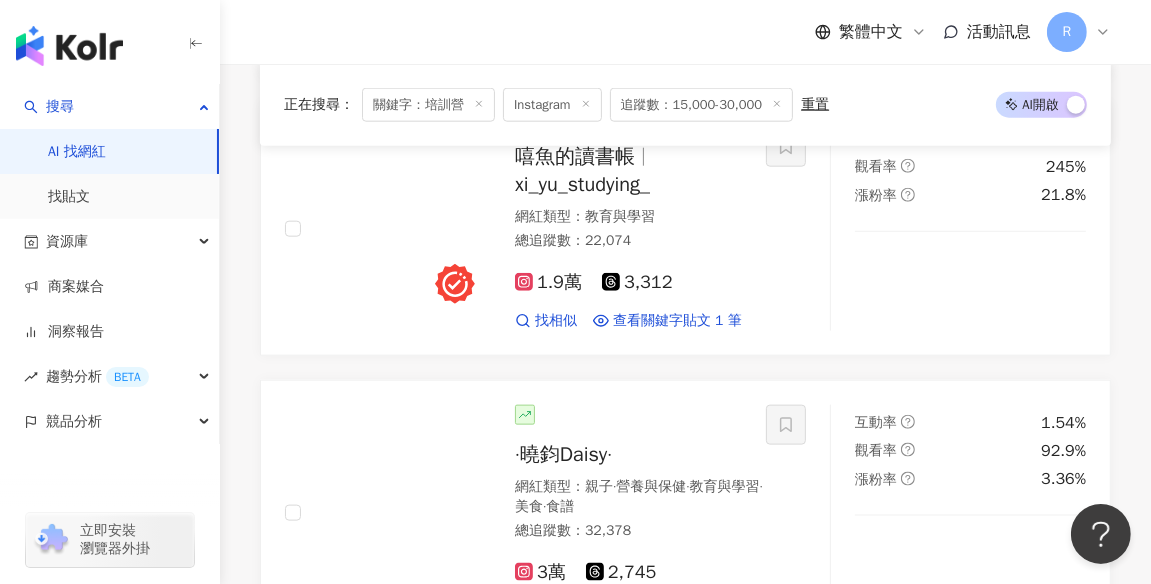 scroll, scrollTop: 0, scrollLeft: 0, axis: both 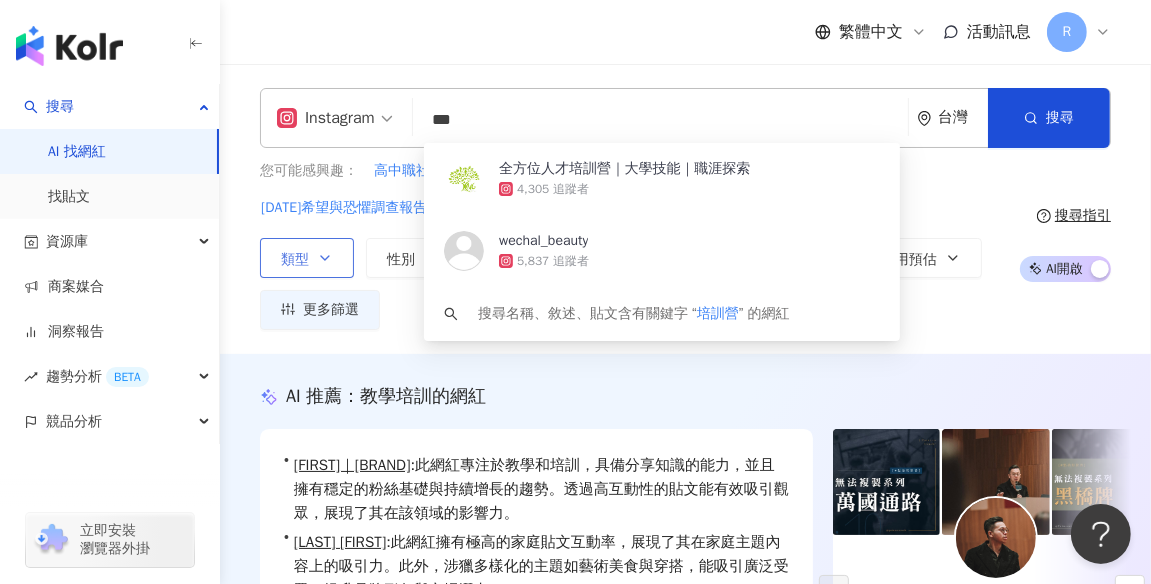 drag, startPoint x: 528, startPoint y: 124, endPoint x: 393, endPoint y: 120, distance: 135.05925 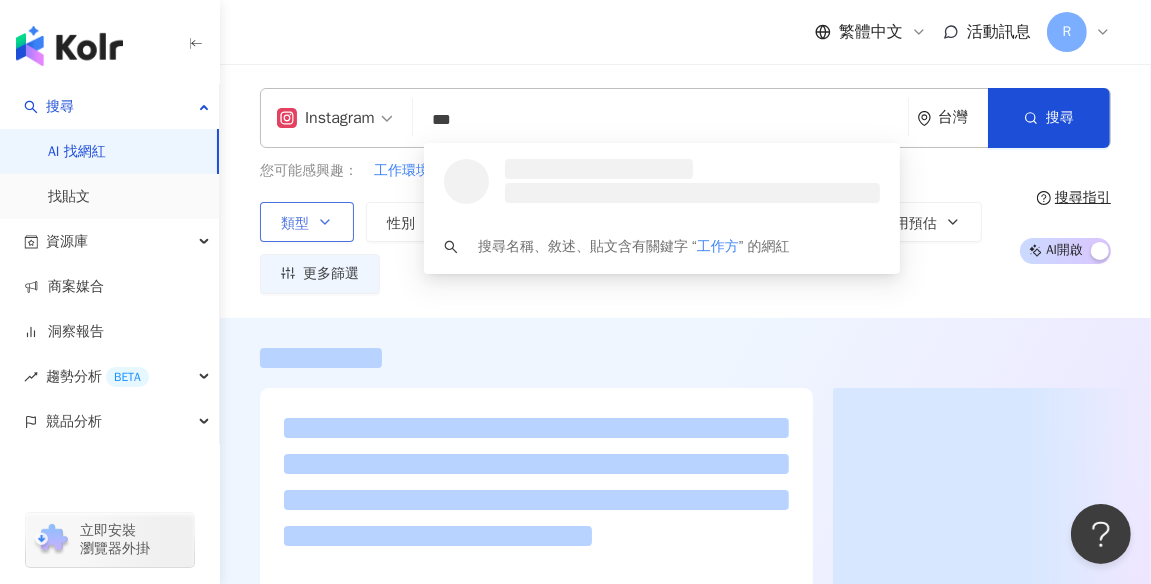 click on "***" at bounding box center [660, 120] 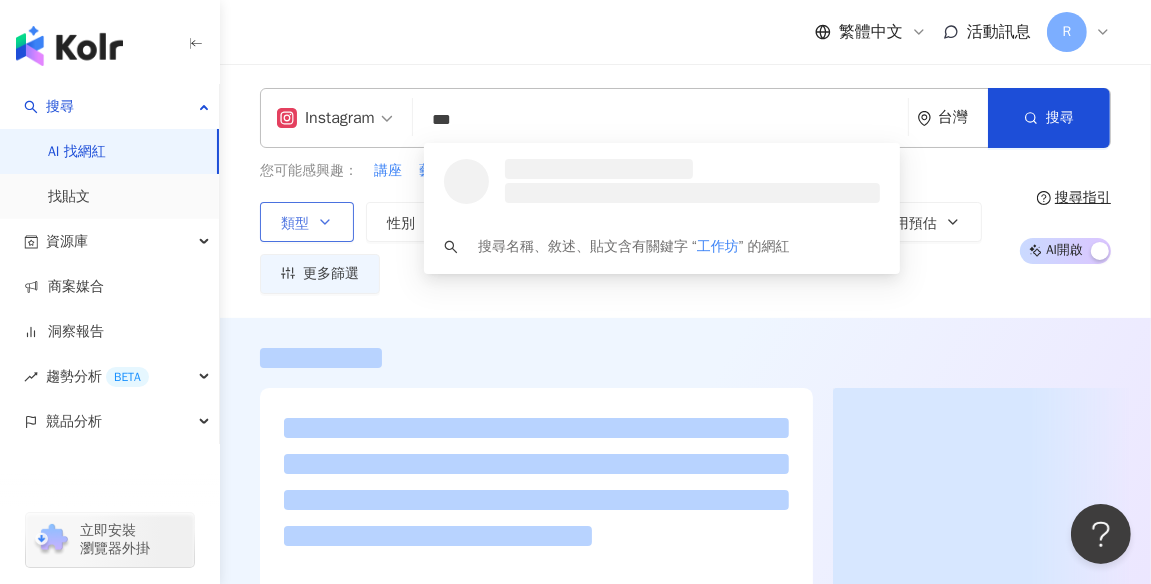 type on "***" 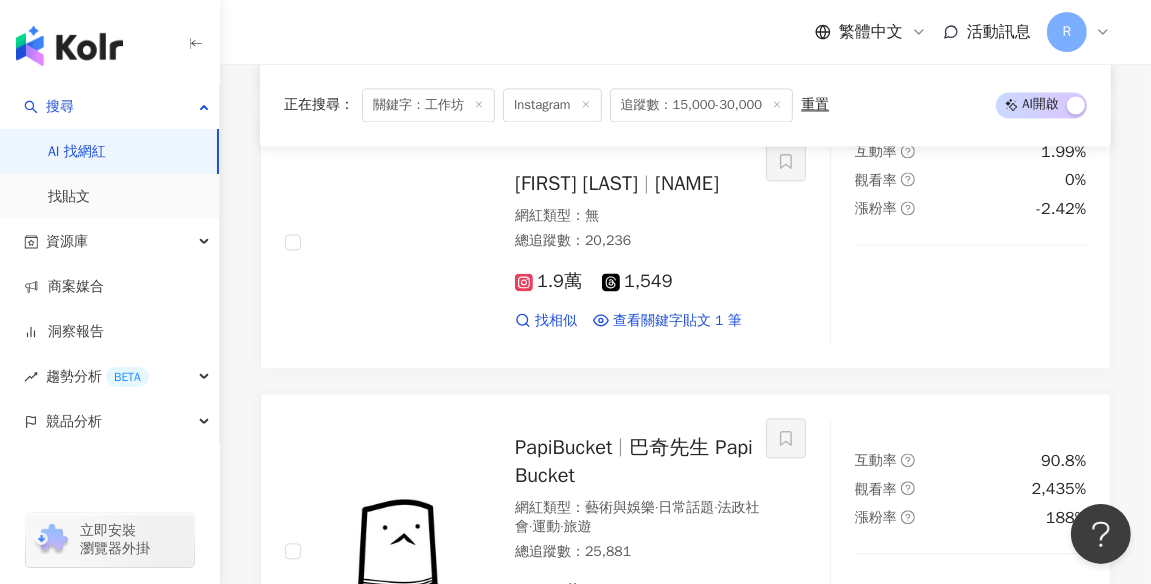scroll, scrollTop: 3152, scrollLeft: 0, axis: vertical 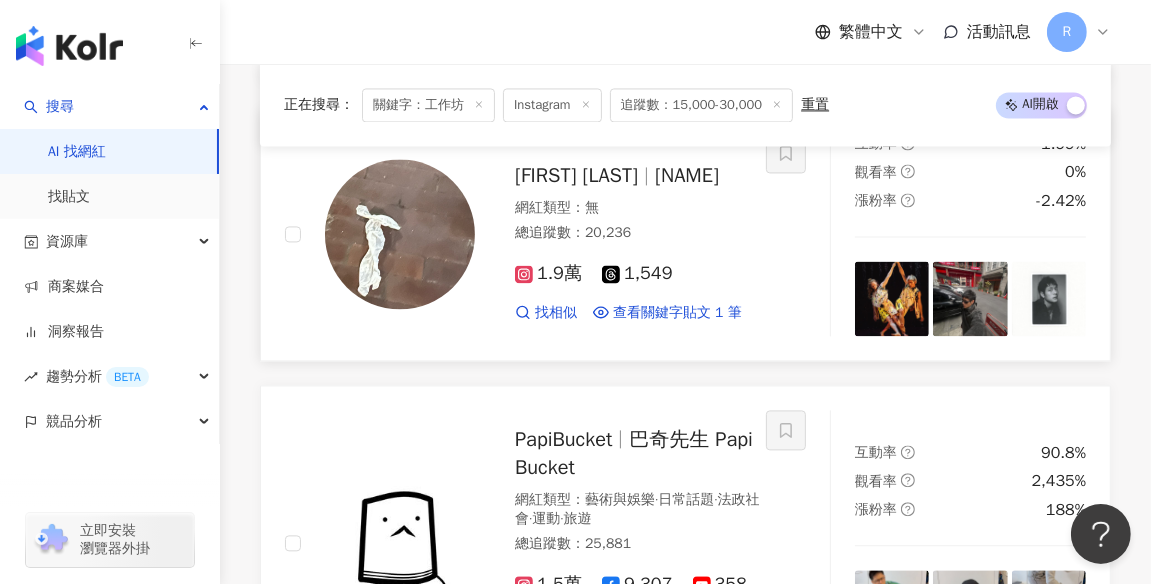 click at bounding box center [892, 298] 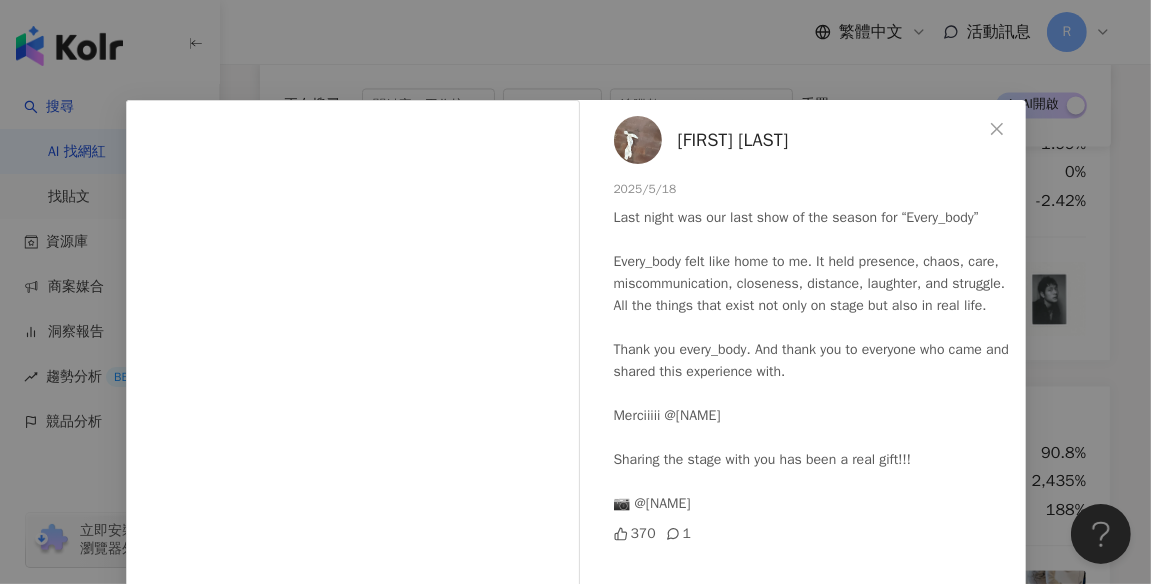 scroll, scrollTop: 313, scrollLeft: 0, axis: vertical 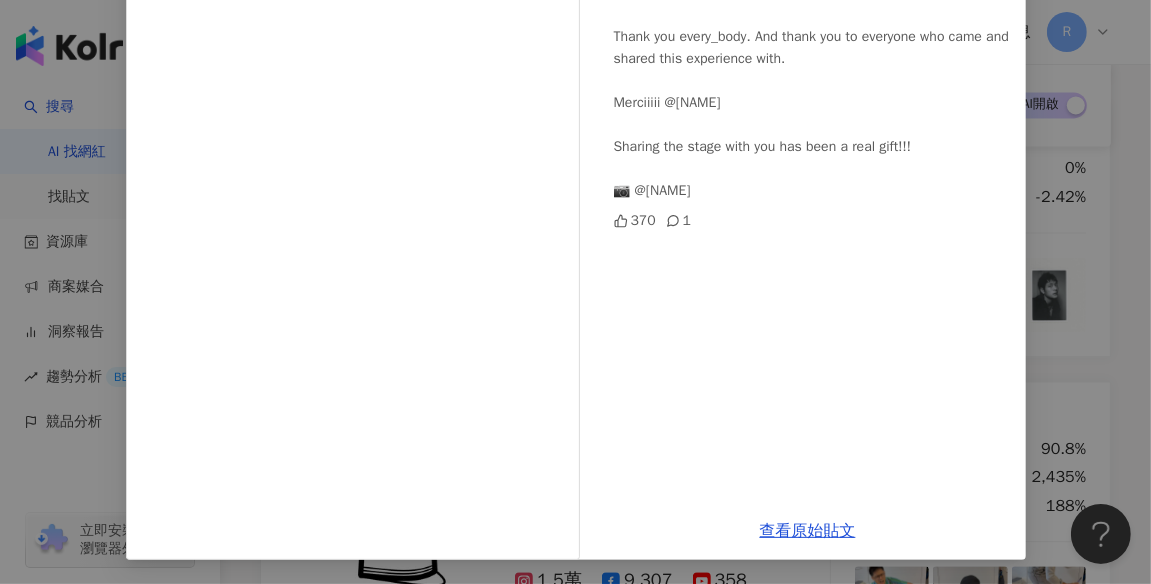 click on "[FIRST] [LAST] 2025/5/18 Last night was our last show of the season for “Every_body”
Every_body felt like home to me. It held presence, chaos, care, miscommunication, closeness, distance, laughter, and struggle. All the things that exist not only on stage but also in real life.
Thank you every_body. And thank you to everyone who came and shared this experience with.
Merciiiii @[USERNAME]
Sharing the stage with you has been a real gift!!!
📷 @[USERNAME] 370 1 查看原始貼文" at bounding box center [575, 292] 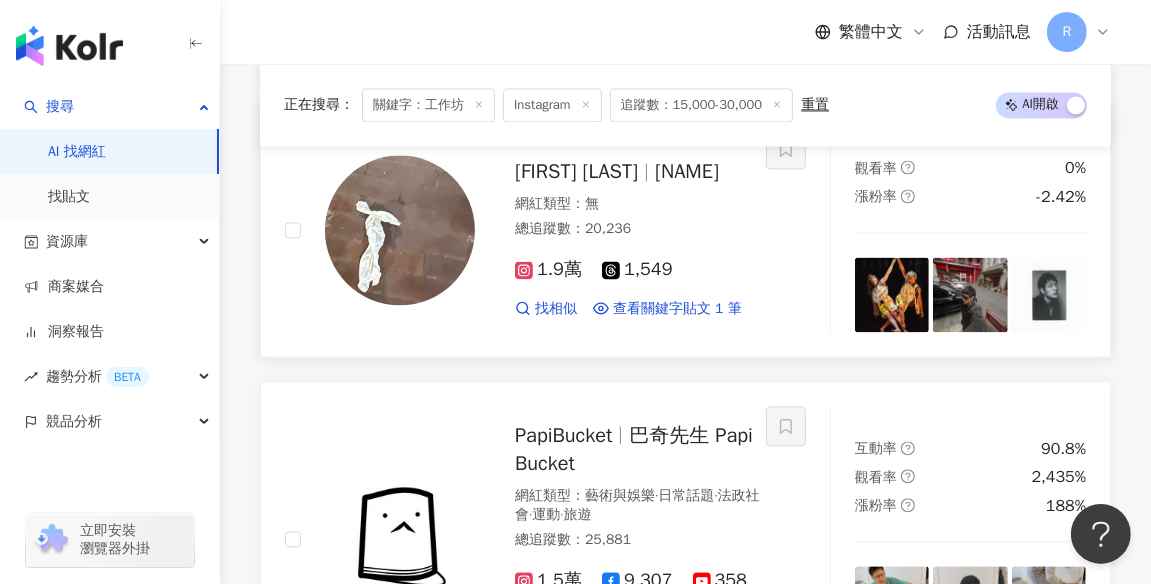 click at bounding box center [1049, 294] 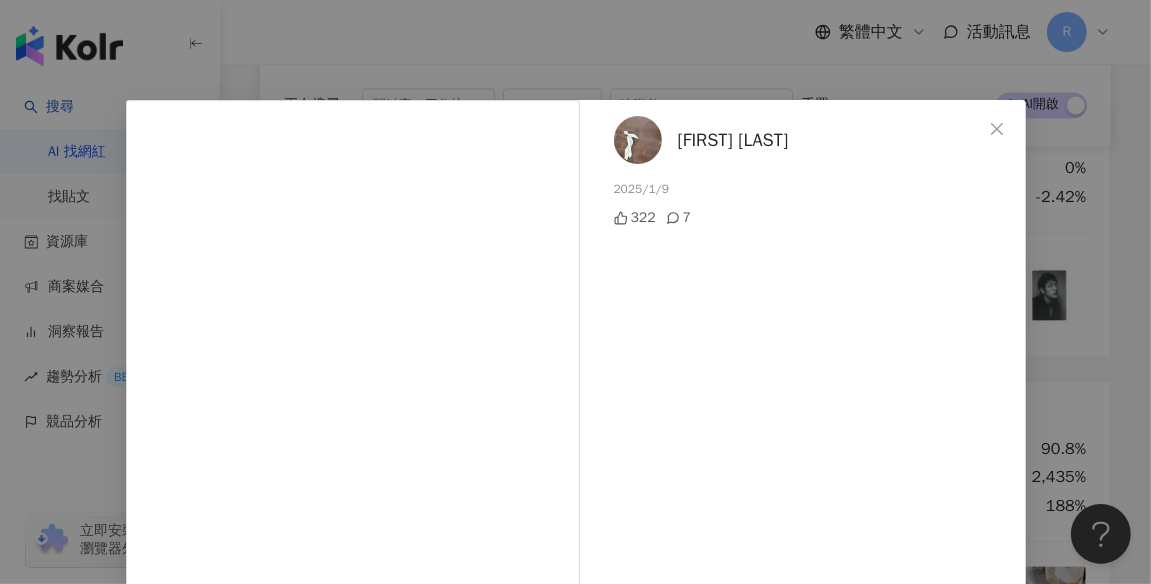 click on "[FIRST] [LAST] 2025/1/9 322 7 查看原始貼文" at bounding box center [575, 292] 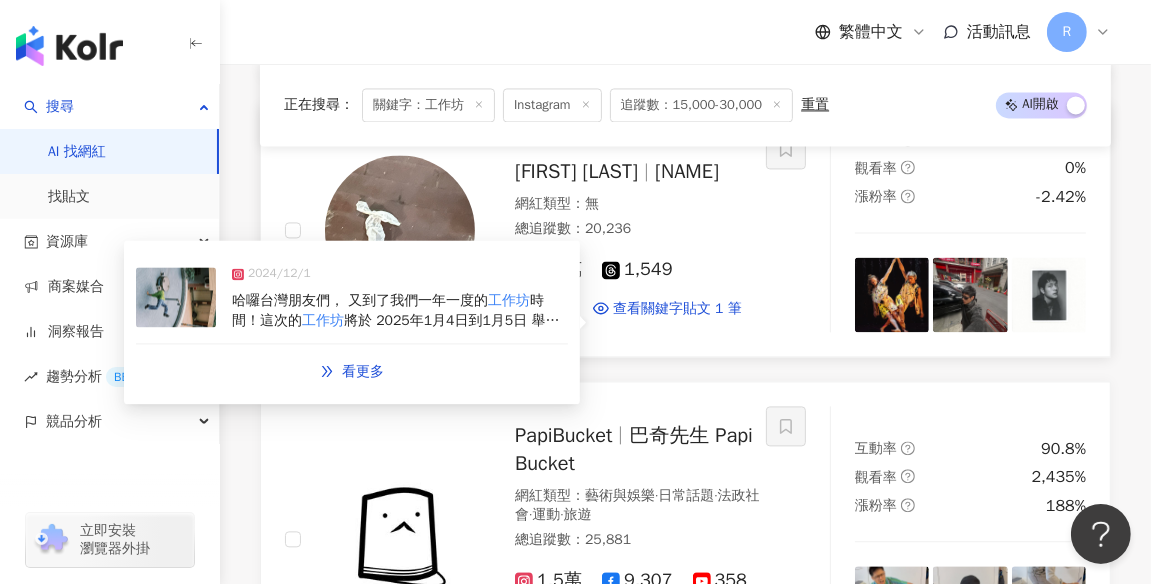click on "將於 2025年1月4日到1月5日 舉行，為期兩天。回顧過去的" at bounding box center [396, 330] 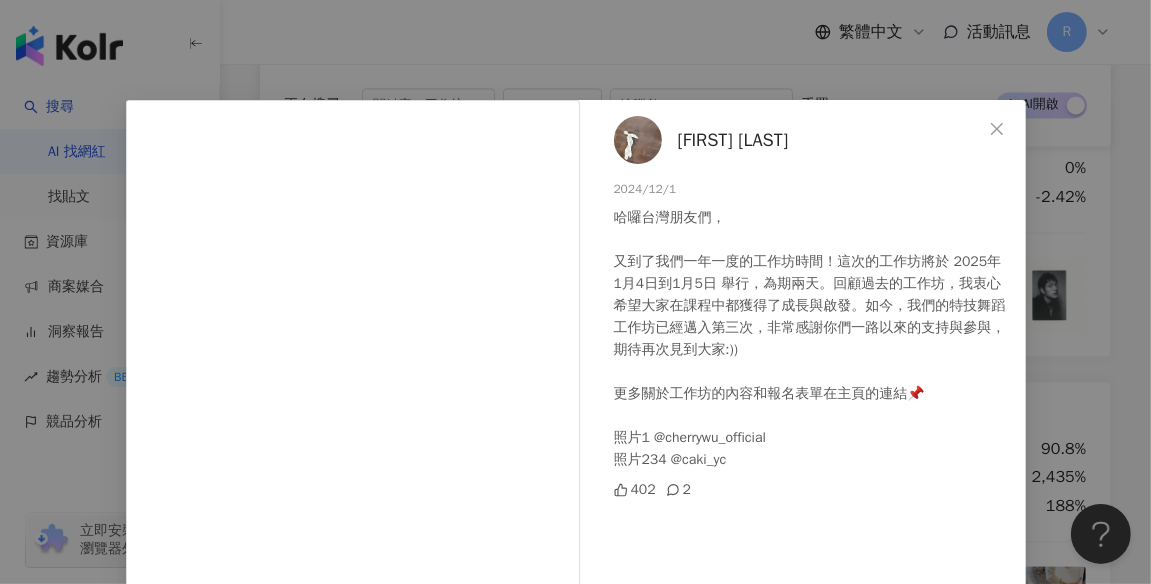 click on "[FIRST] [LAST] [DATE] 哈囉台灣朋友們，
又到了我們一年一度的工作坊時間！這次的工作坊將於 [DATE] 到 [DATE] 舉行，為期兩天。回顧過去的工作坊，我衷心希望大家在課程中都獲得了成長與啟發。如今，我們的特技舞蹈工作坊已經邁入第三次，非常感謝你們一路以來的支持與參與，期待再次見到大家:))
更多關於工作坊的內容和報名表單在主頁的連結📌
照片1 @[USERNAME]_official
照片234 @[USERNAME] [NUMBER] [NUMBER] 查看原始貼文" at bounding box center (575, 292) 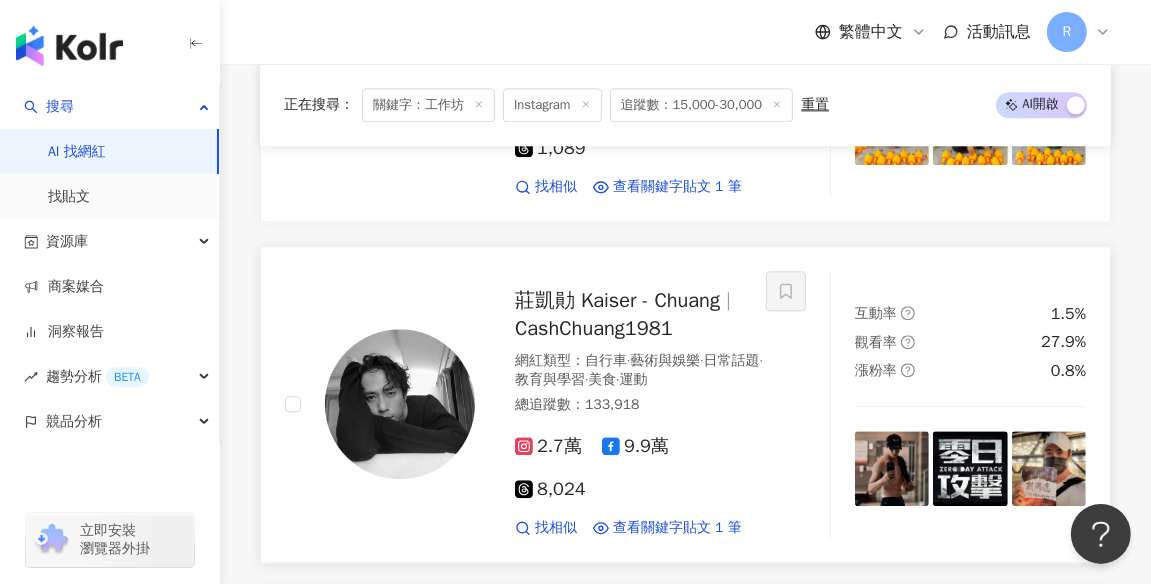 scroll, scrollTop: 3666, scrollLeft: 0, axis: vertical 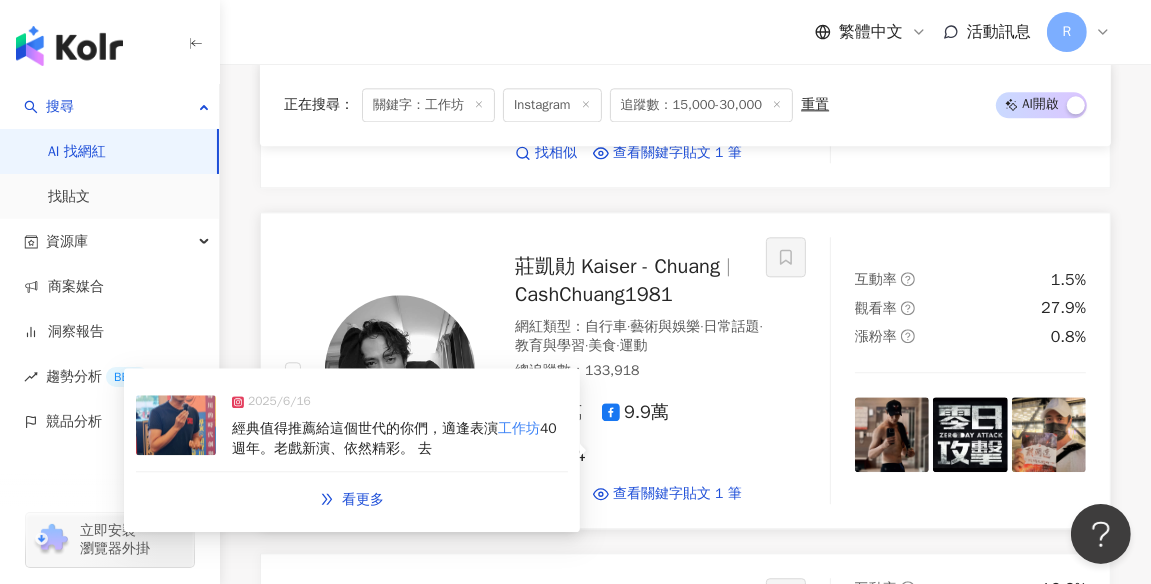 click on "經典值得推薦給這個世代的你們，適逢表演" at bounding box center [365, 428] 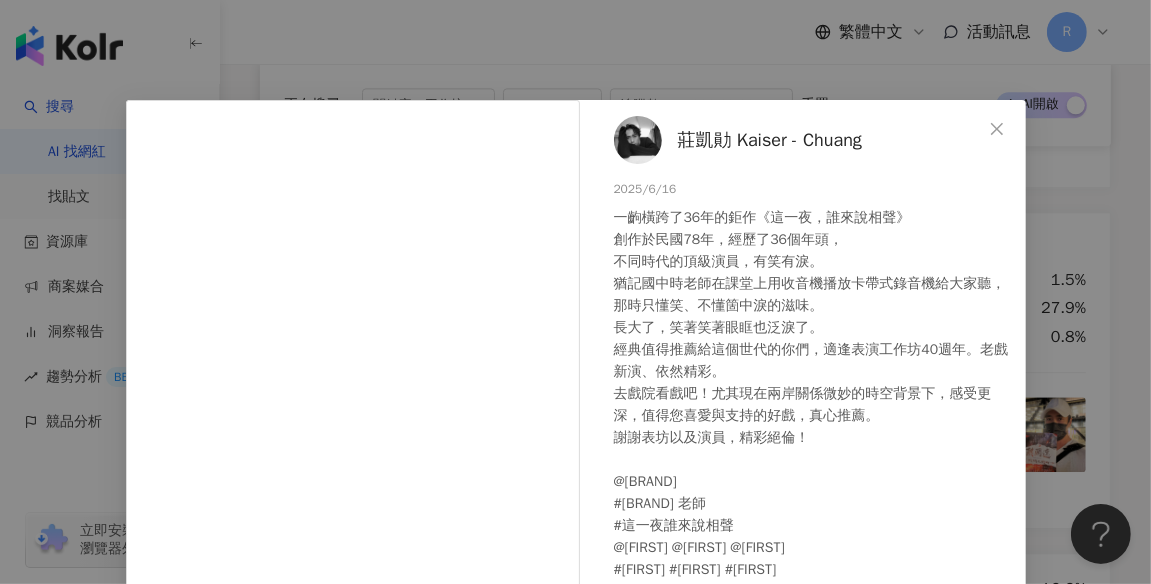 click on "[LAST] [FIRST] [LAST] 2025/6/16 一齣橫跨了36年的鉅作《這一夜，誰來說相聲》
創作於民國78年，經歷了36個年頭，
不同時代的頂級演員，有笑有淚。
猶記國中時老師在課堂上用收音機播放卡帶式錄音機給大家聽，那時只懂笑、不懂箇中淚的滋味。
長大了，笑著笑著眼眶也泛淚了。
經典值得推薦給這個世代的你們，適逢表演工作坊40週年。老戲新演、依然精彩。
去戲院看戲吧！尤其現在兩岸關係微妙的時空背景下，感受更深，值得您喜愛與支持的好戲，真心推薦。
謝謝表坊以及演員，精彩絕倫！
@performance_workshop #表演工作坊
#[LAST] 老師
#這一夜誰來說相聲
@[USERNAME] @[USERNAME] @[USERNAME]
#[LAST] #[LAST] #[LAST] 228 6 查看原始貼文" at bounding box center [575, 292] 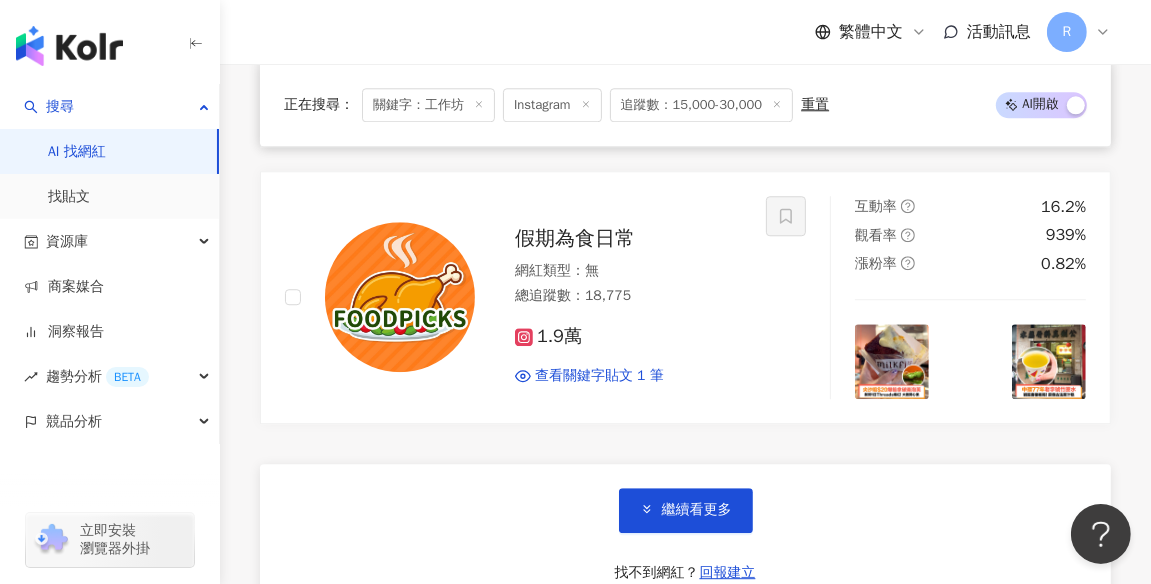scroll, scrollTop: 4130, scrollLeft: 0, axis: vertical 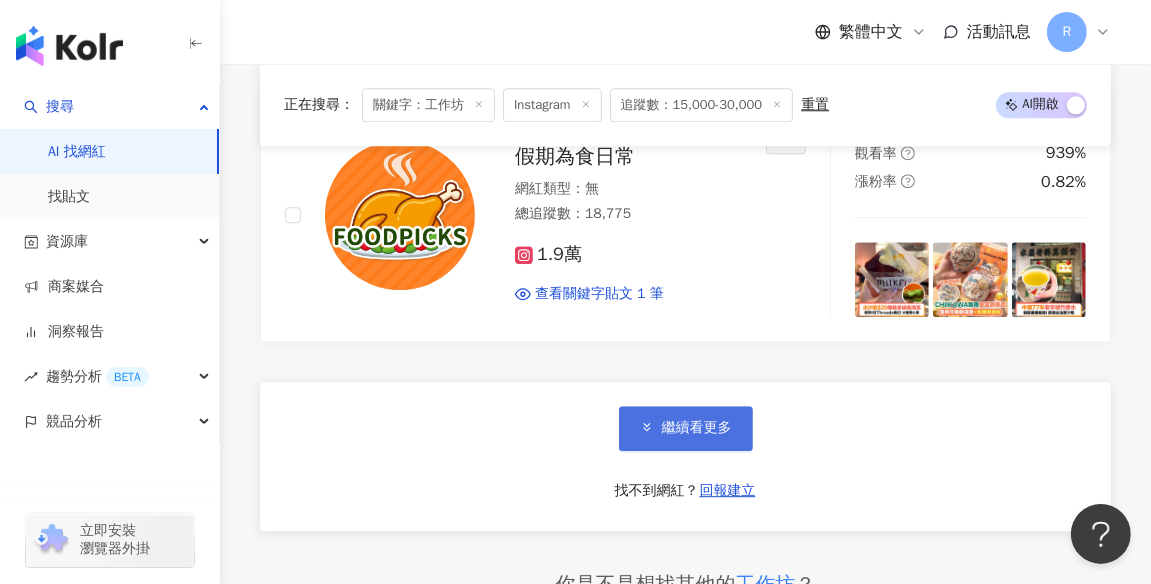 click on "繼續看更多" at bounding box center (686, 428) 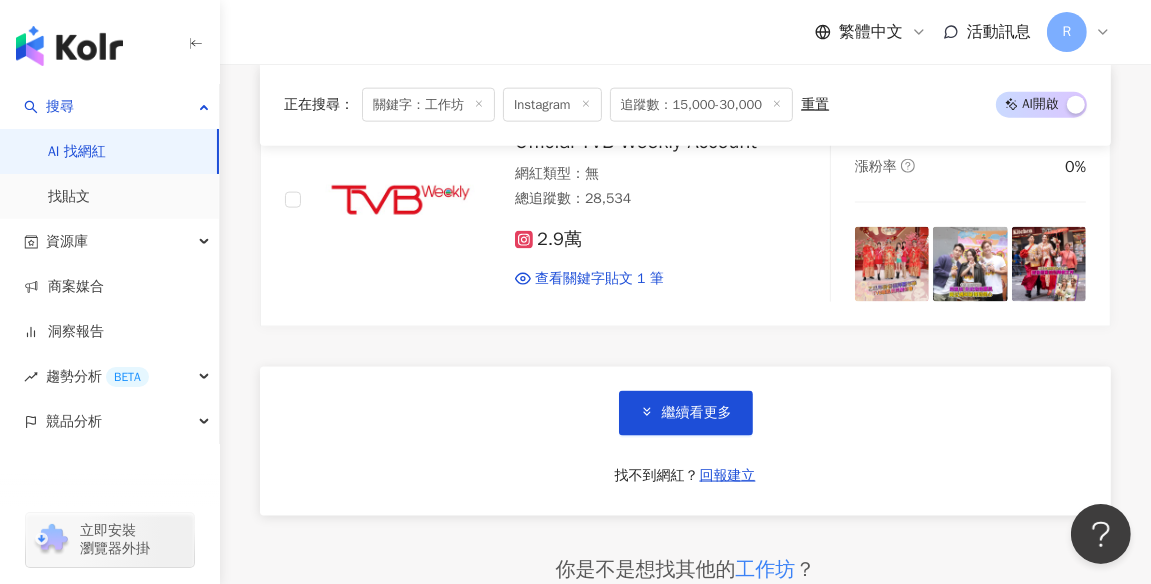 scroll, scrollTop: 7738, scrollLeft: 0, axis: vertical 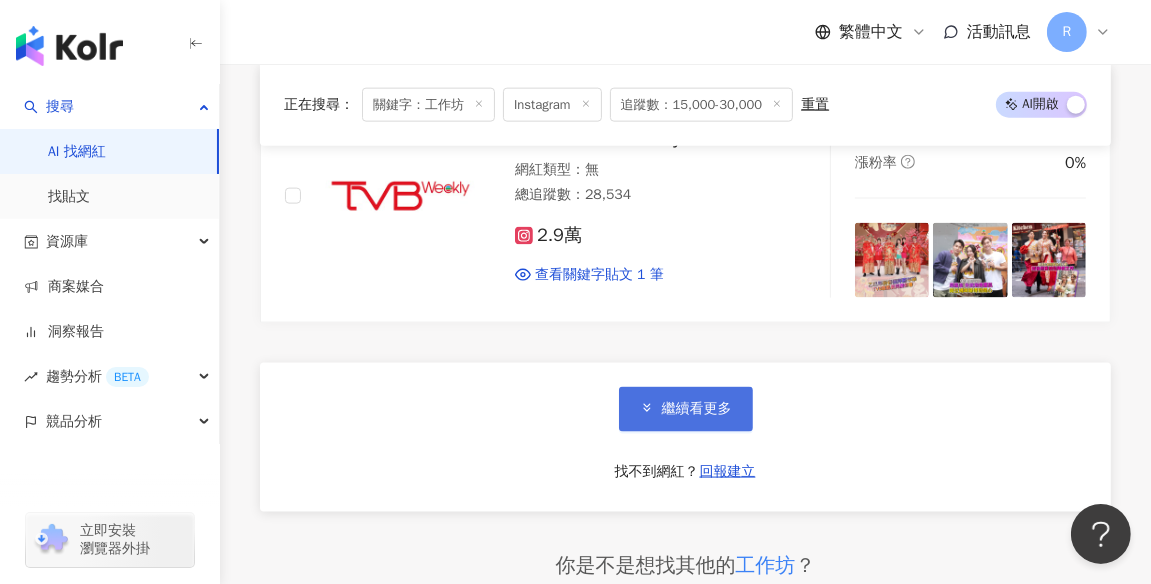 click on "繼續看更多" at bounding box center [697, 409] 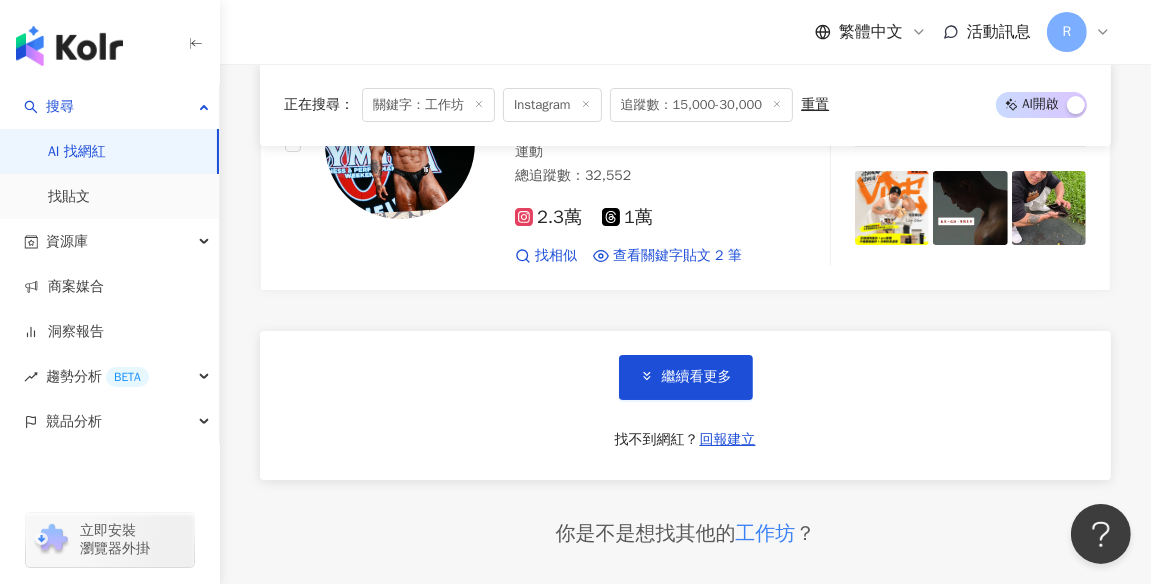scroll, scrollTop: 11240, scrollLeft: 0, axis: vertical 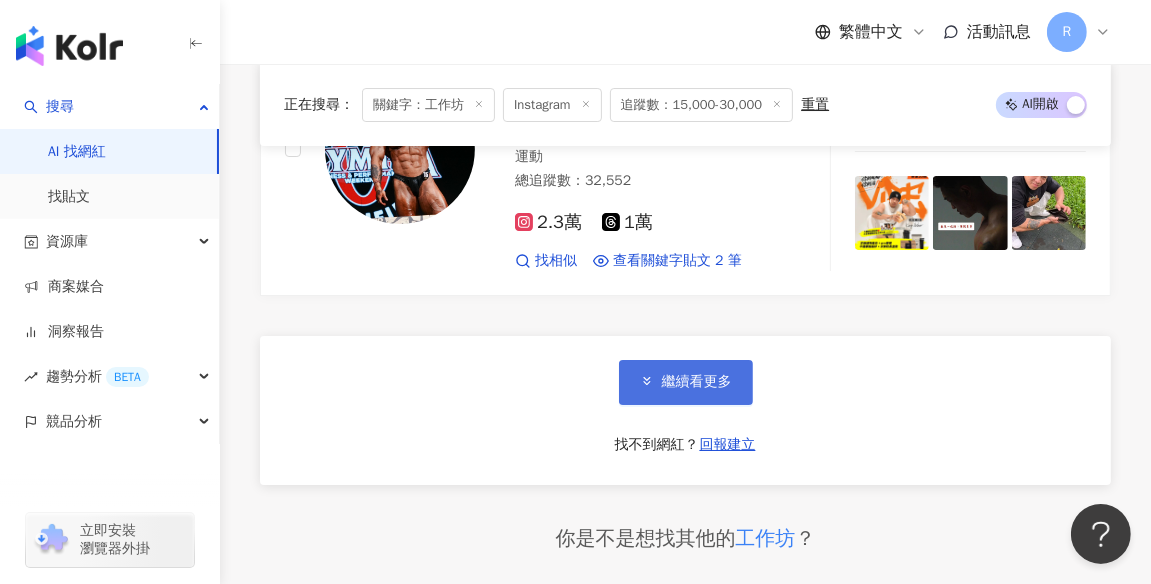 click on "繼續看更多" at bounding box center (697, 382) 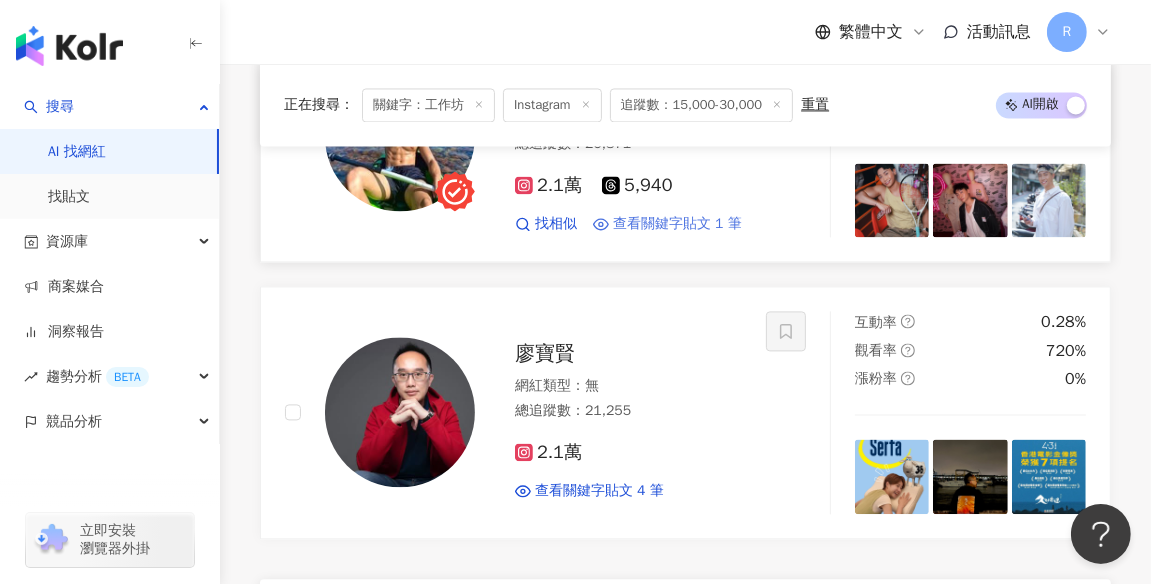 scroll, scrollTop: 14663, scrollLeft: 0, axis: vertical 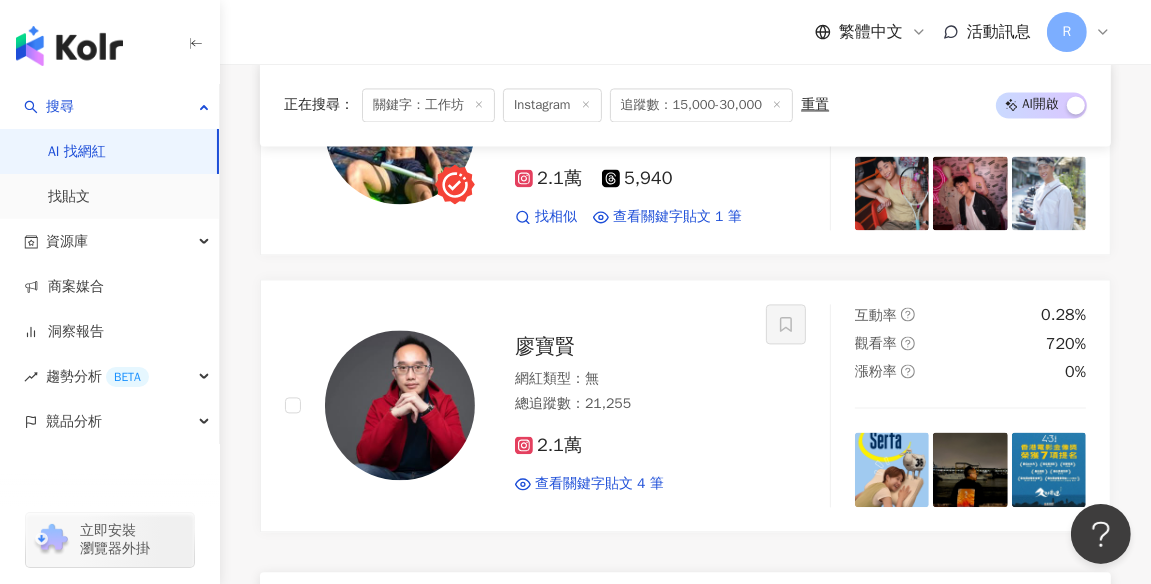 click on "繼續看更多" at bounding box center [697, 618] 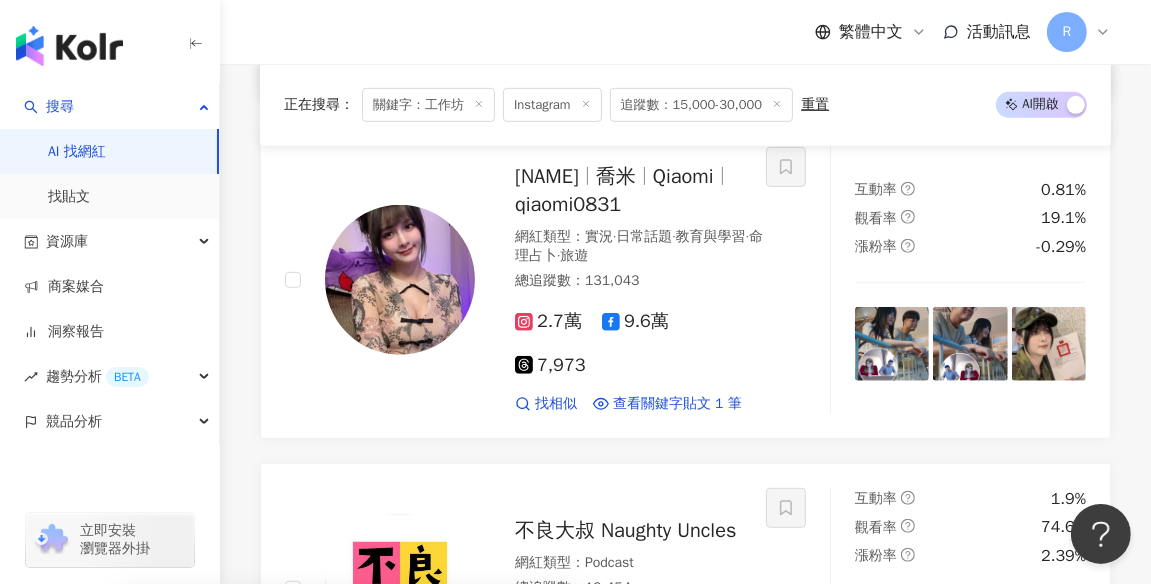 scroll, scrollTop: 18039, scrollLeft: 0, axis: vertical 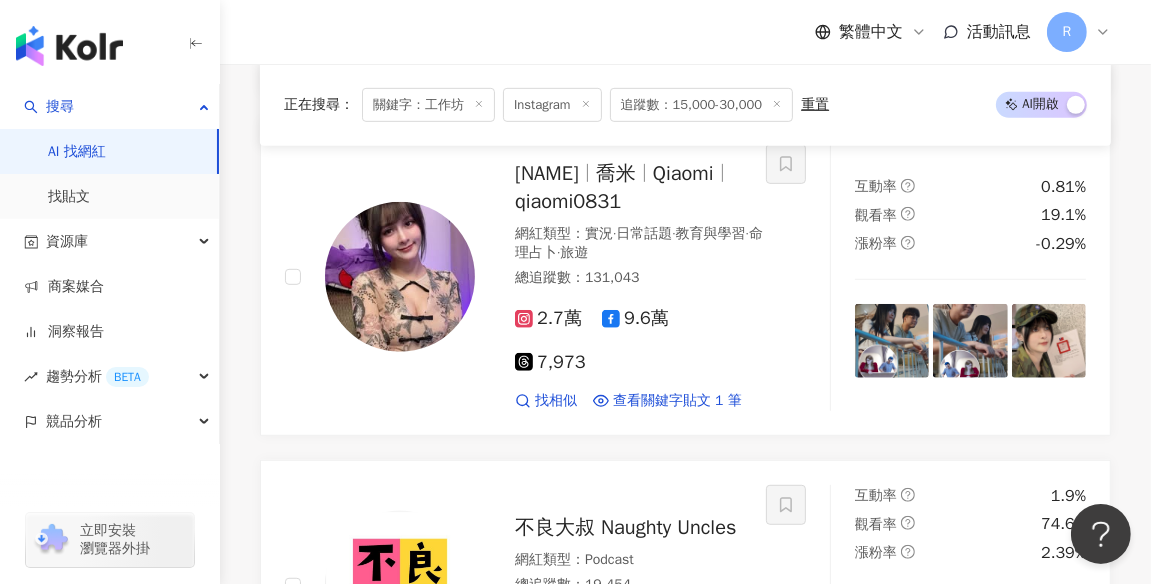 click on "繼續看更多" at bounding box center [697, 799] 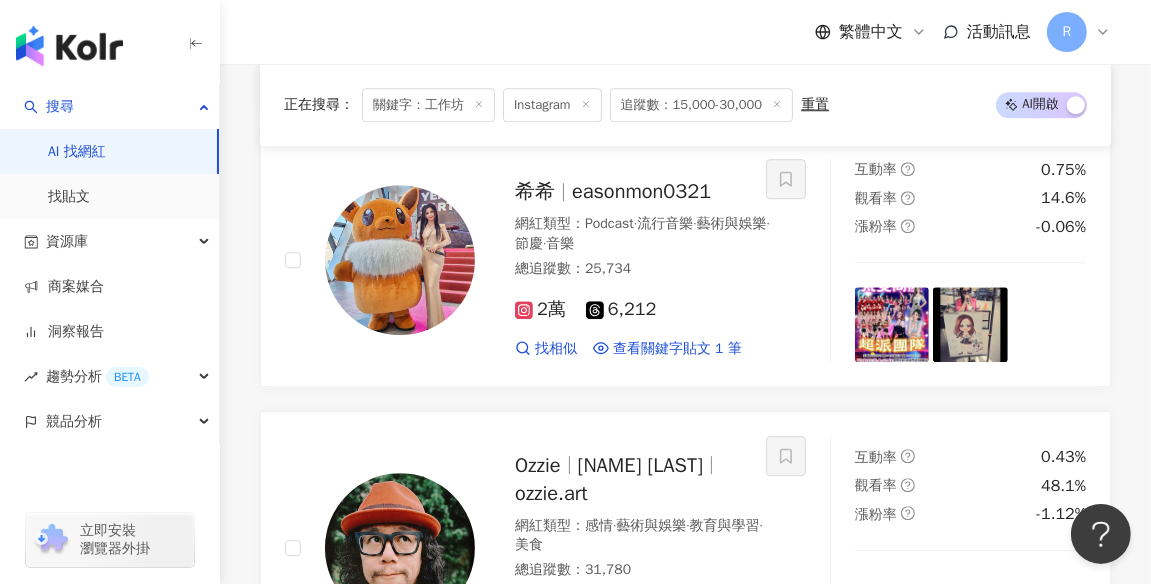 scroll, scrollTop: 21581, scrollLeft: 0, axis: vertical 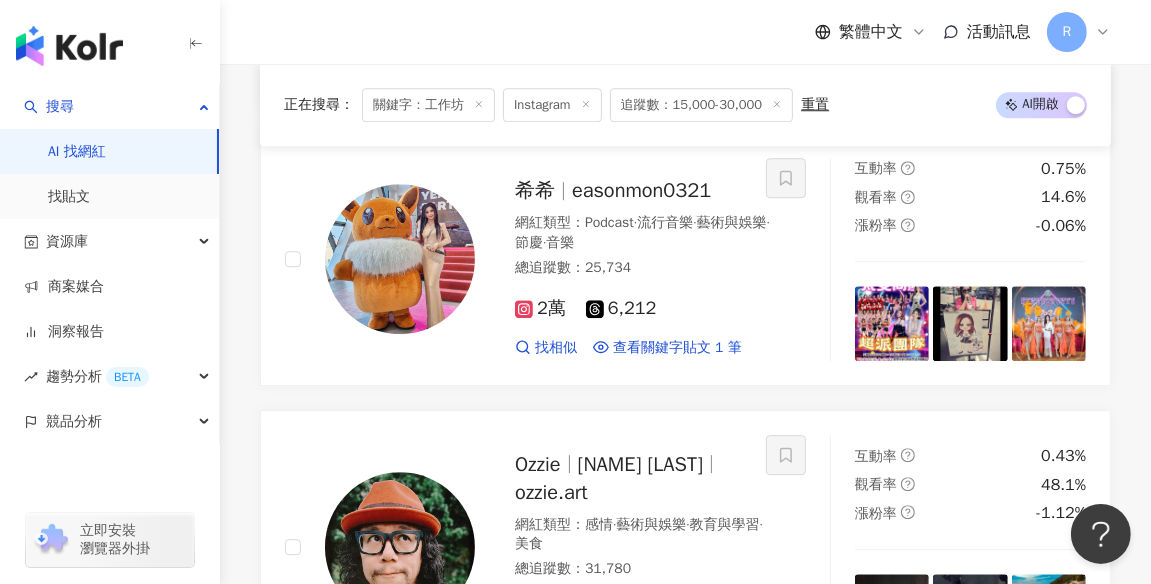 click on "繼續看更多" at bounding box center (686, 770) 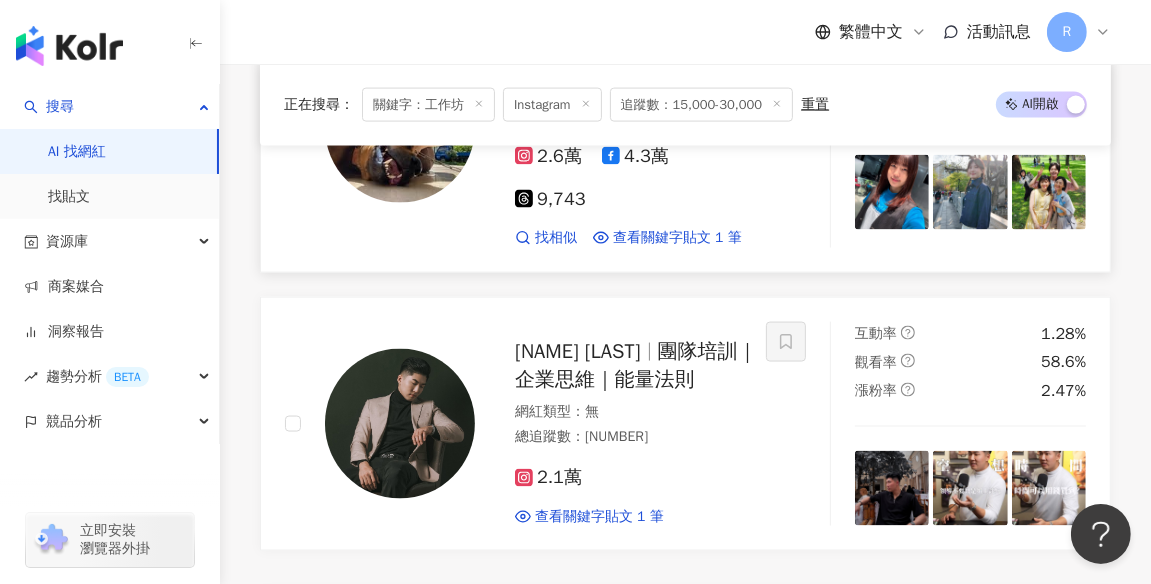scroll, scrollTop: 24933, scrollLeft: 0, axis: vertical 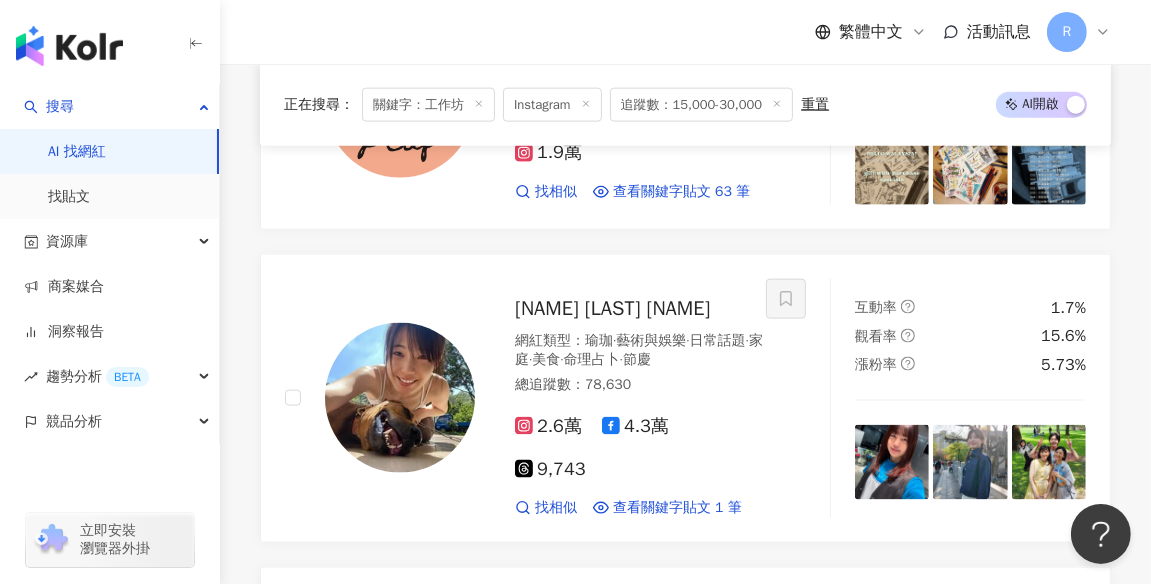 click on "繼續看更多" at bounding box center [697, 908] 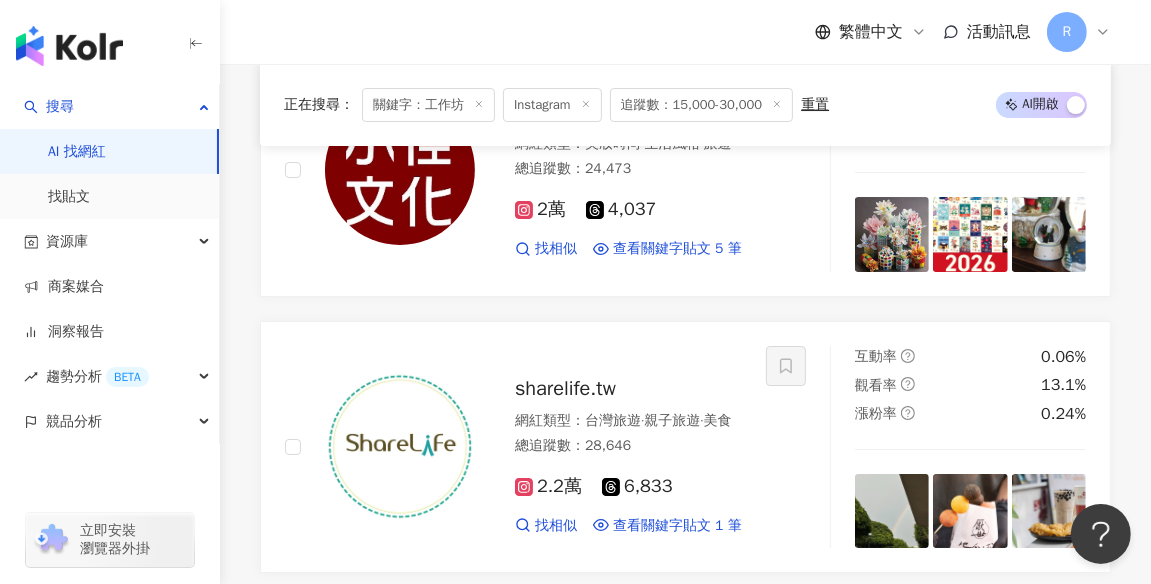 scroll, scrollTop: 28429, scrollLeft: 0, axis: vertical 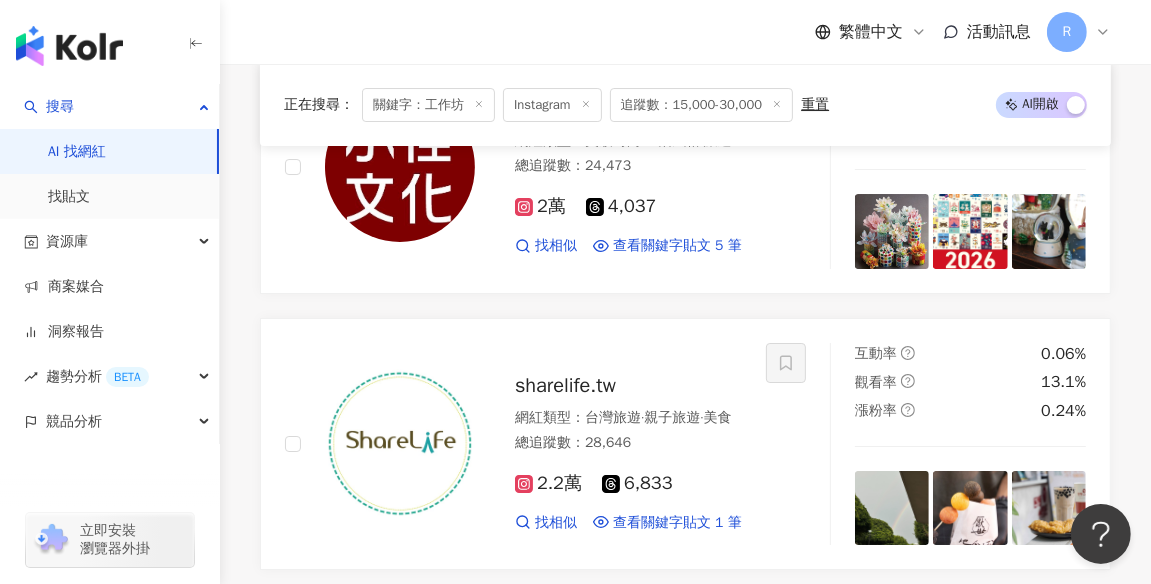 click on "繼續看更多" at bounding box center (686, 933) 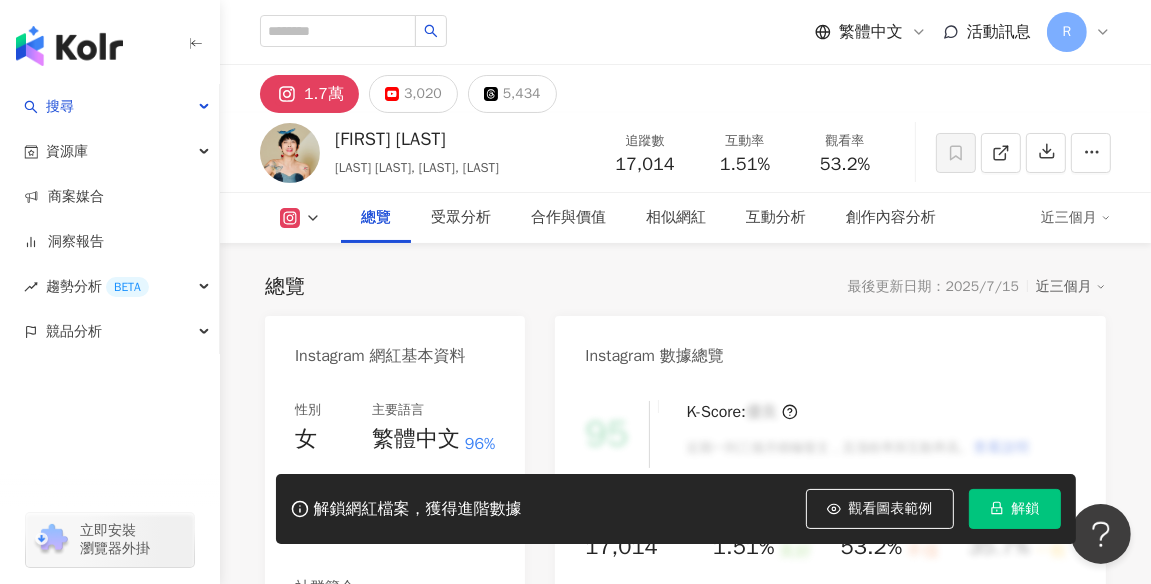 scroll, scrollTop: 336, scrollLeft: 0, axis: vertical 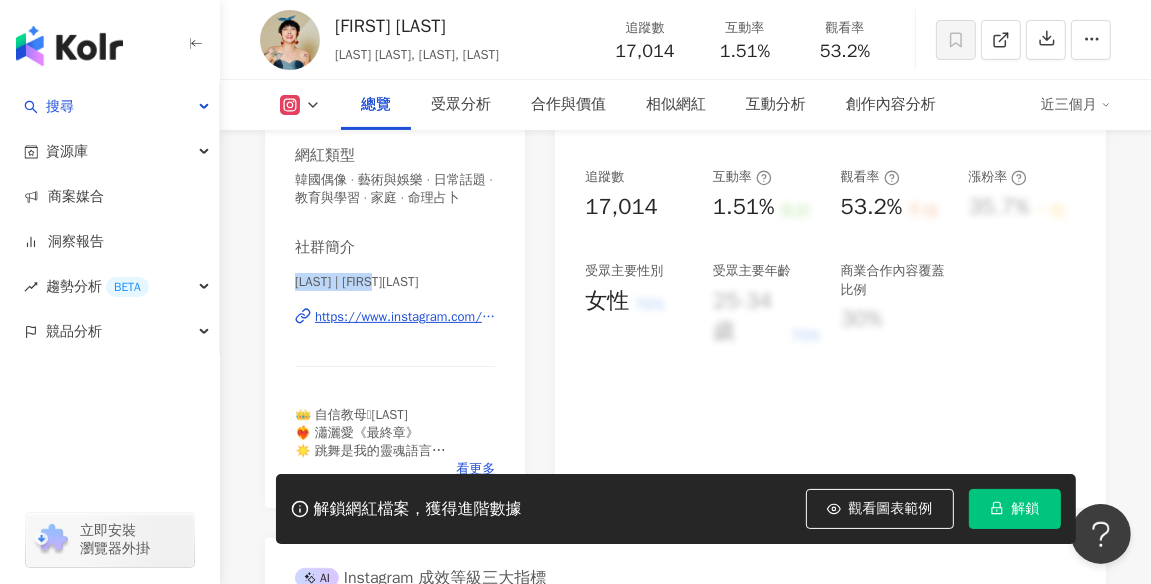 drag, startPoint x: 282, startPoint y: 293, endPoint x: 290, endPoint y: 286, distance: 10.630146 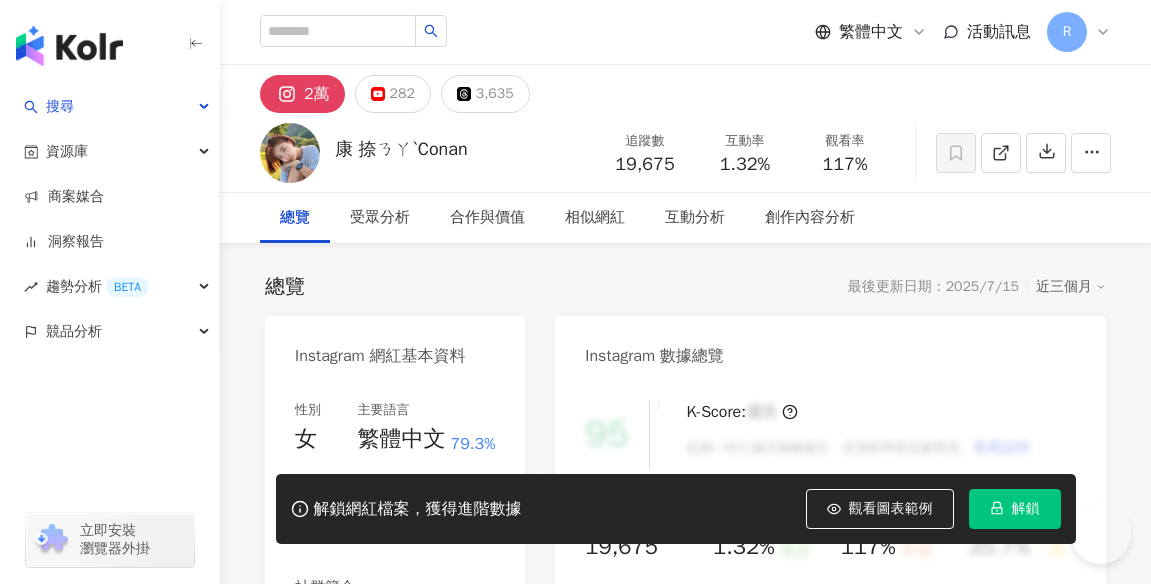 scroll, scrollTop: 0, scrollLeft: 0, axis: both 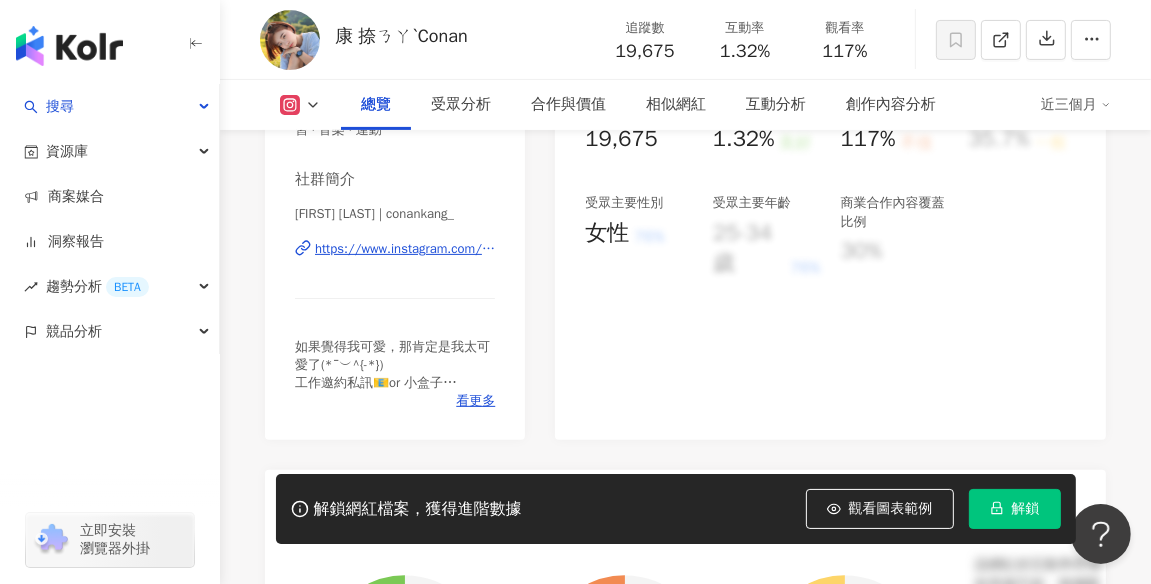 drag, startPoint x: 295, startPoint y: 214, endPoint x: 509, endPoint y: 215, distance: 214.00233 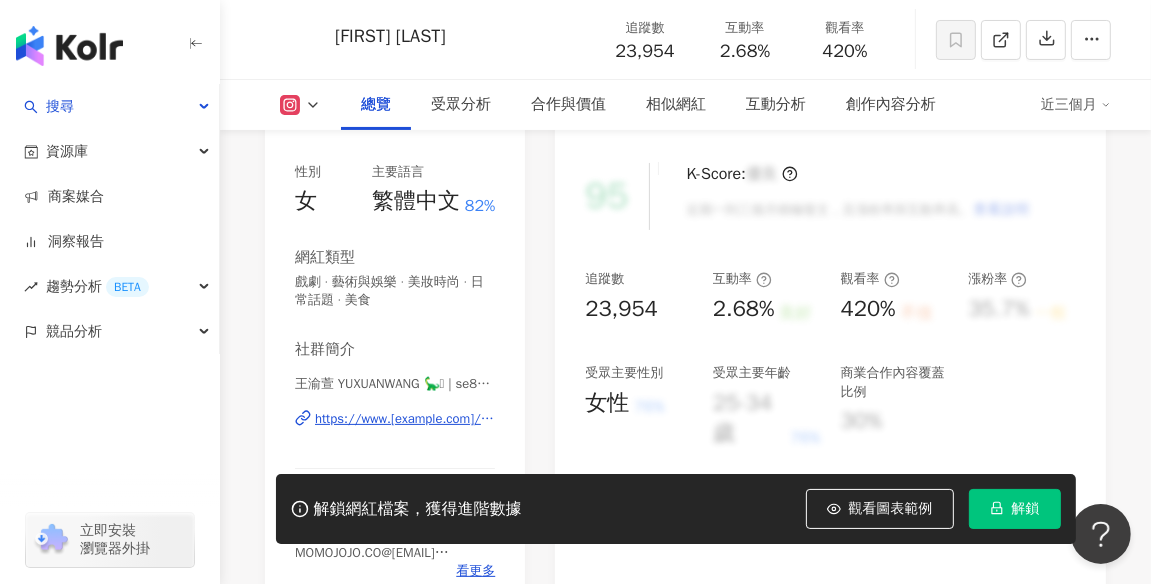 scroll, scrollTop: 302, scrollLeft: 0, axis: vertical 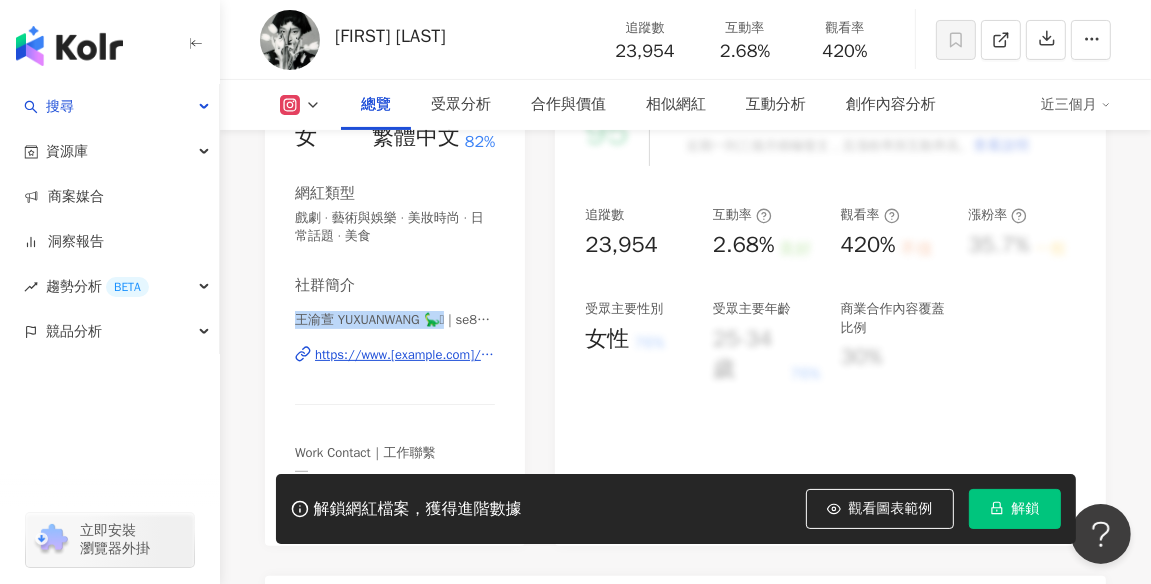 drag, startPoint x: 288, startPoint y: 326, endPoint x: 456, endPoint y: 323, distance: 168.02678 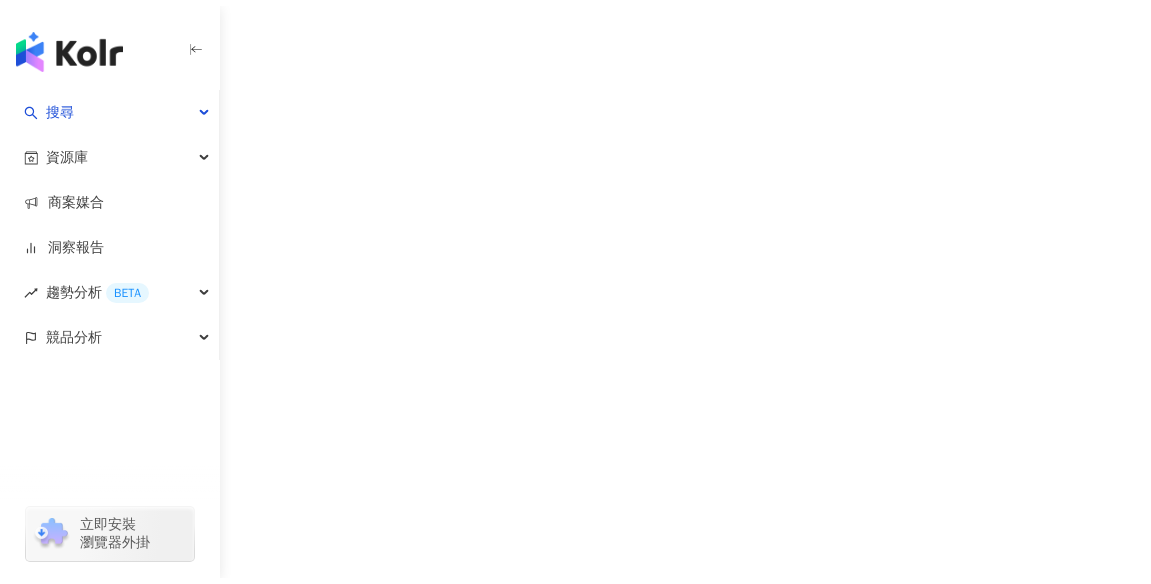 scroll, scrollTop: 0, scrollLeft: 0, axis: both 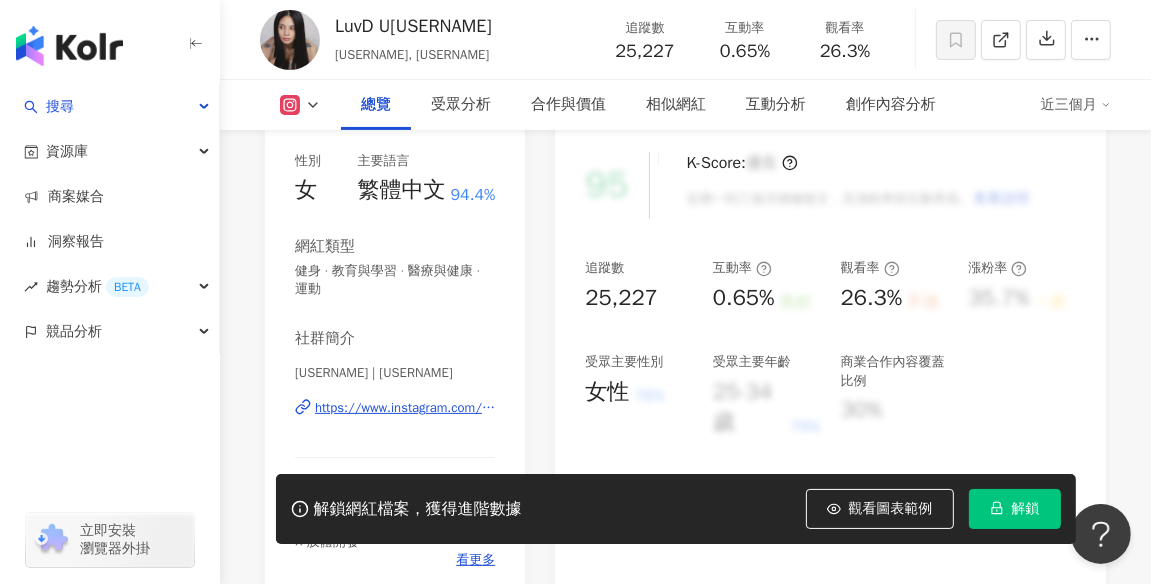 drag, startPoint x: 358, startPoint y: 371, endPoint x: 423, endPoint y: 368, distance: 65.06919 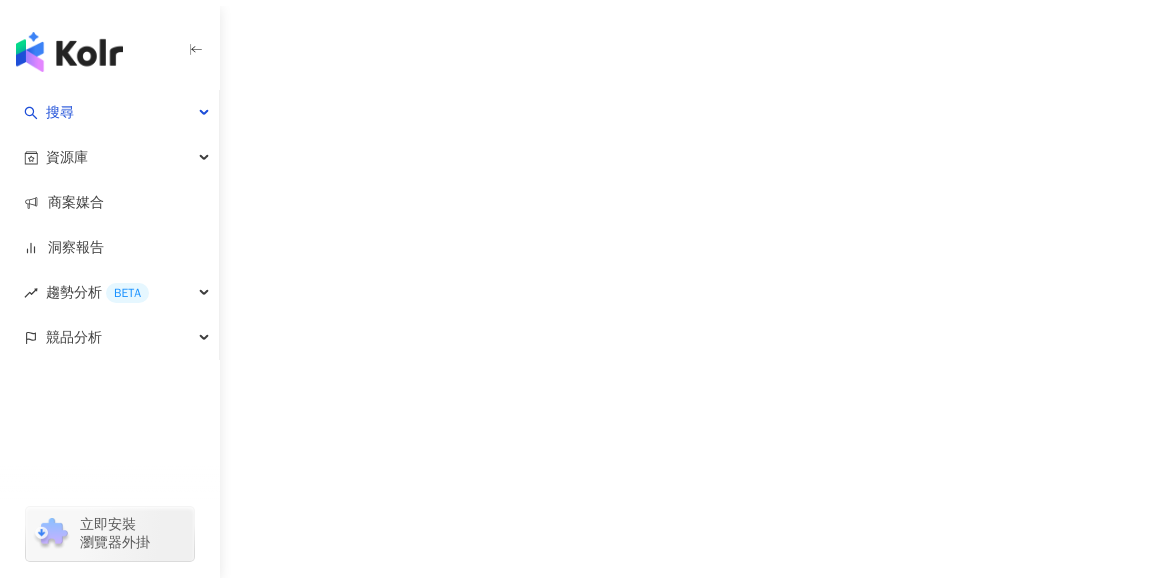 scroll, scrollTop: 0, scrollLeft: 0, axis: both 